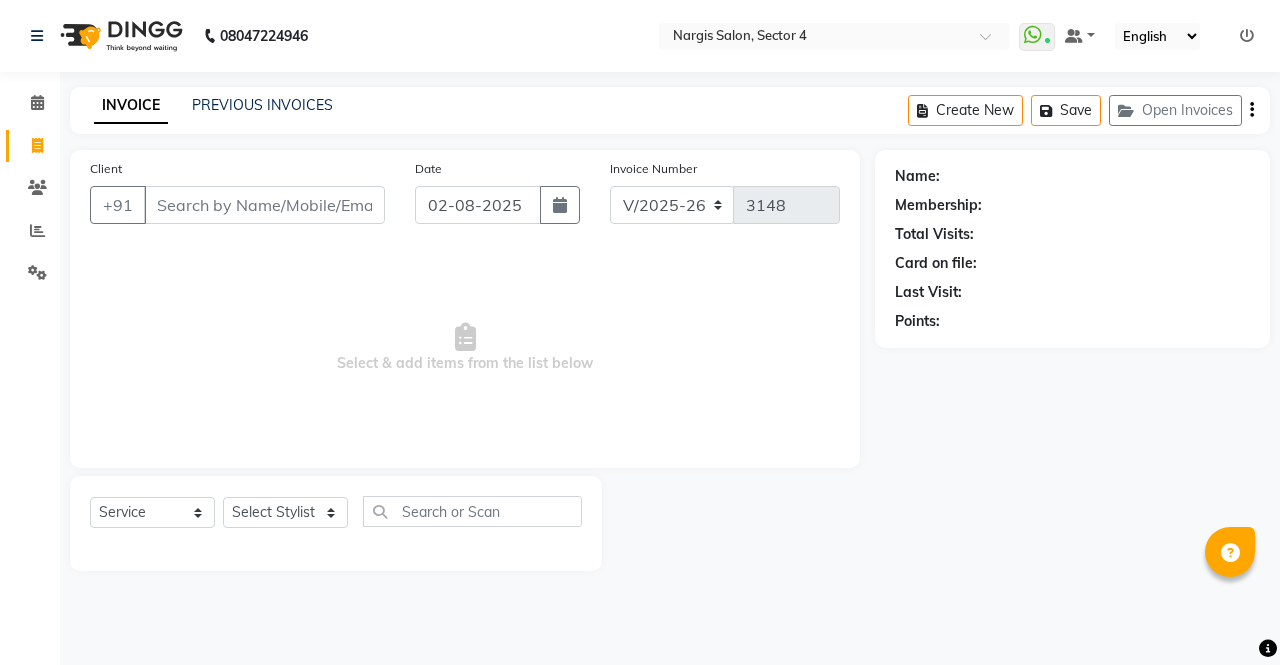 select on "4130" 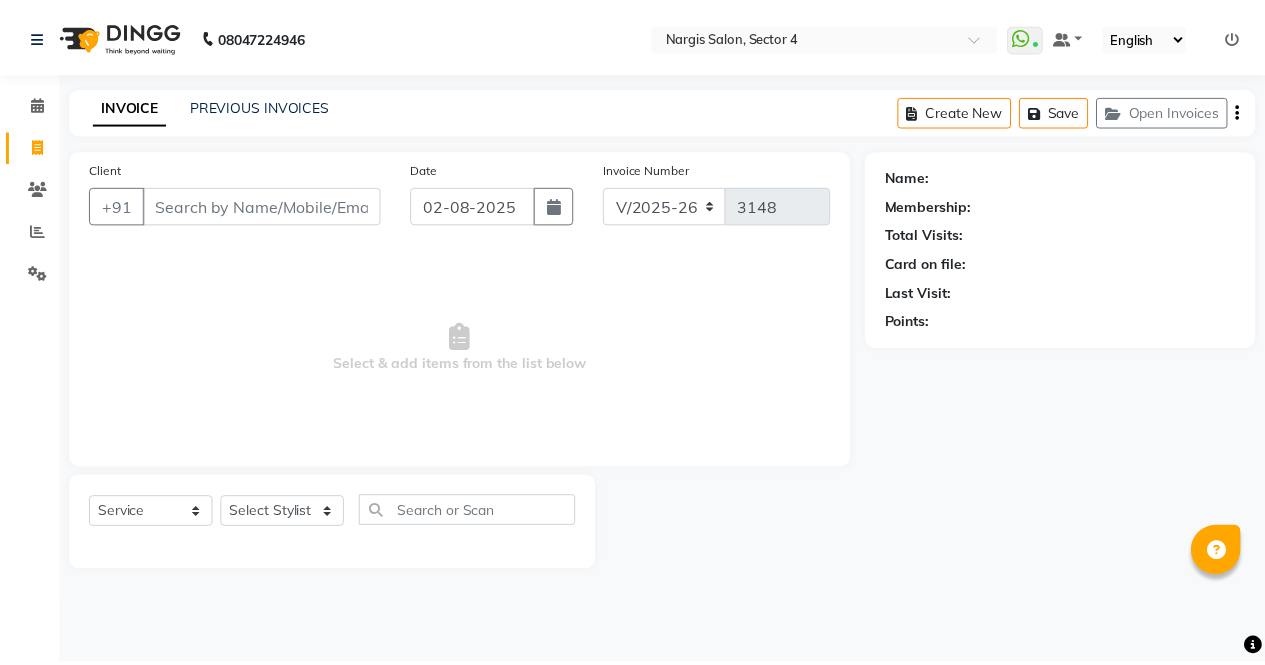 scroll, scrollTop: 0, scrollLeft: 0, axis: both 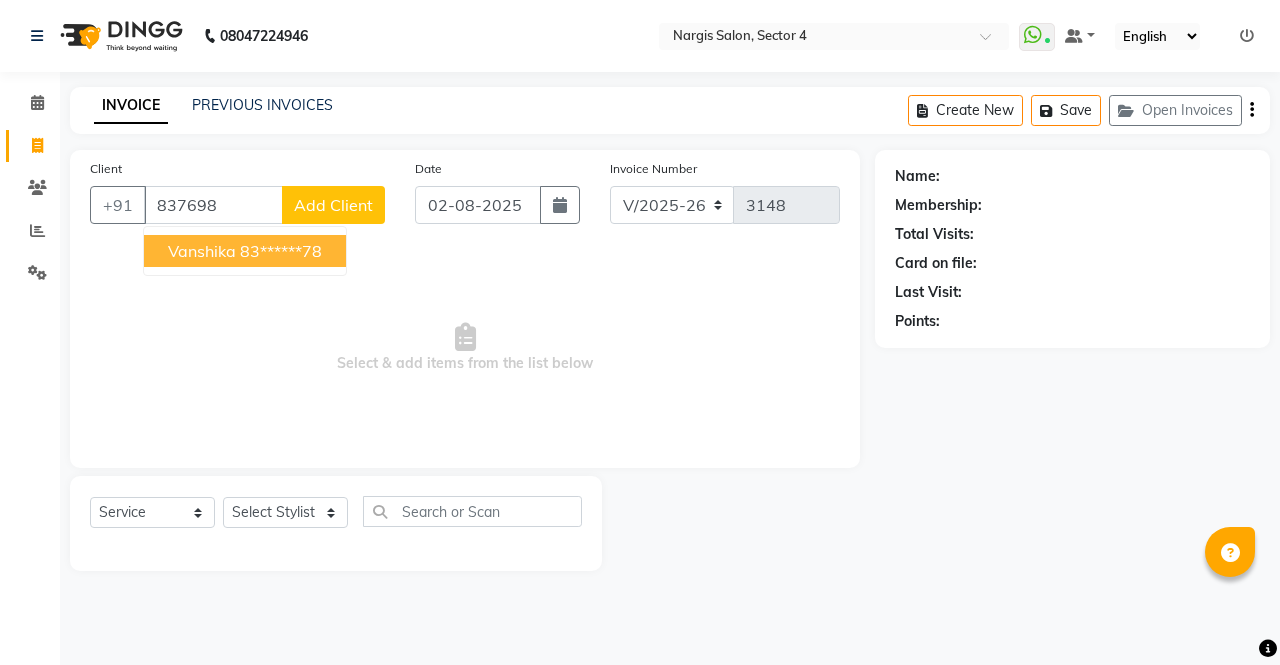 click on "[FIRST]  [PHONE]" at bounding box center [245, 251] 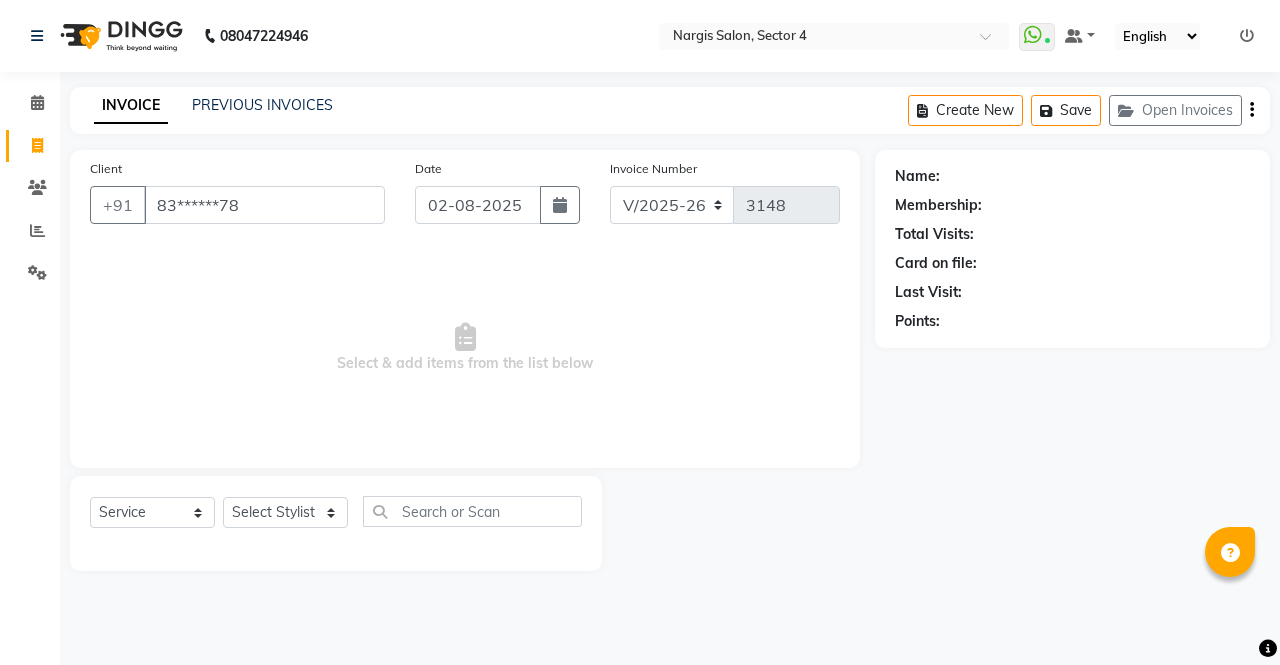 type on "83******78" 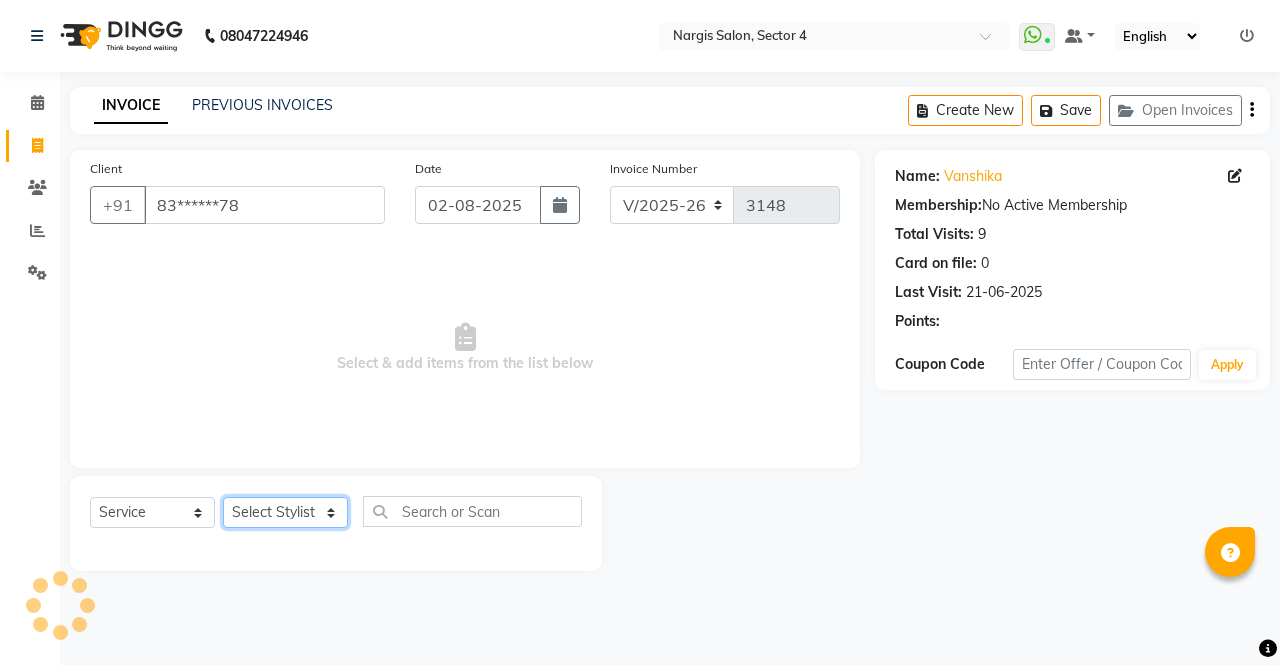click on "Select Stylist ajeet anu armaan ashu Front Desk muskaan rakhi saima shivam soni sunil yashoda" 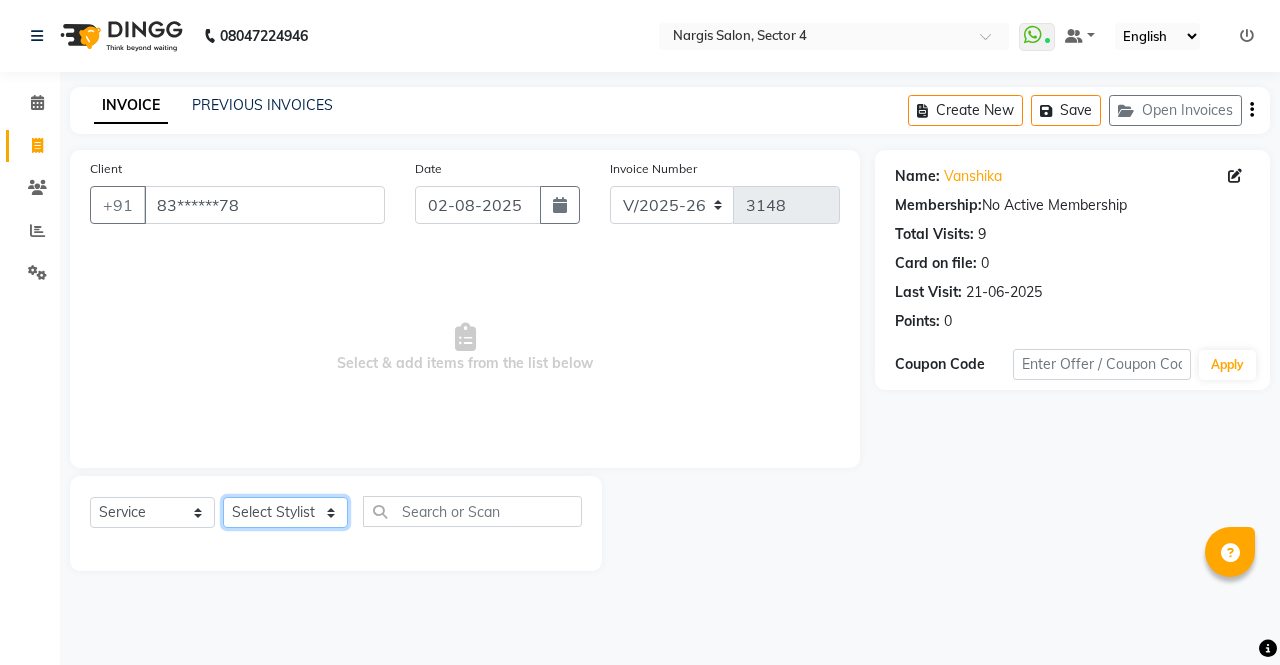 select on "28131" 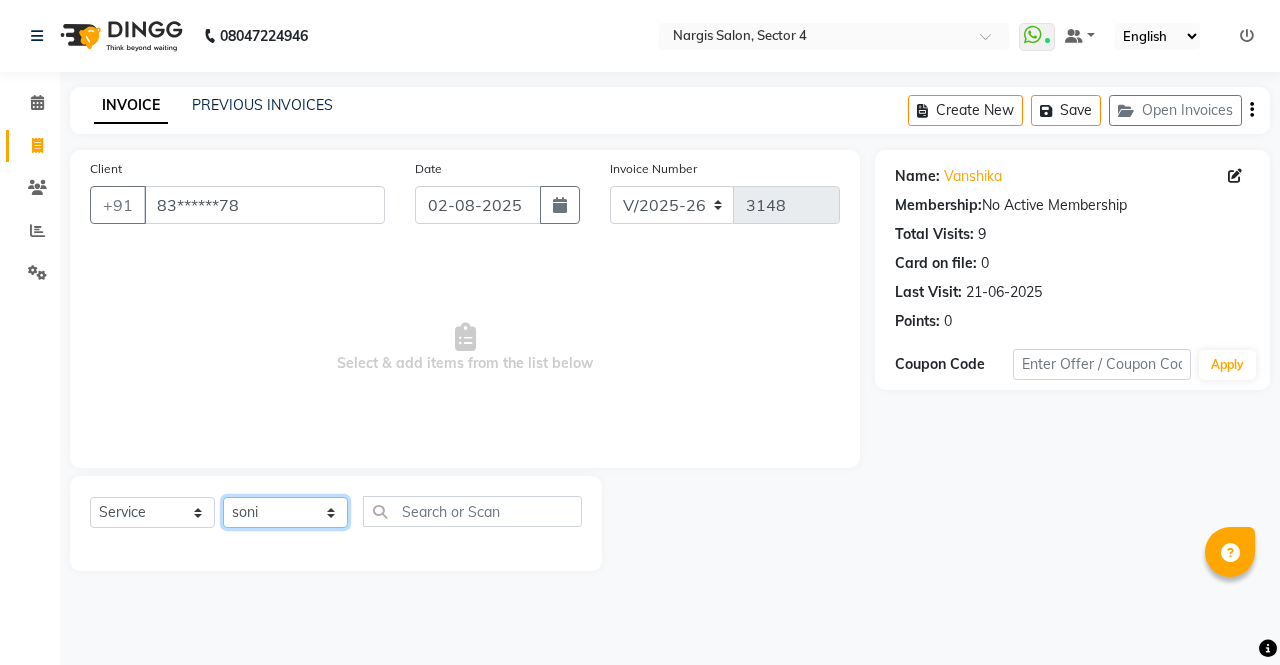 click on "Select Stylist ajeet anu armaan ashu Front Desk muskaan rakhi saima shivam soni sunil yashoda" 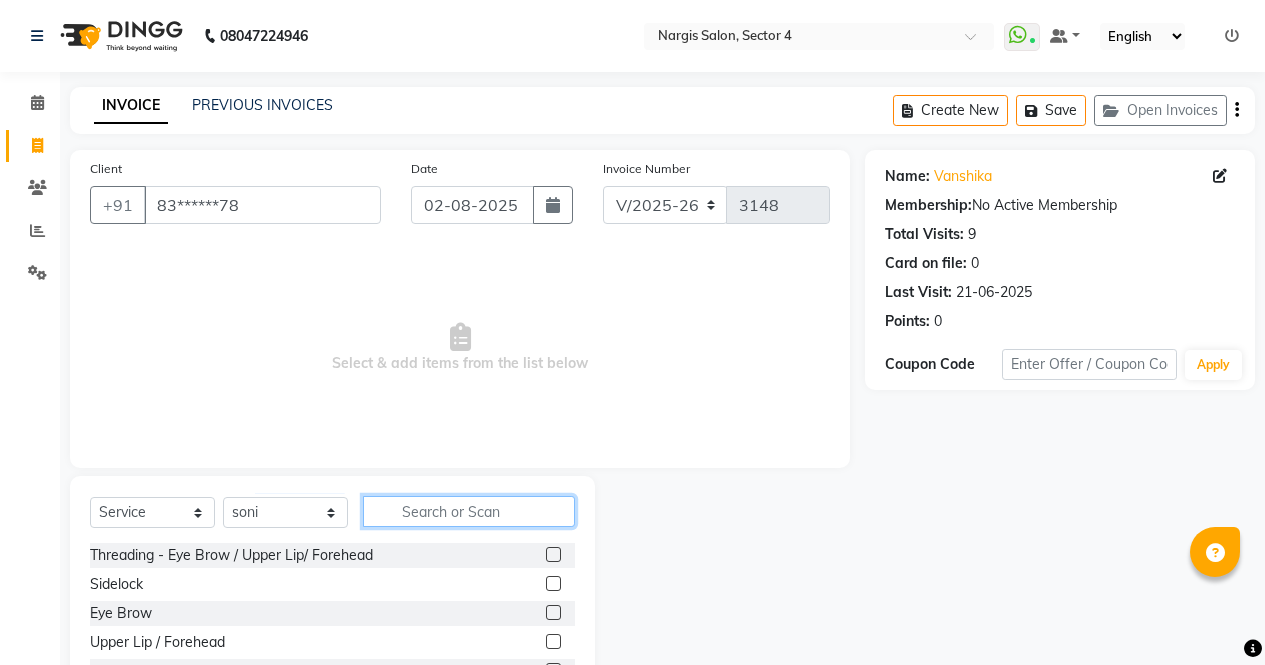 click 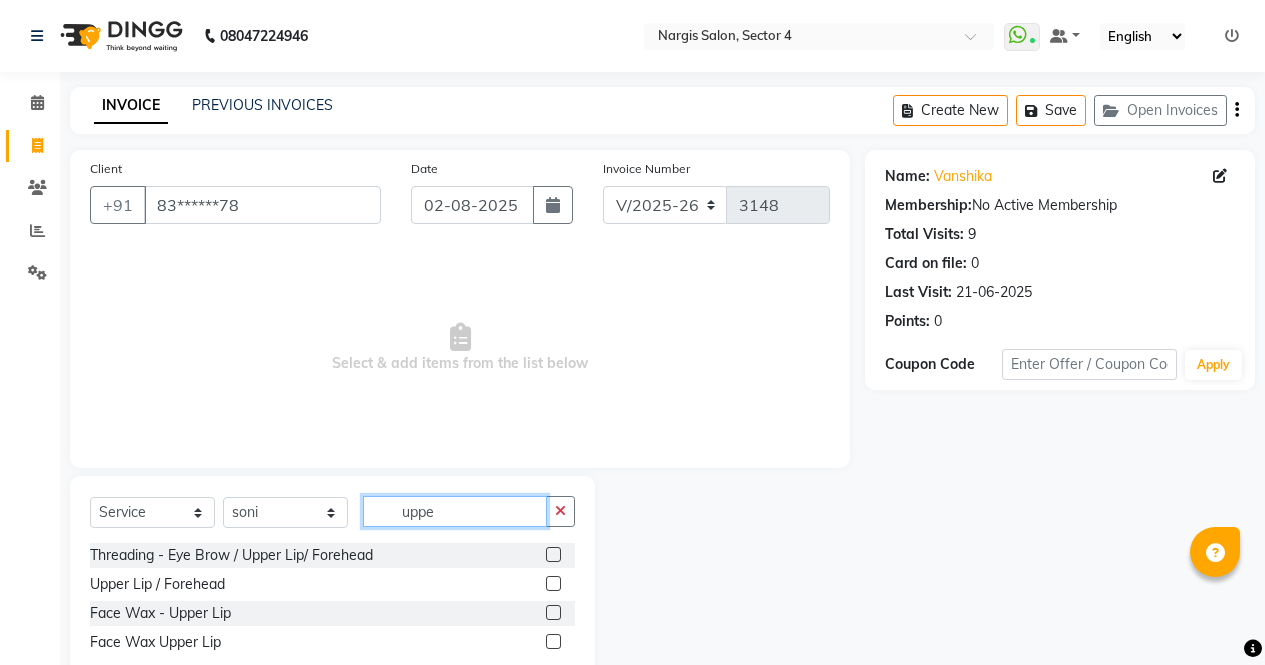 scroll, scrollTop: 52, scrollLeft: 0, axis: vertical 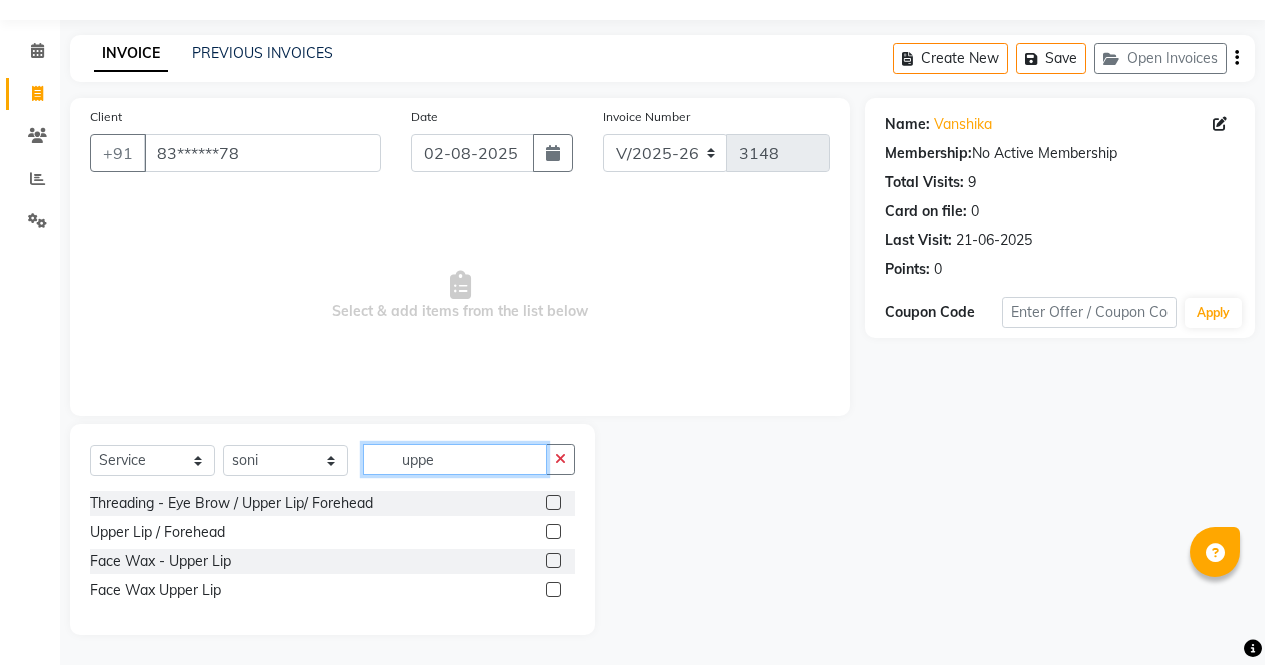 type on "uppe" 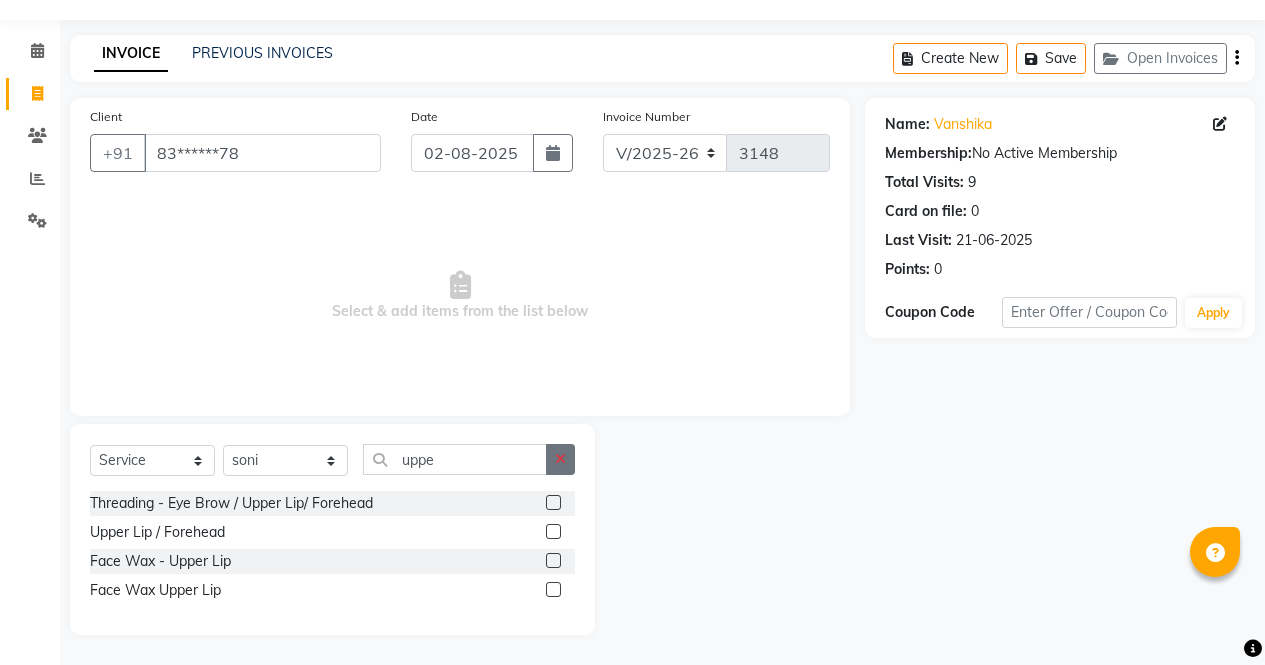 click 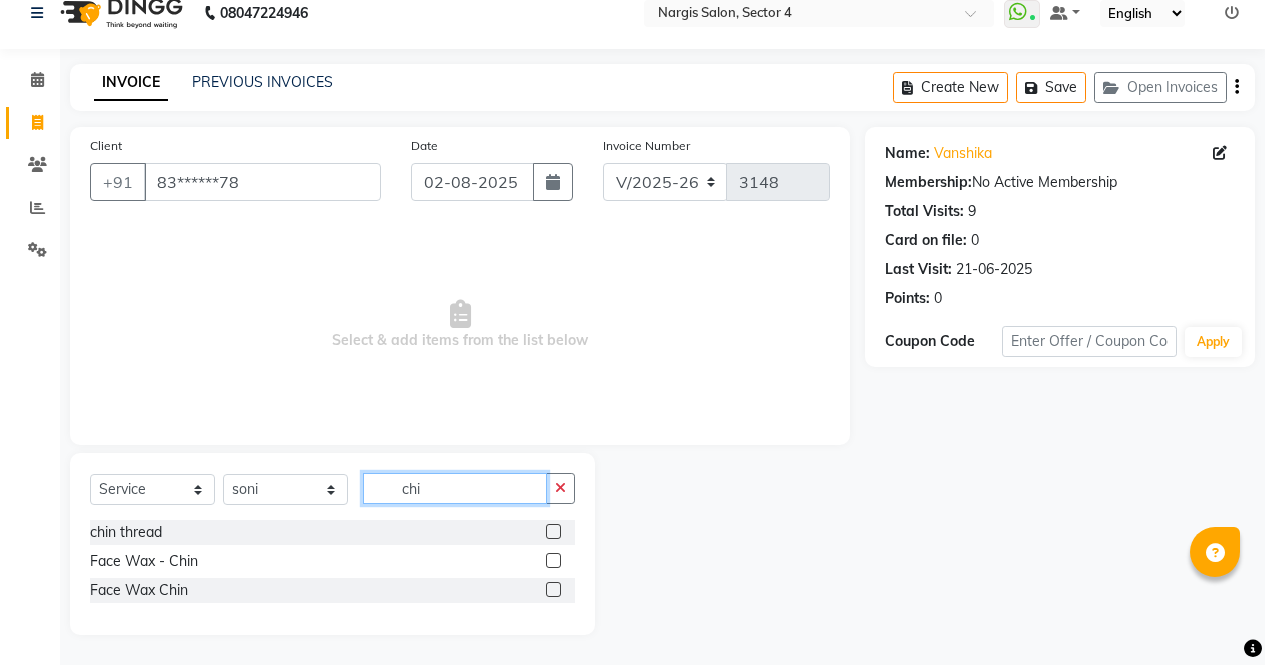 scroll, scrollTop: 23, scrollLeft: 0, axis: vertical 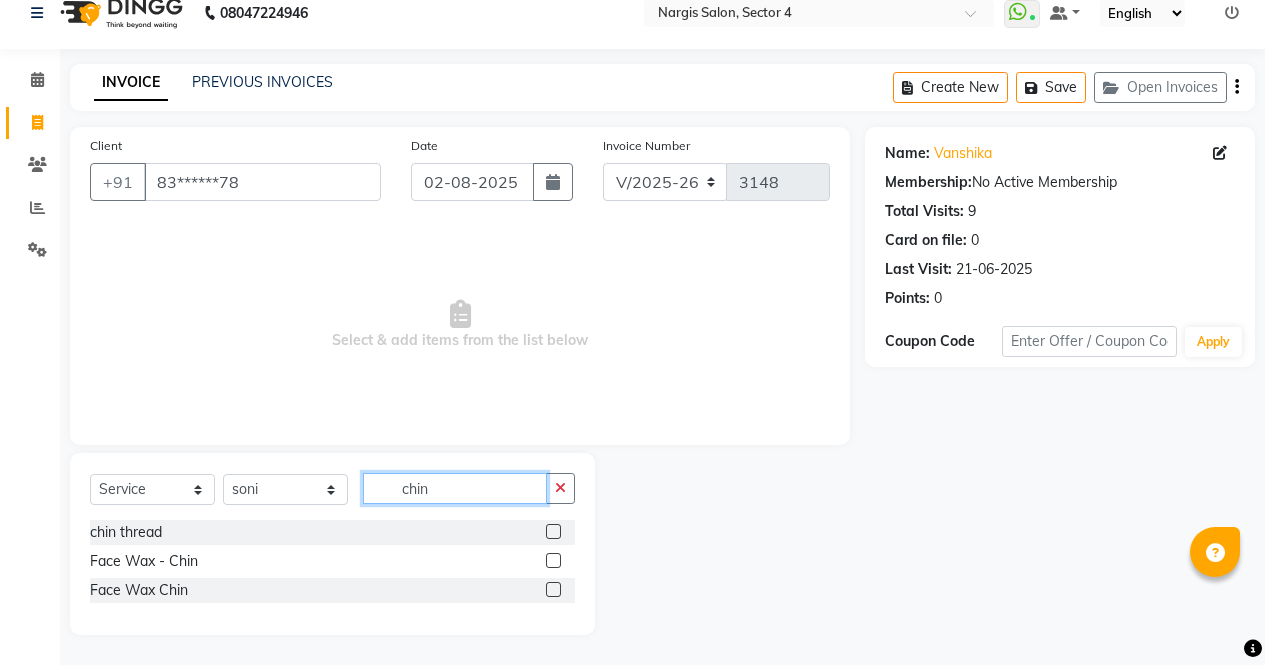 type on "chin" 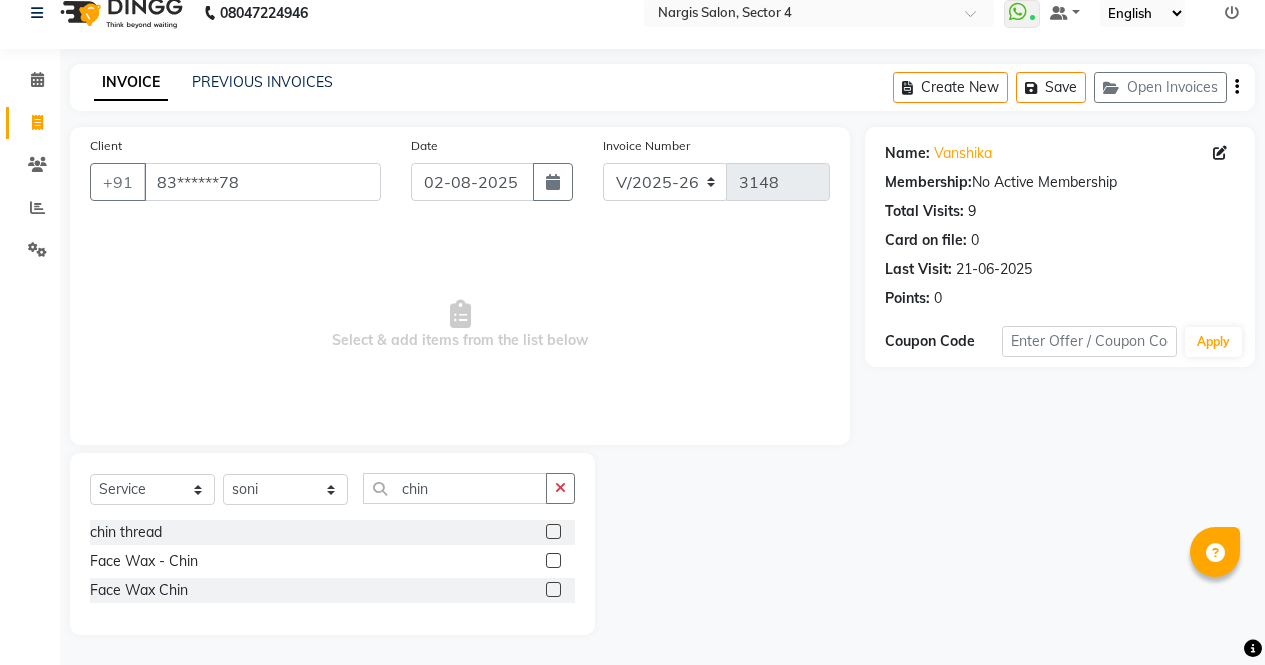 click 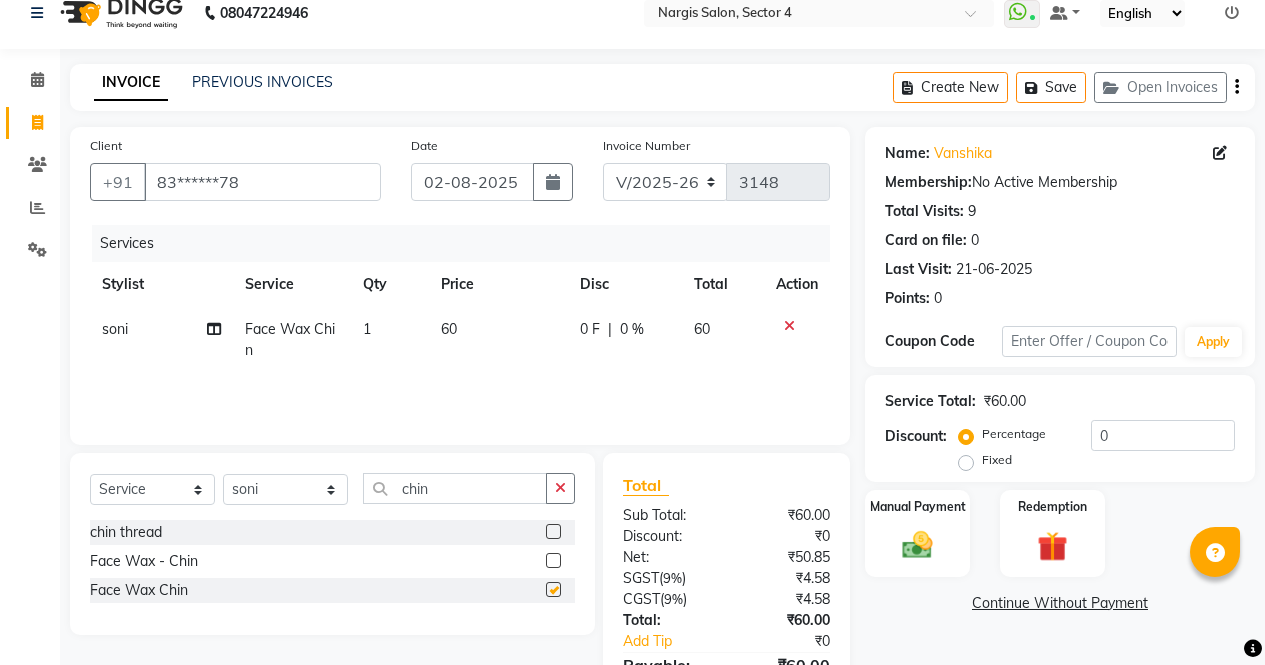 checkbox on "false" 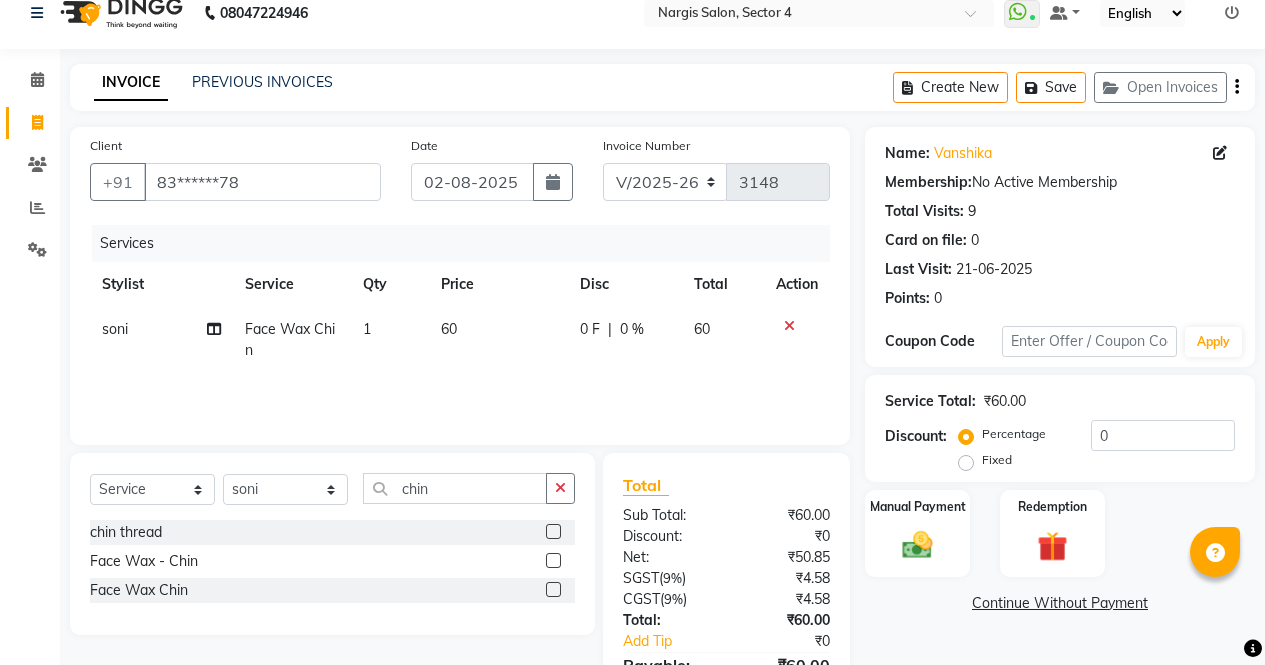 click 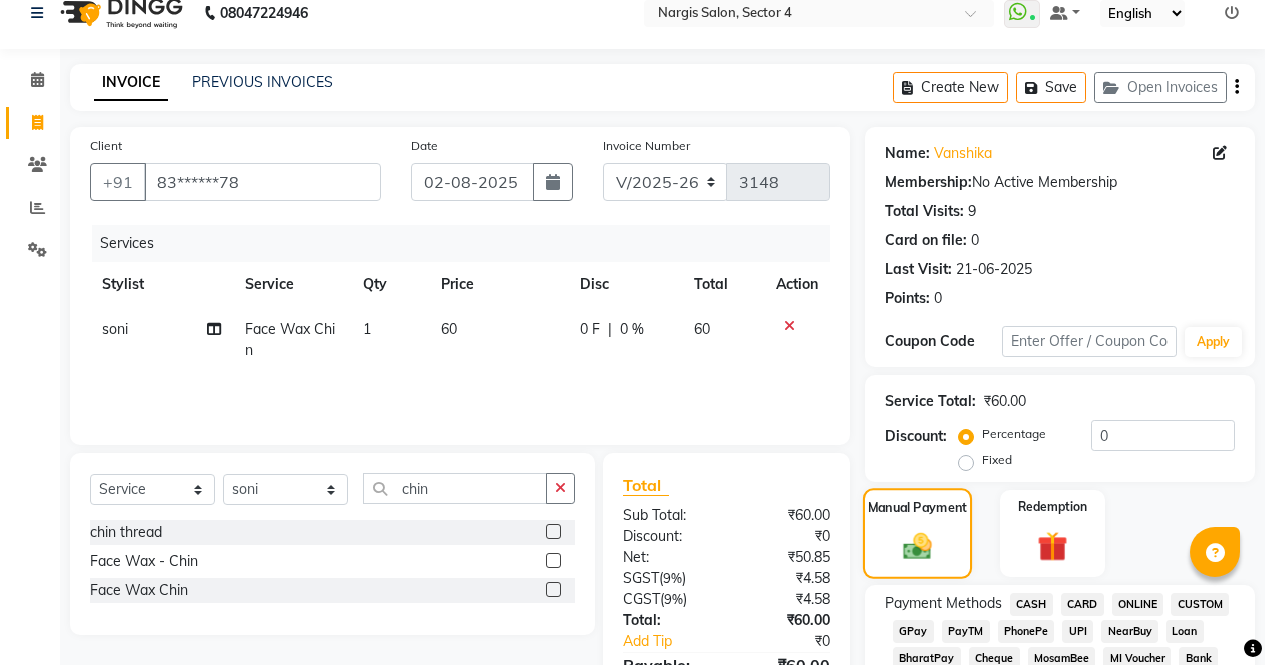 click on "ONLINE" 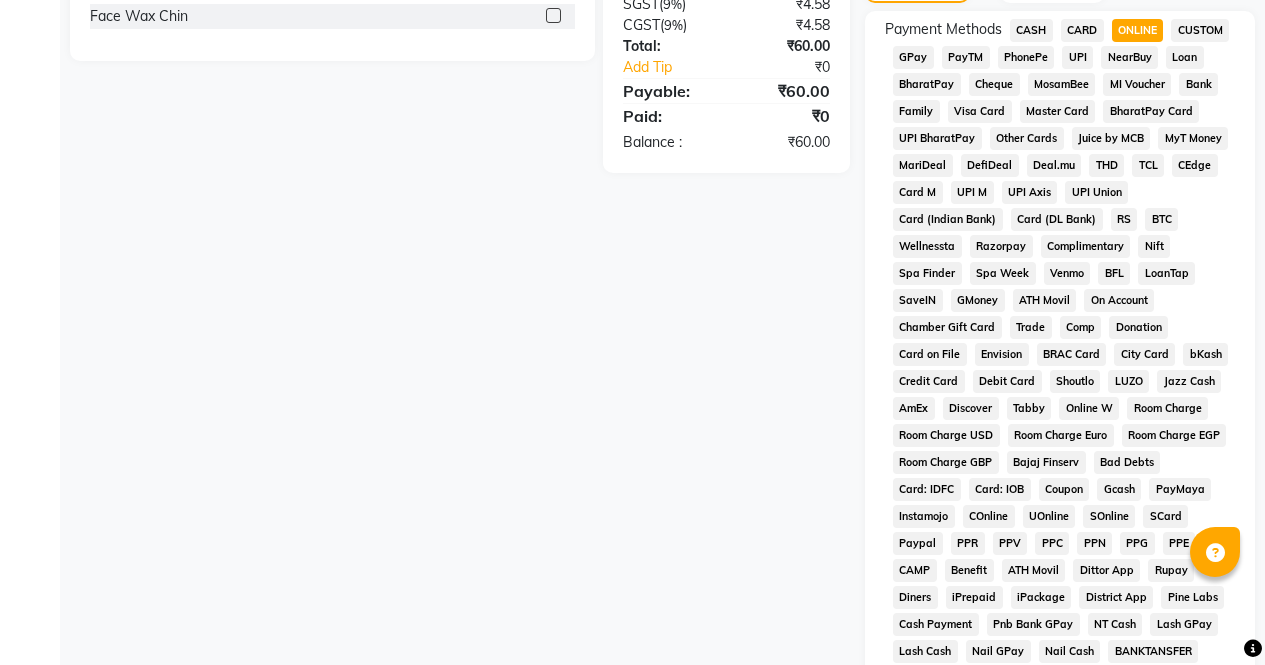 scroll, scrollTop: 914, scrollLeft: 0, axis: vertical 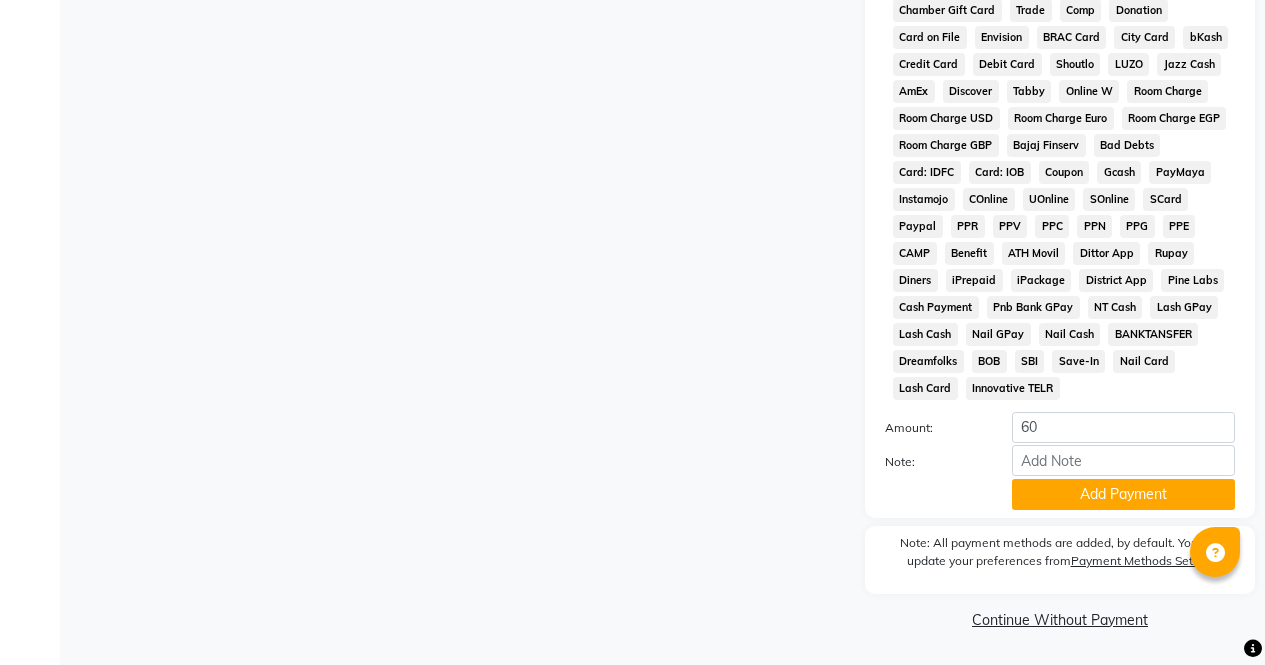 click on "Add Payment" 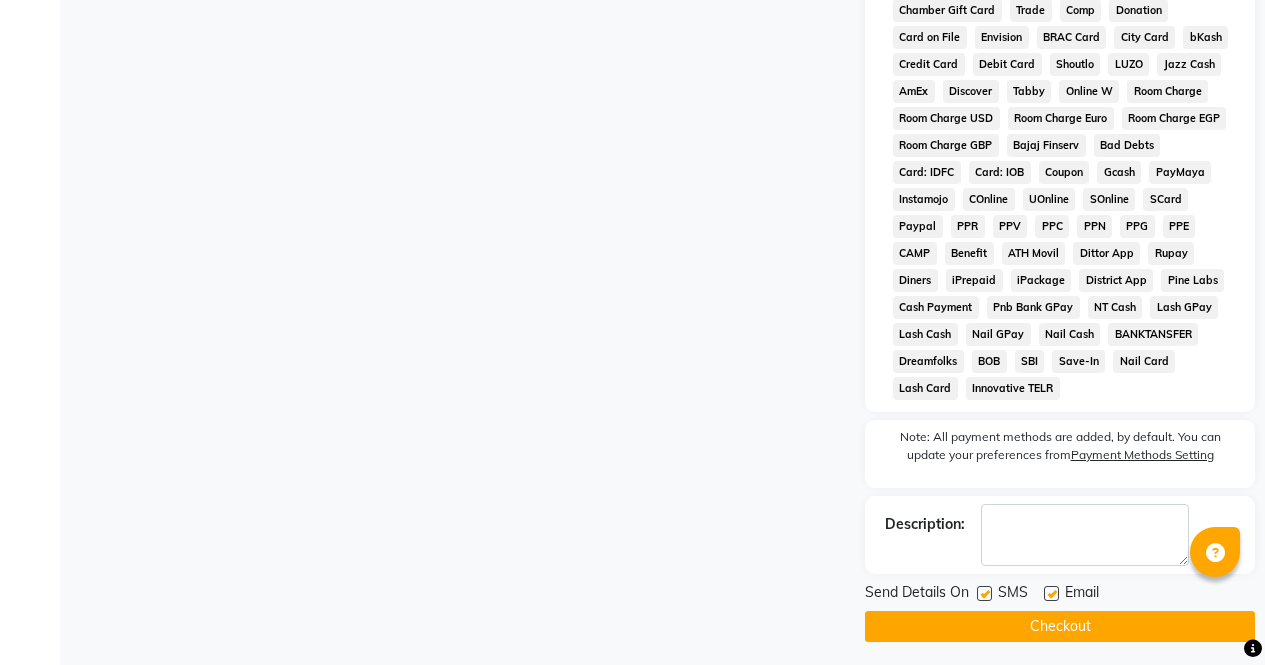 click on "Checkout" 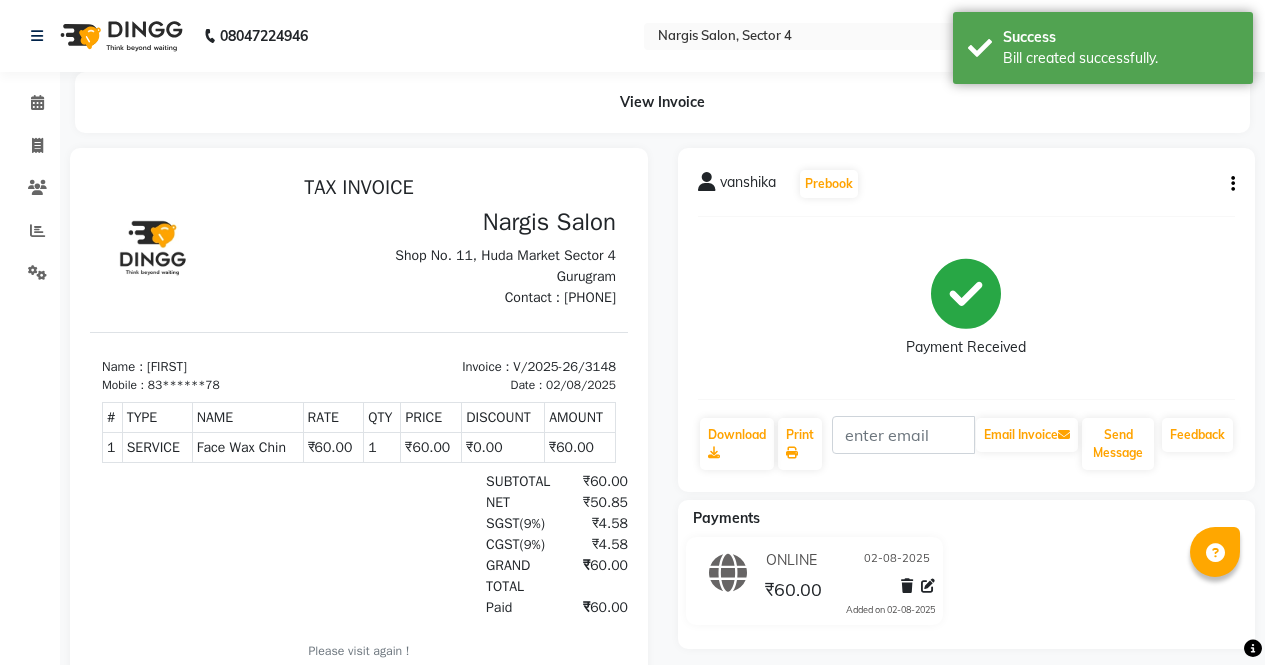 scroll, scrollTop: 0, scrollLeft: 0, axis: both 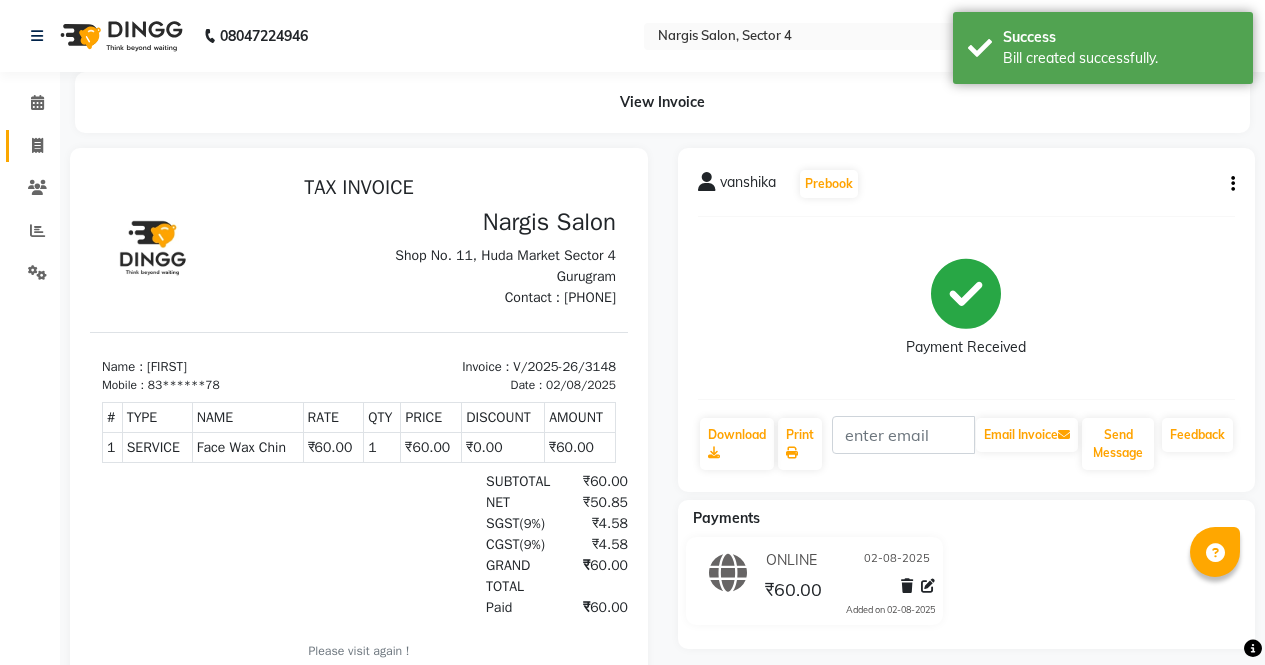 click 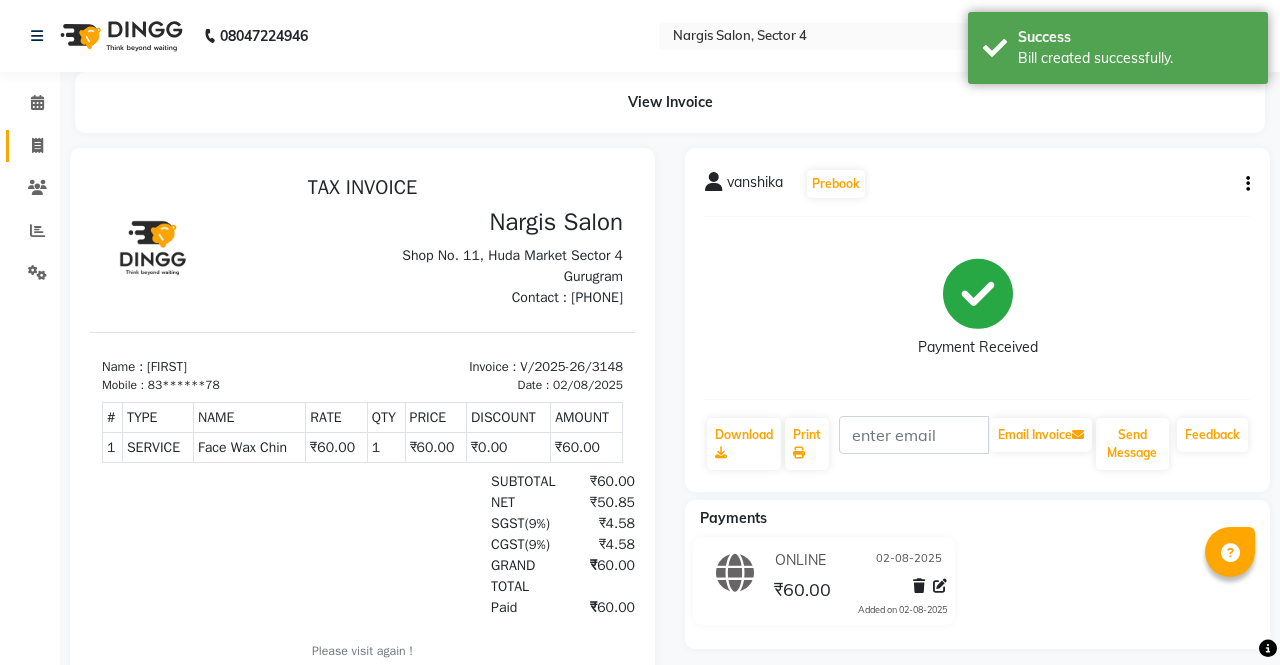 select on "service" 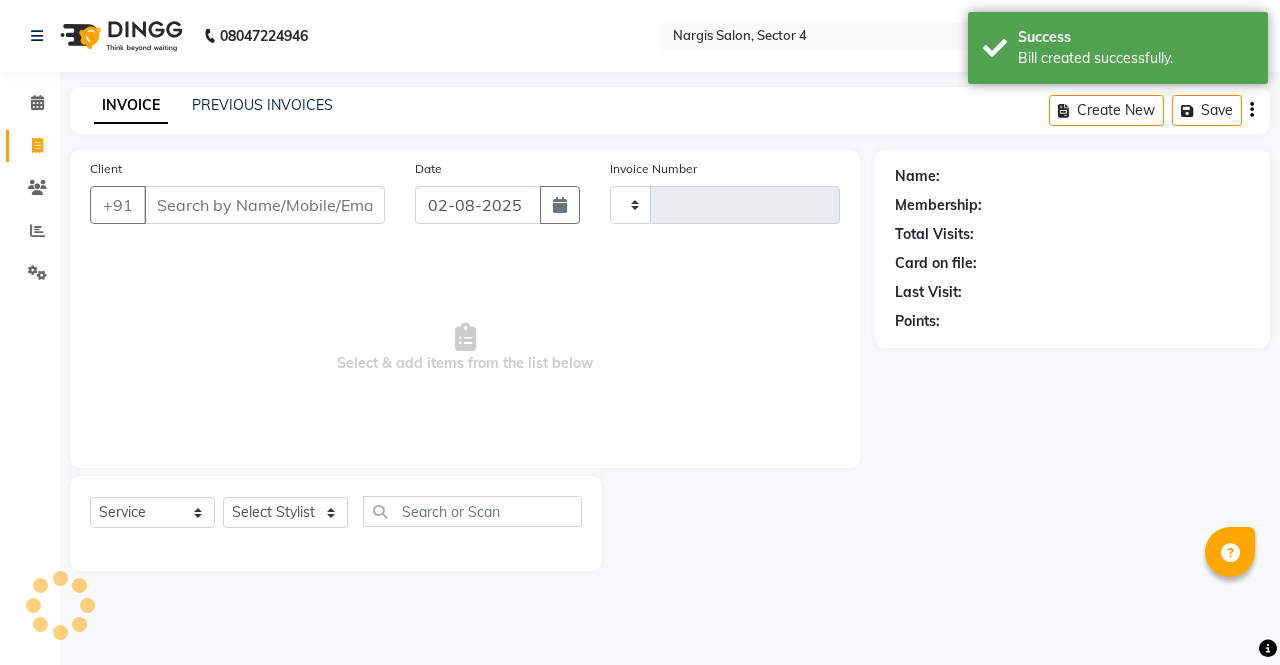 type on "3149" 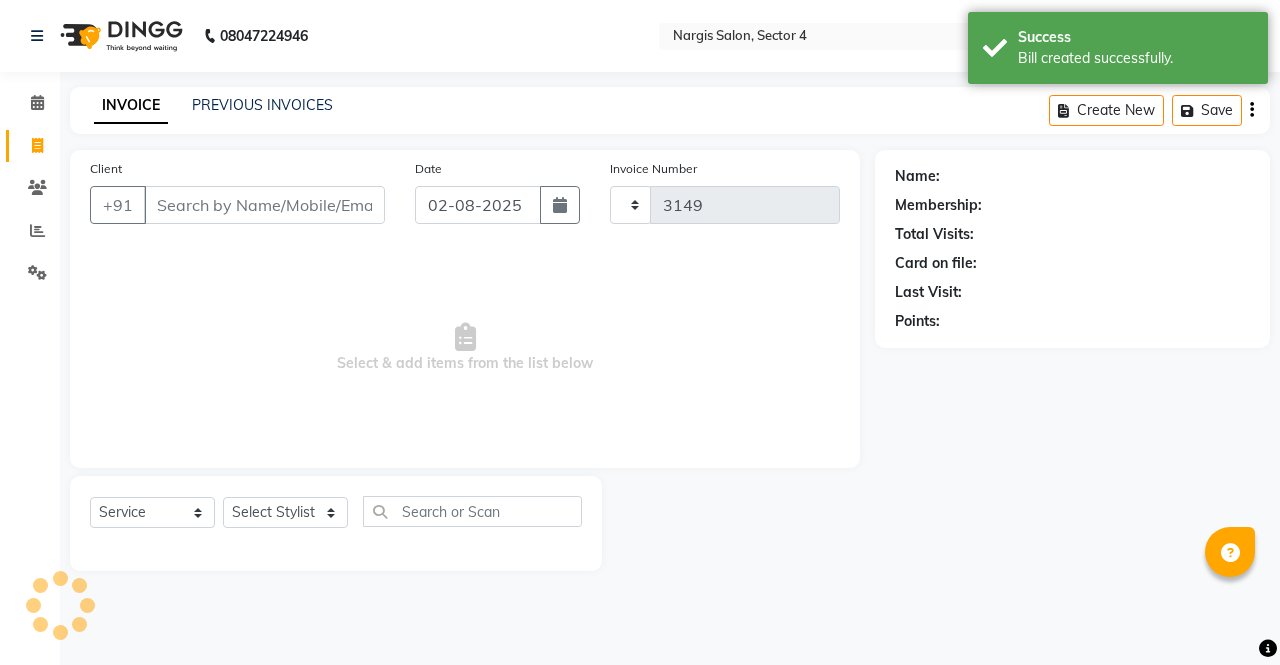 select on "4130" 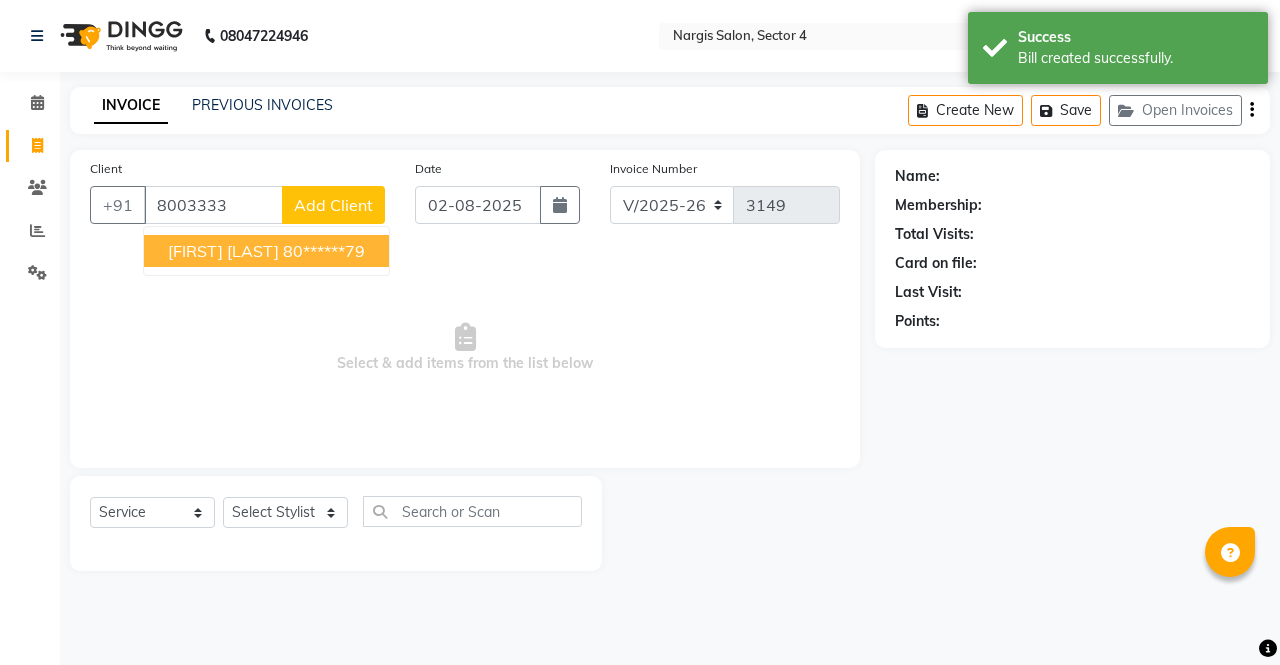 click on "[FIRST] [LAST]" at bounding box center (223, 251) 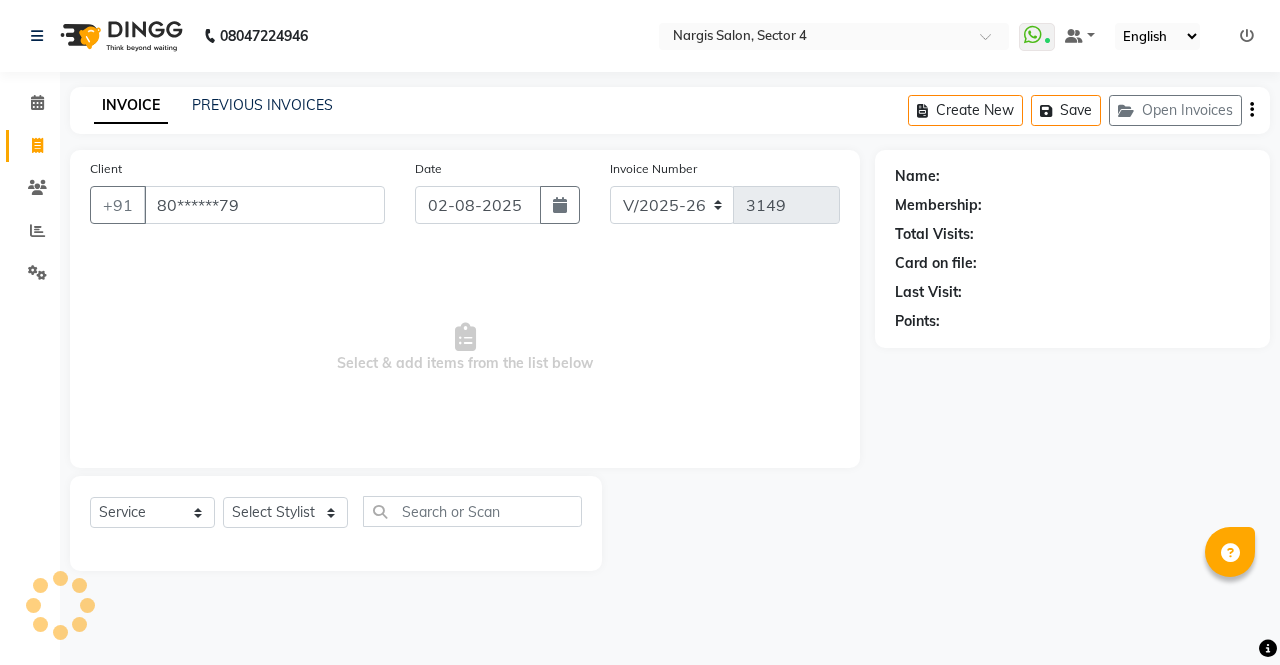 type on "80******79" 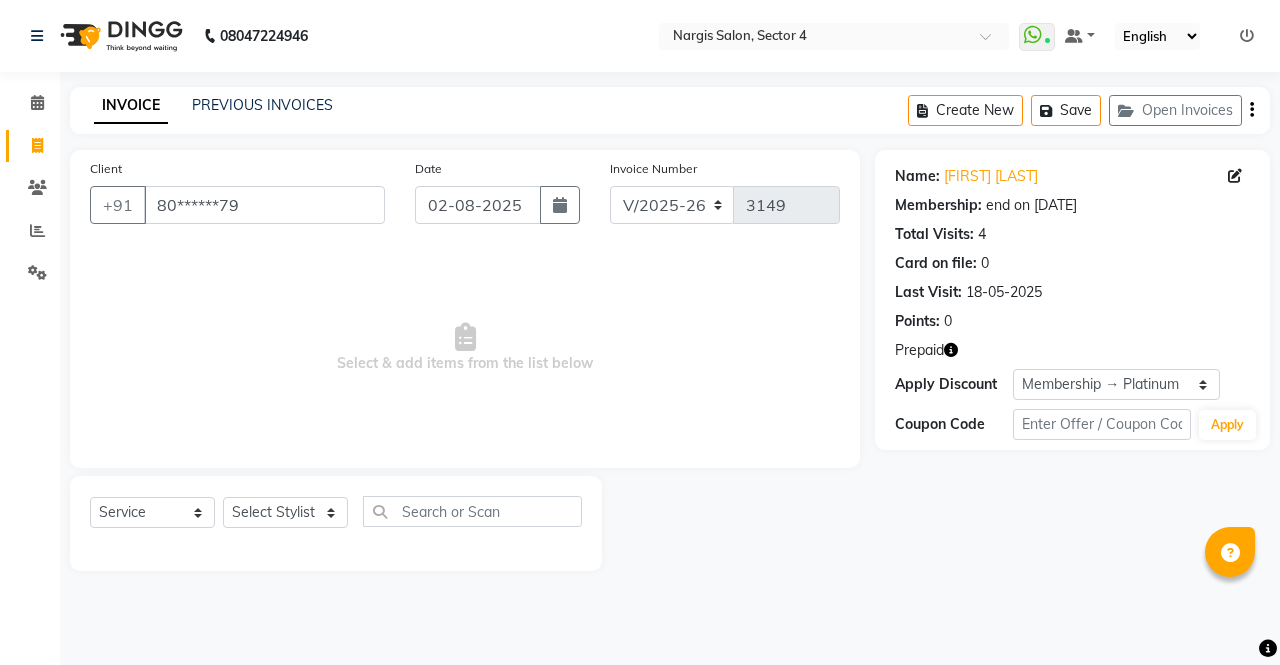 click 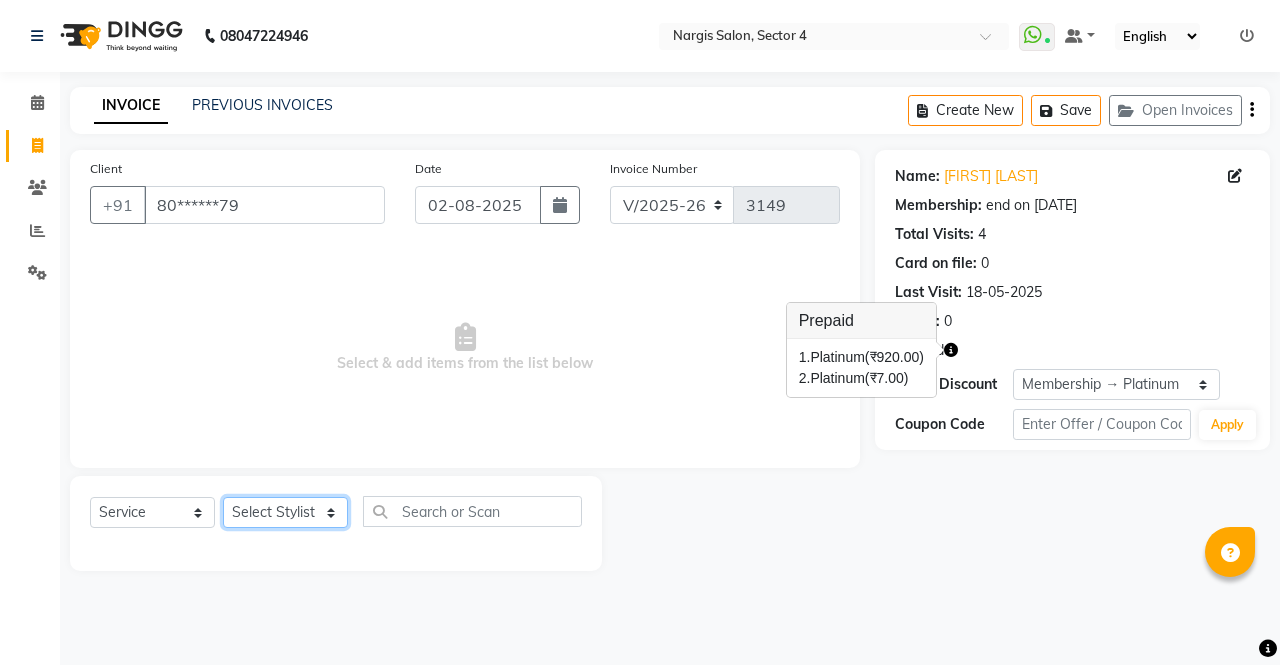 click on "Select Stylist ajeet anu armaan ashu Front Desk muskaan rakhi saima shivam soni sunil yashoda" 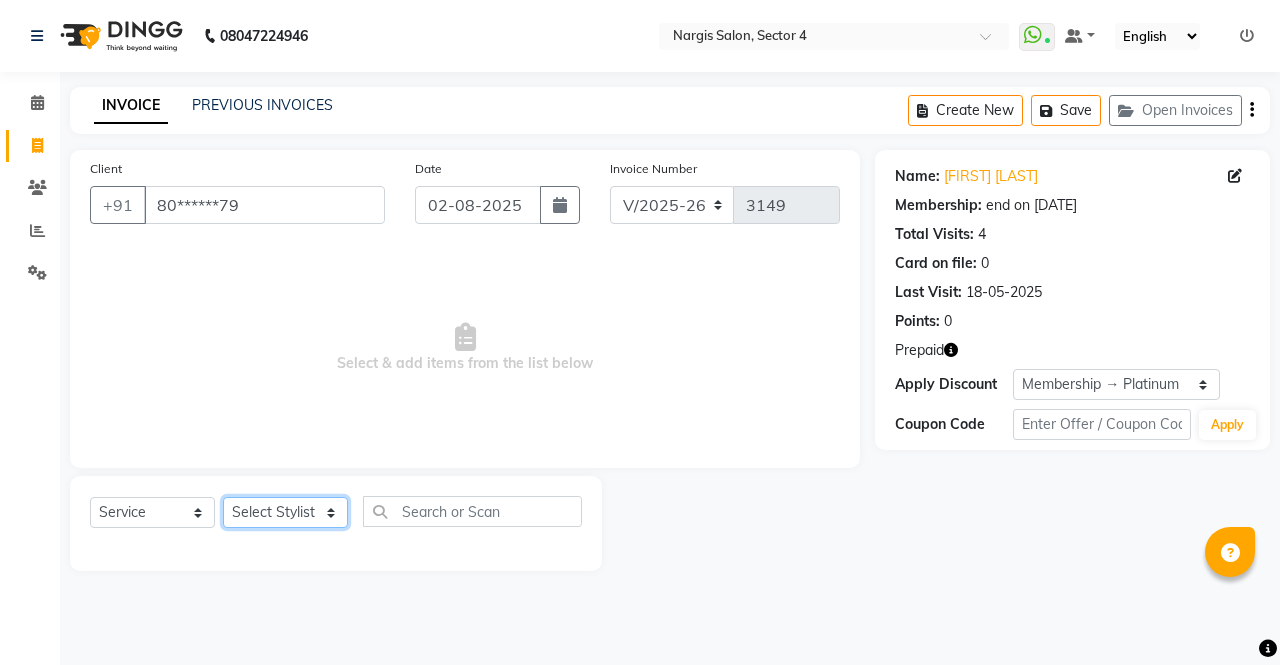 select on "[PHONE]" 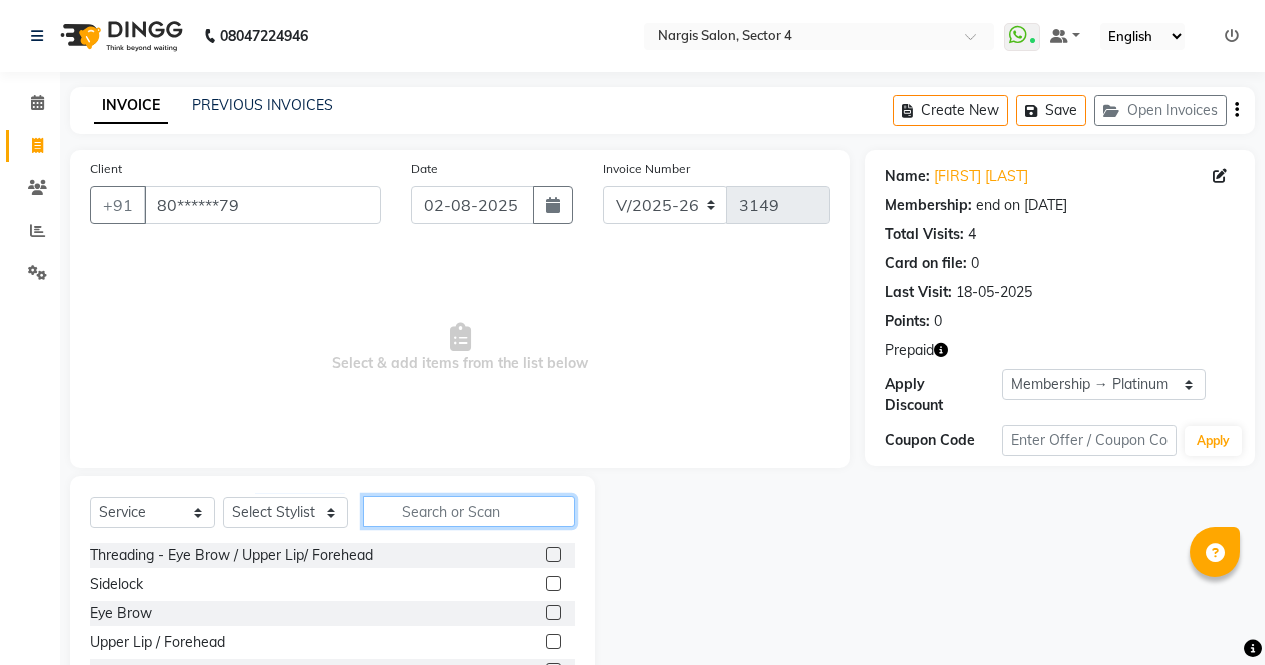 click 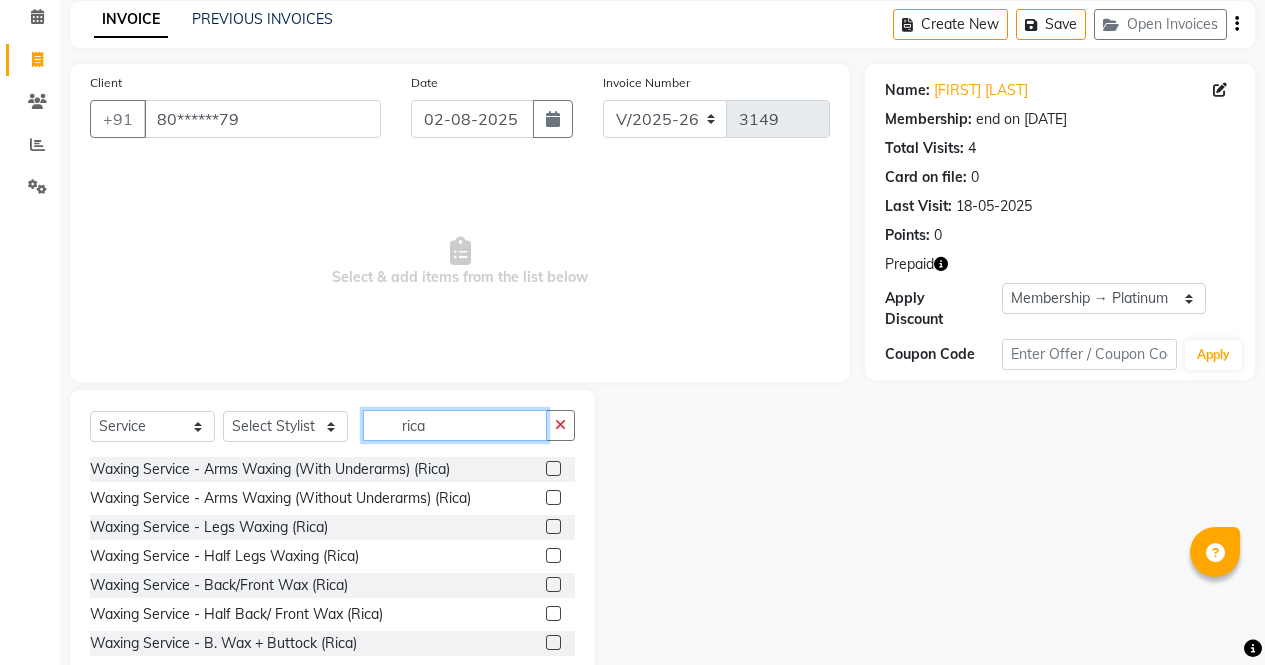 scroll, scrollTop: 132, scrollLeft: 0, axis: vertical 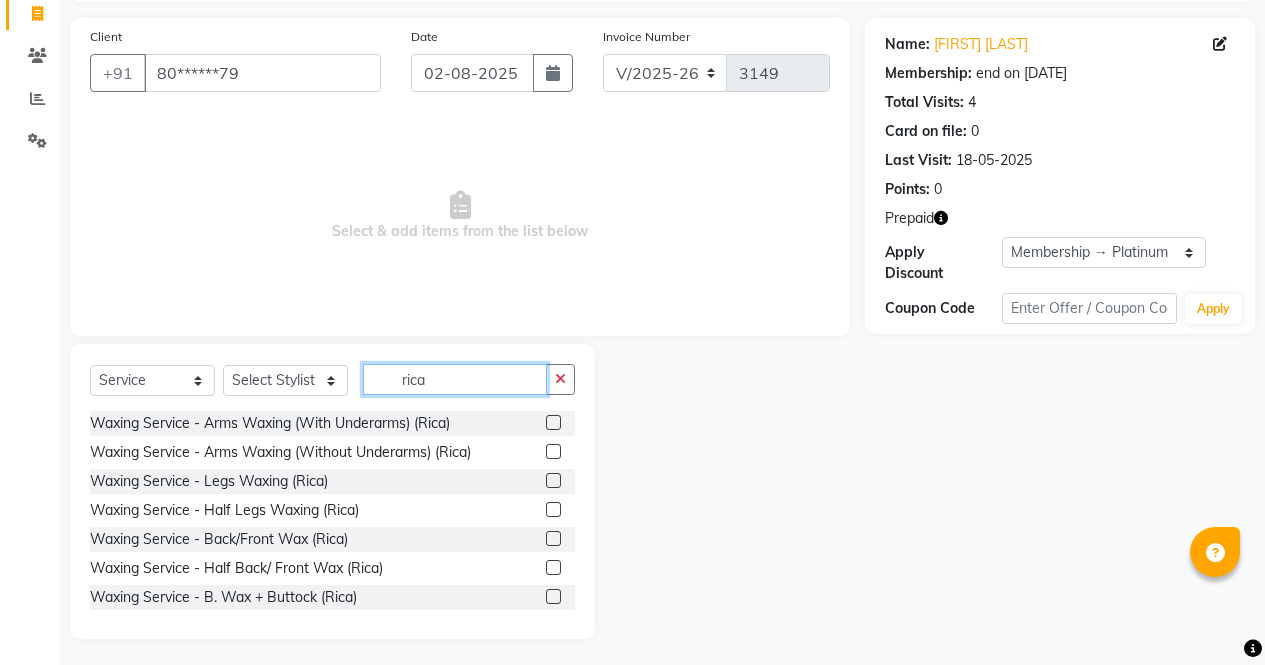 type on "rica" 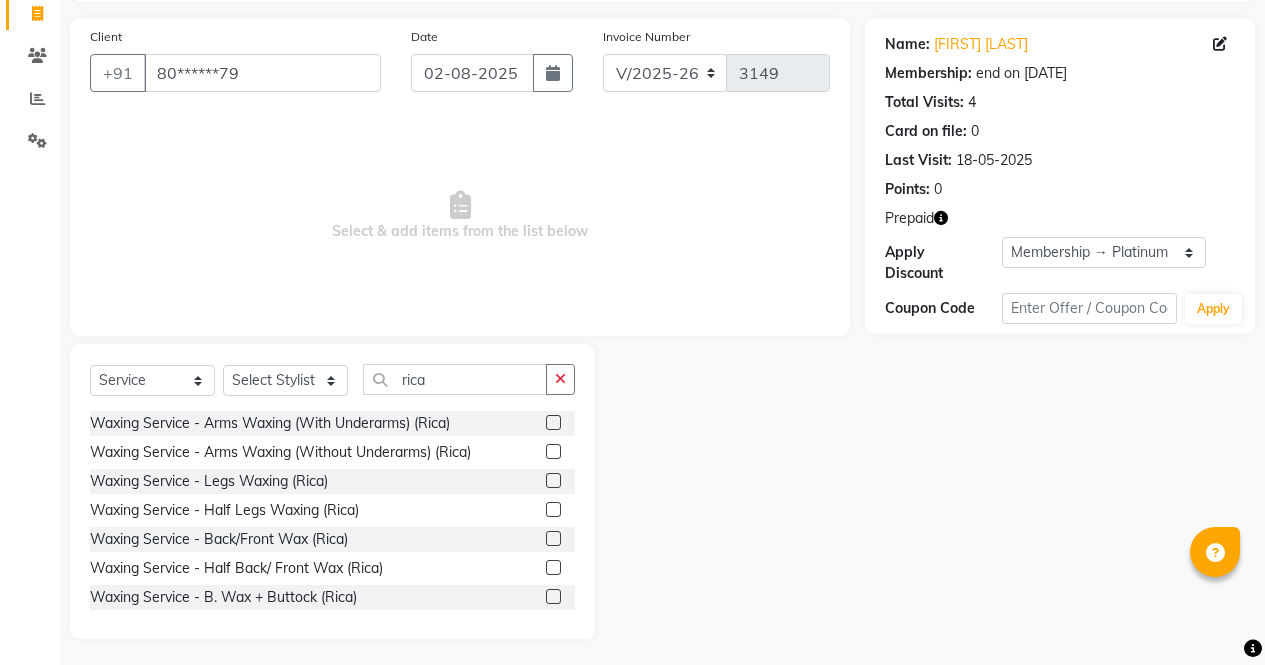 click 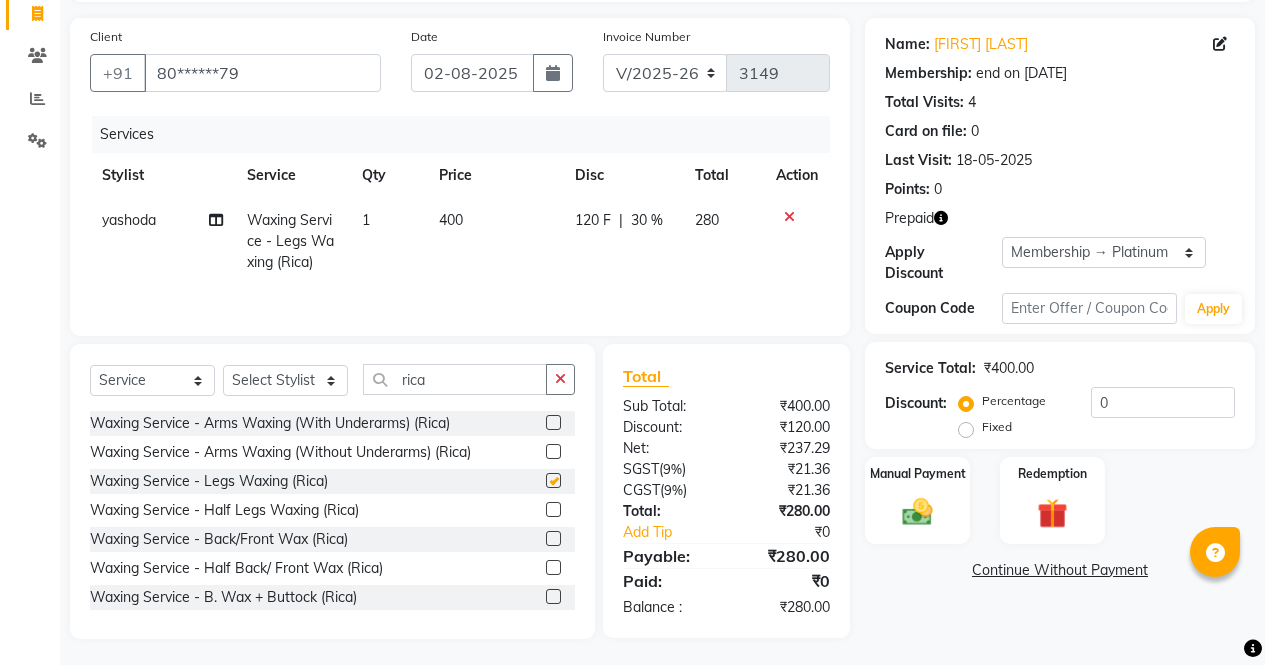 click 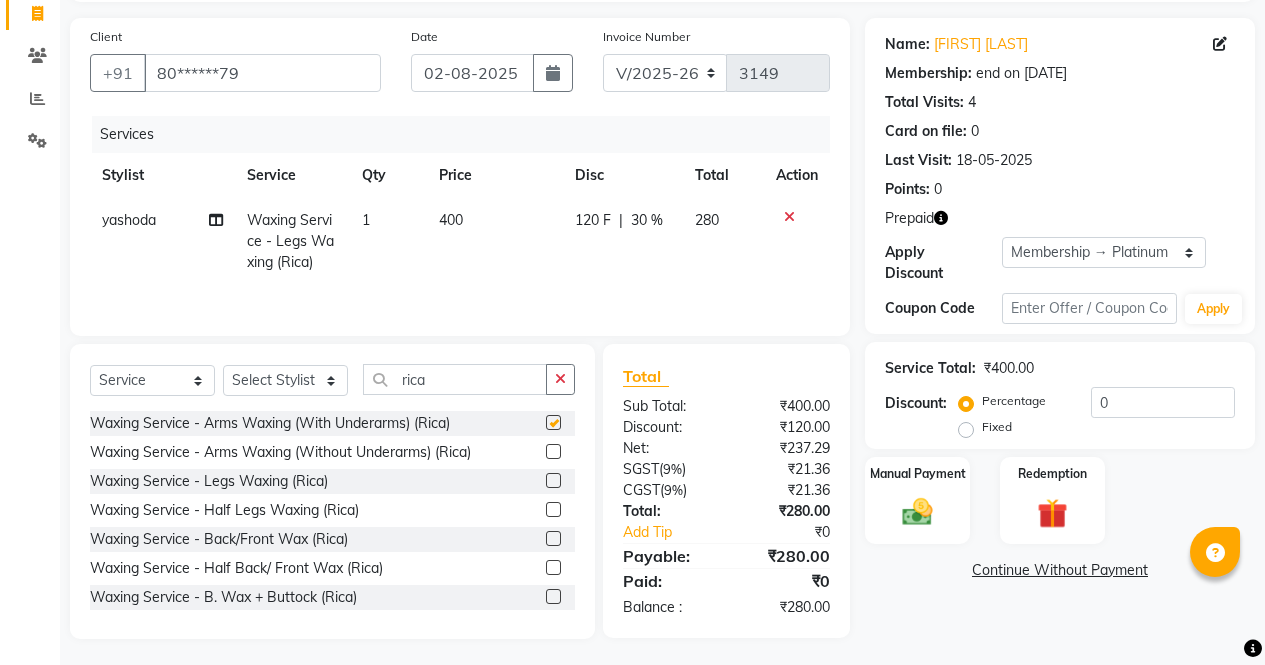 checkbox on "false" 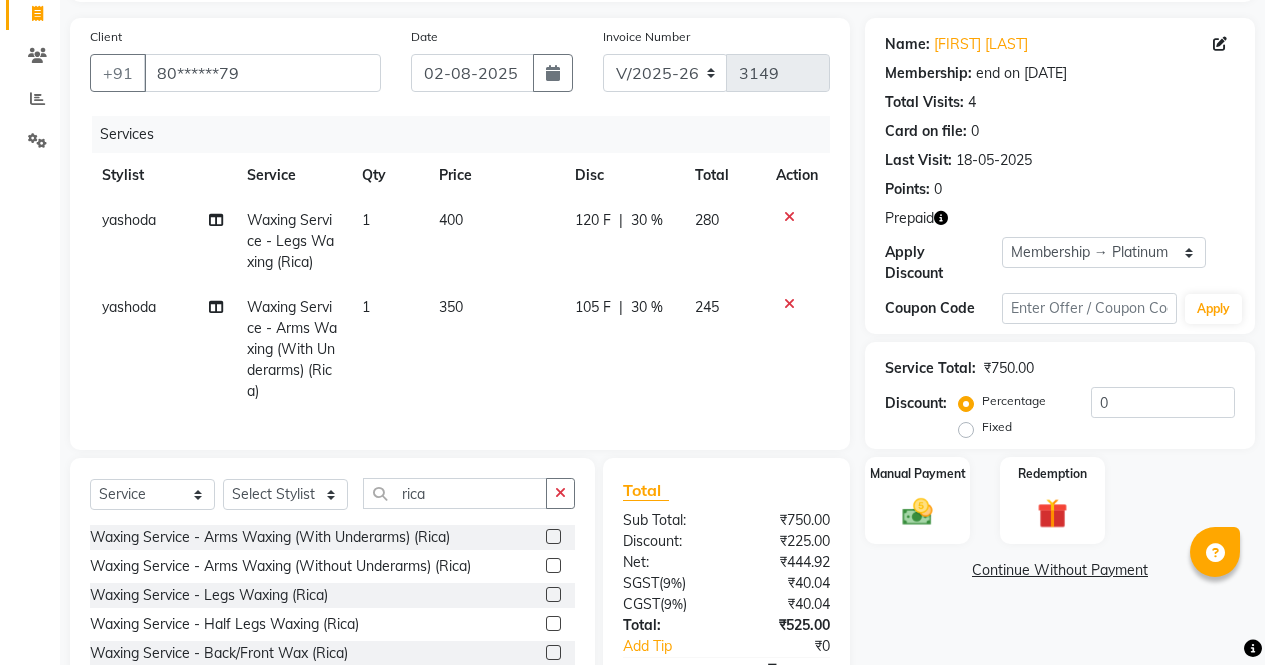 checkbox on "false" 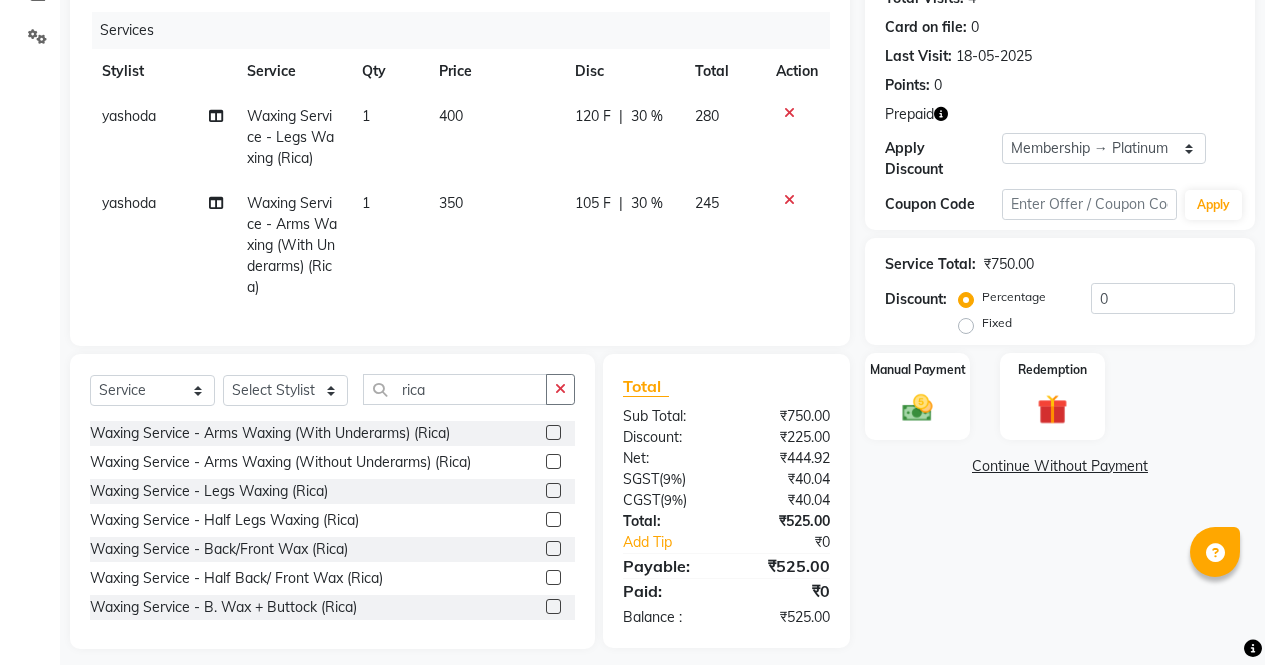 scroll, scrollTop: 265, scrollLeft: 0, axis: vertical 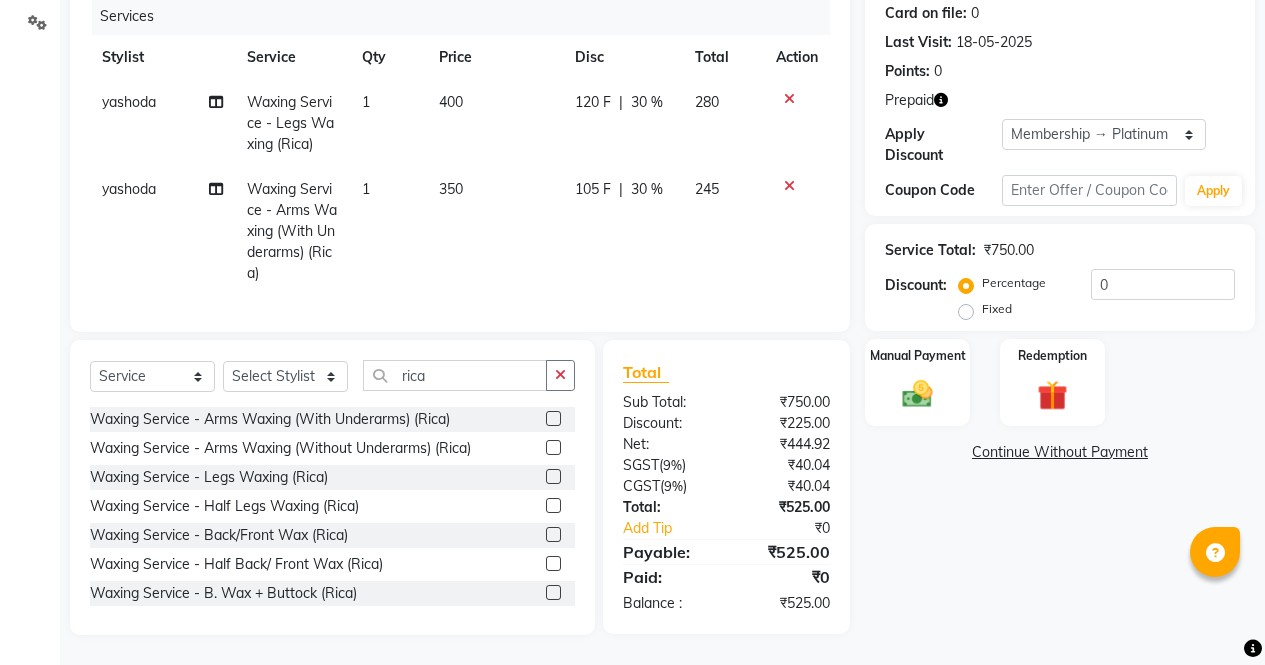 click on "Prepaid" 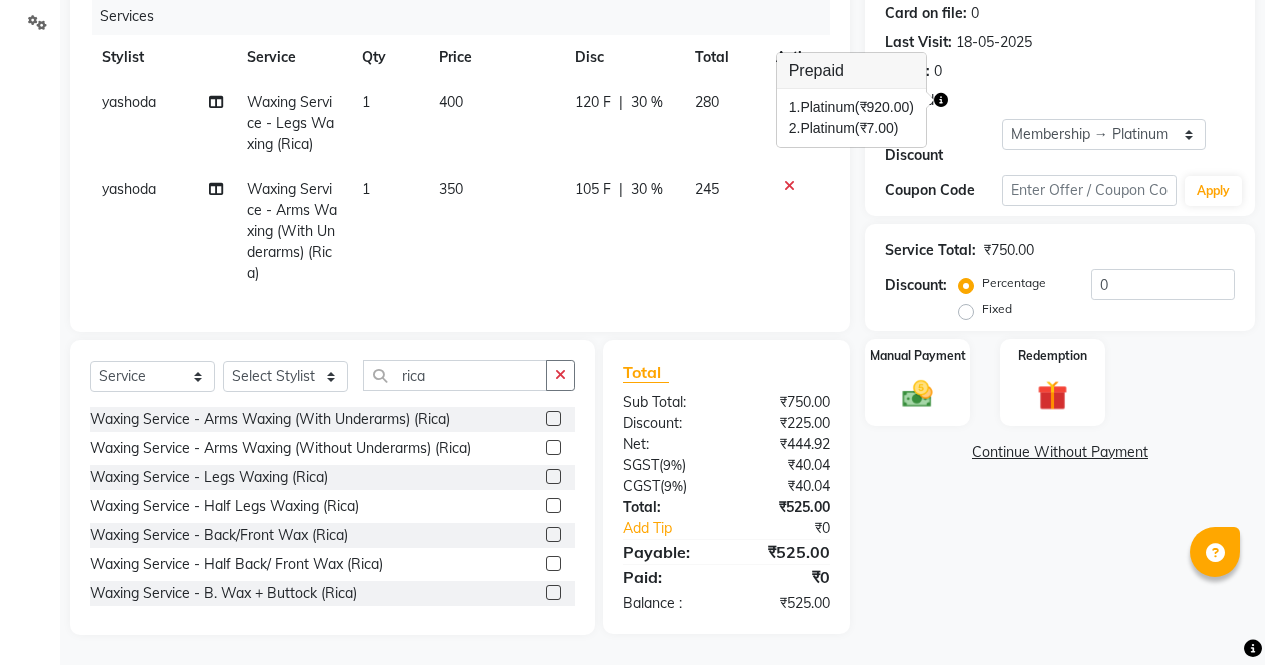 click on "Name: [FIRST] [LAST] Membership: end on [DATE] Total Visits:  4 Card on file:  0 Last Visit:   18-05-2025 Points:   0  Prepaid Apply Discount Select Membership → Platinum Membership → Platinum Membership → Platinum Coupon Code Apply Service Total:  ₹750.00  Discount:  Percentage   Fixed  0 Manual Payment Redemption  Continue Without Payment" 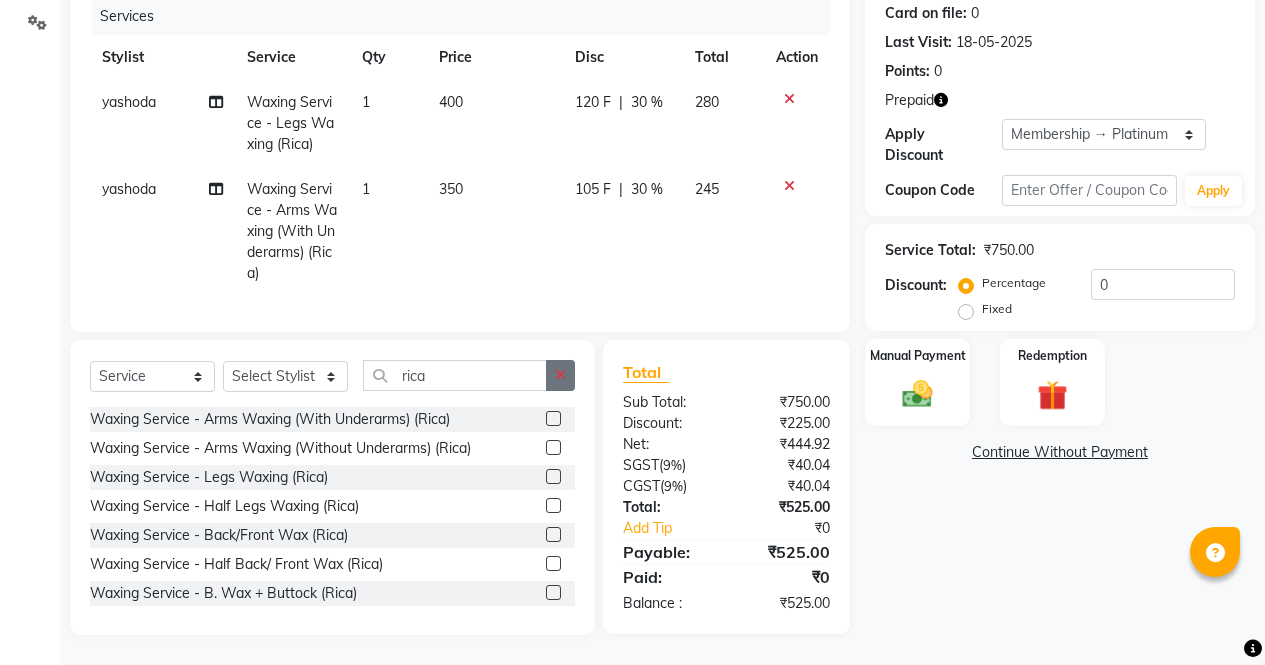 click 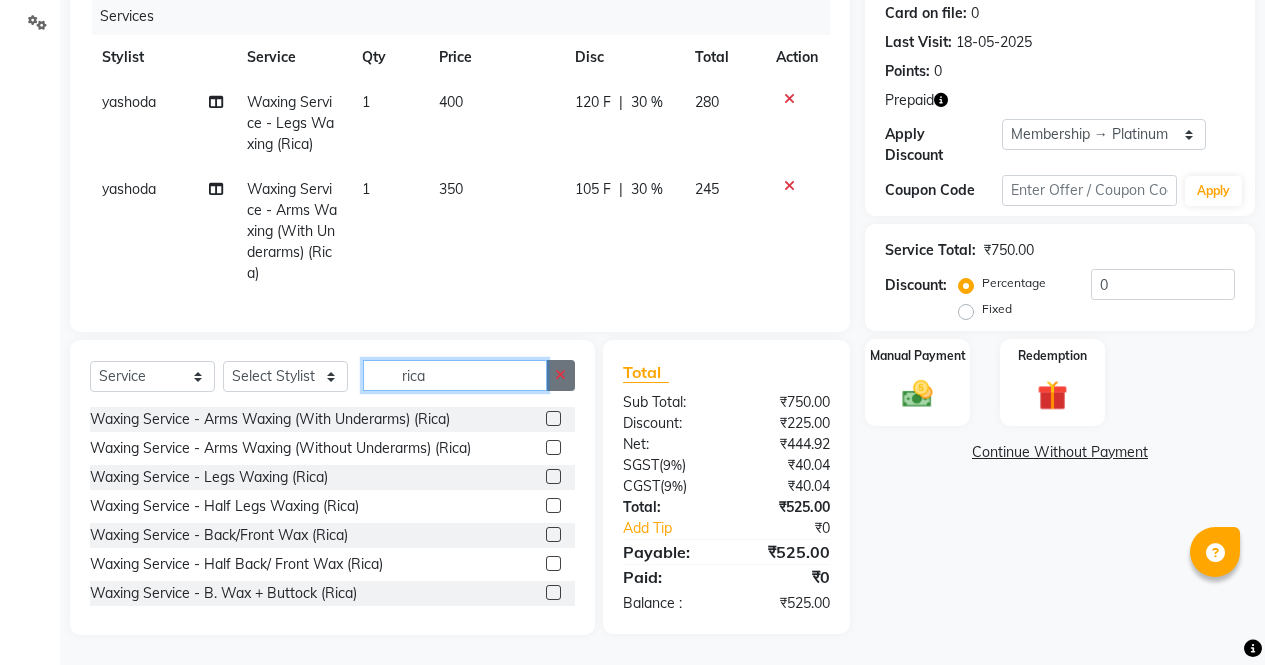 type 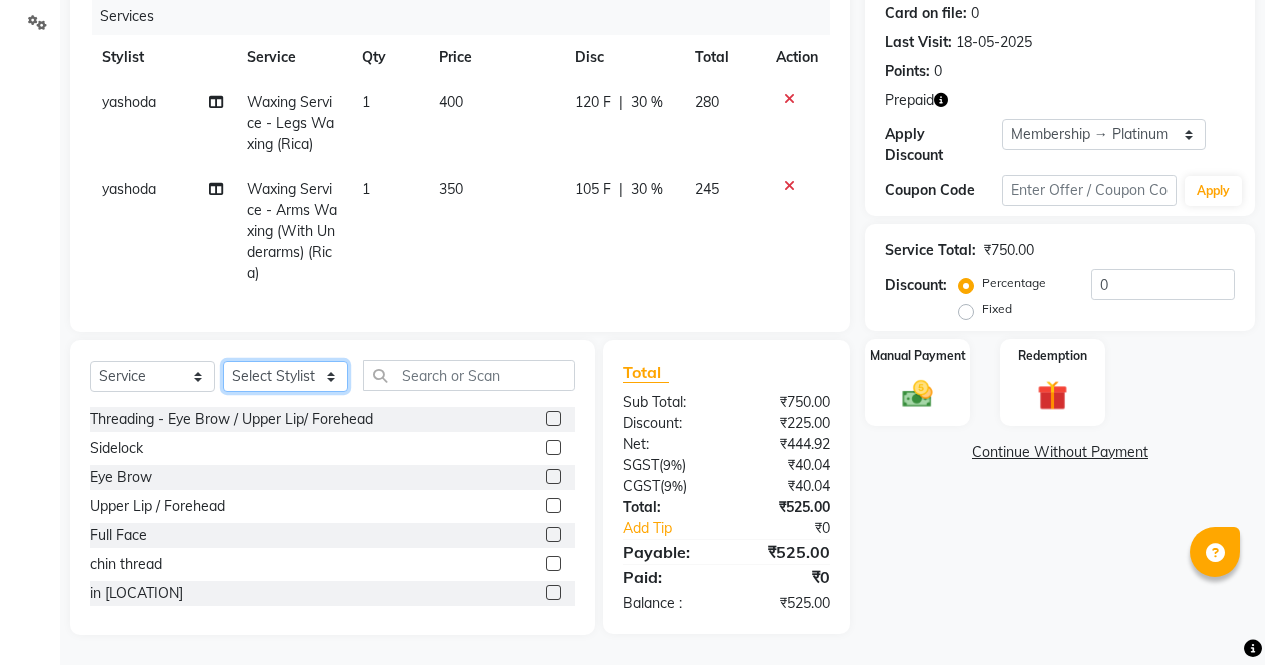 click on "Select Stylist ajeet anu armaan ashu Front Desk muskaan rakhi saima shivam soni sunil yashoda" 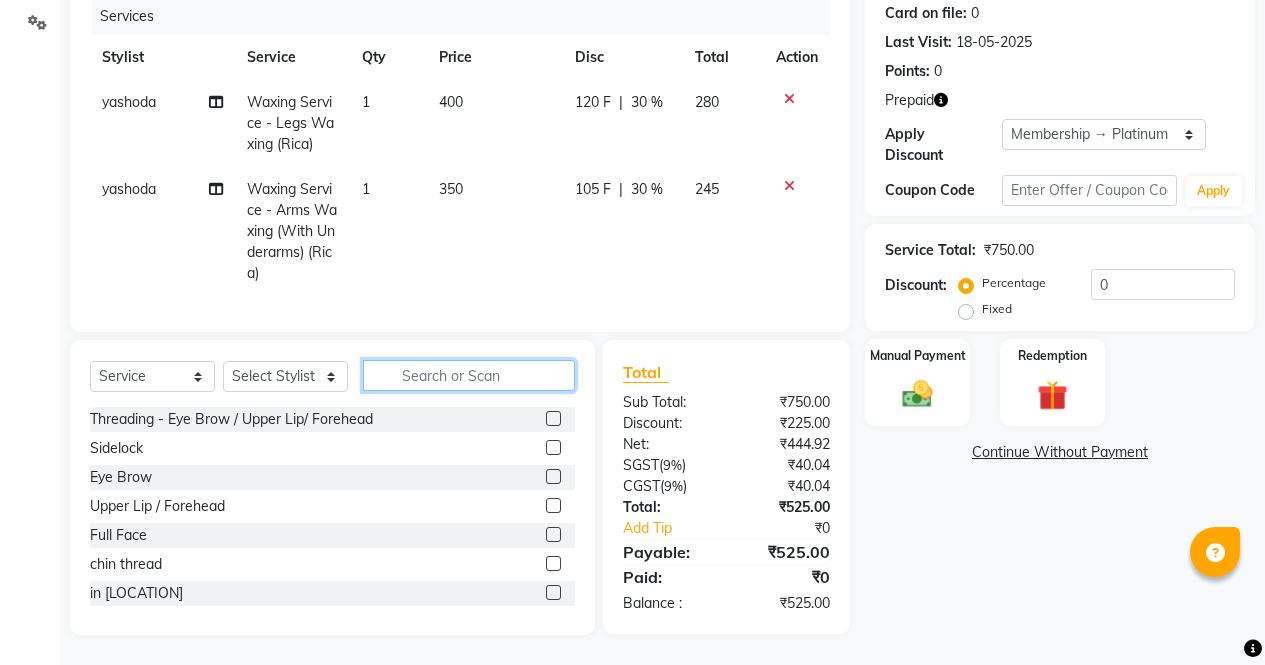click 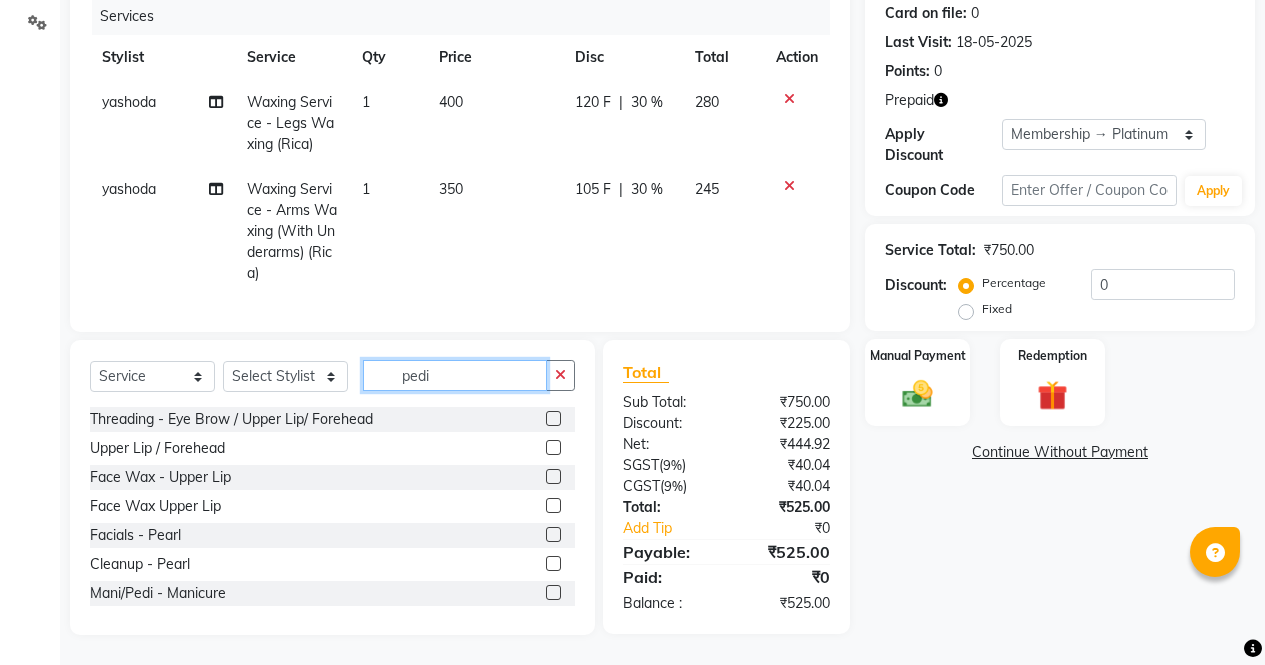 scroll, scrollTop: 264, scrollLeft: 0, axis: vertical 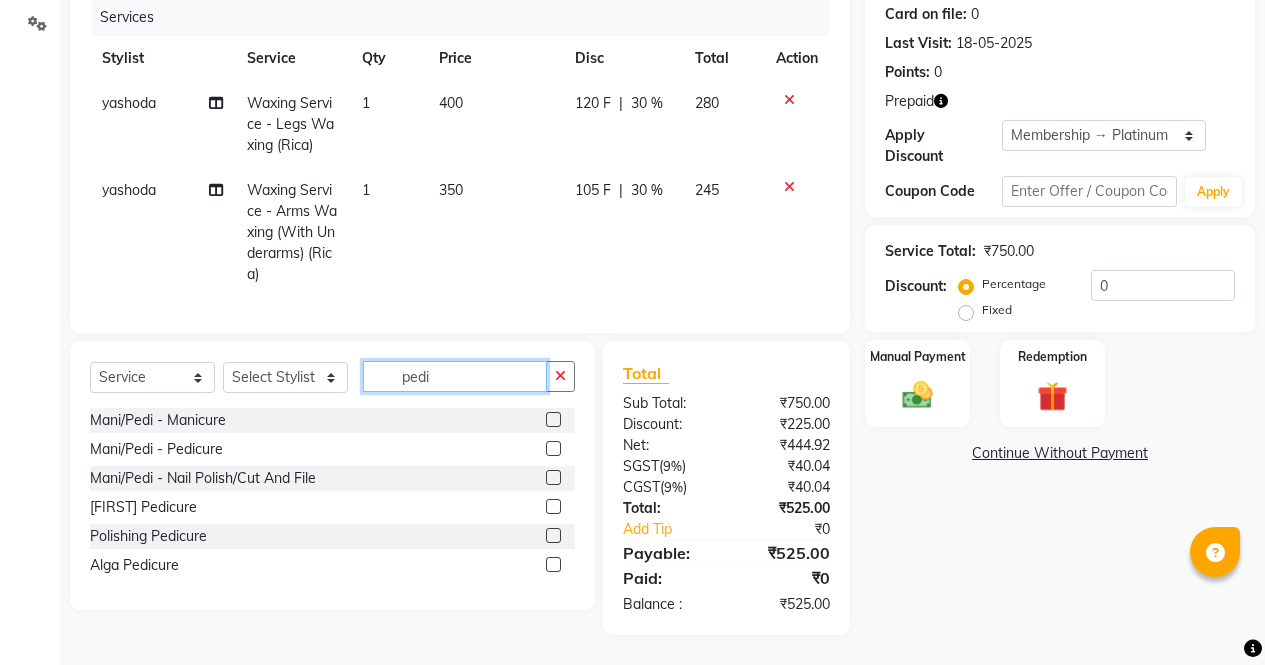 type on "pedi" 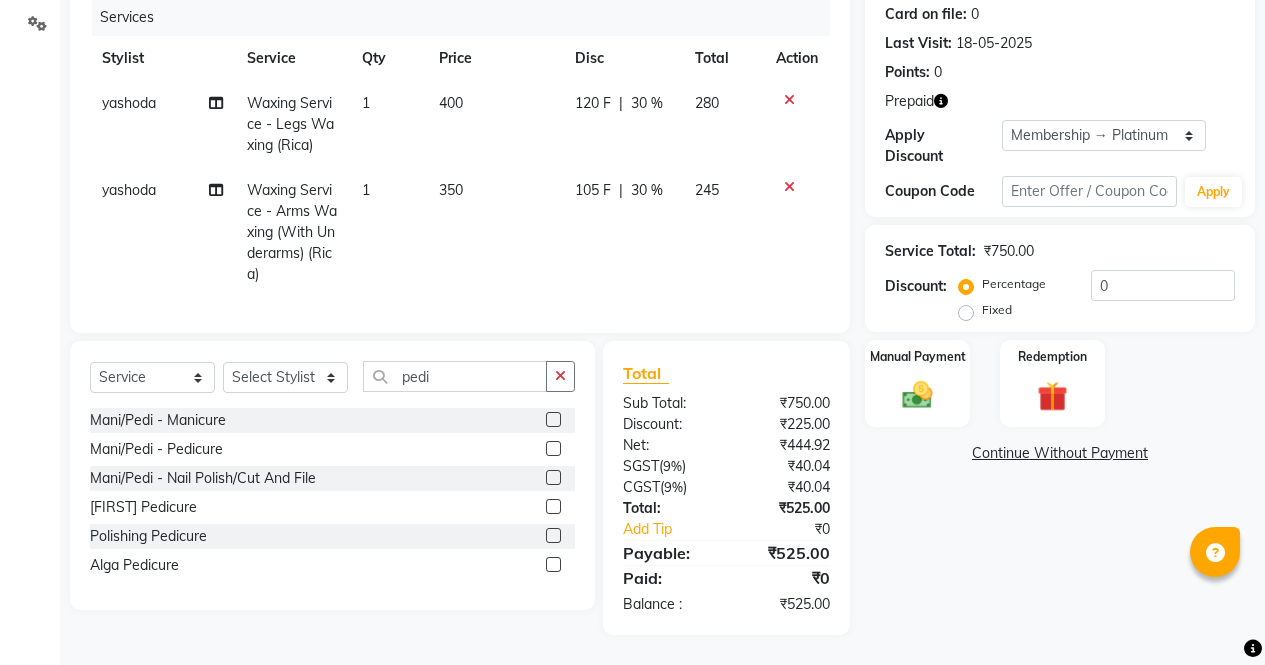 click 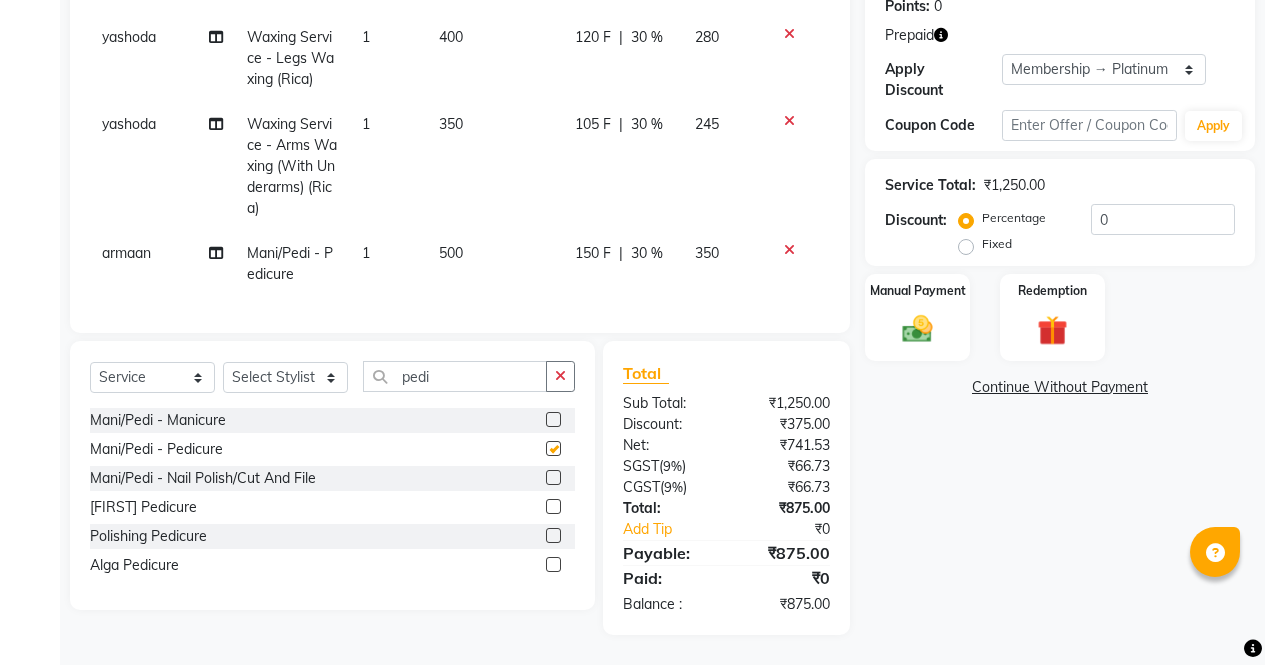 checkbox on "false" 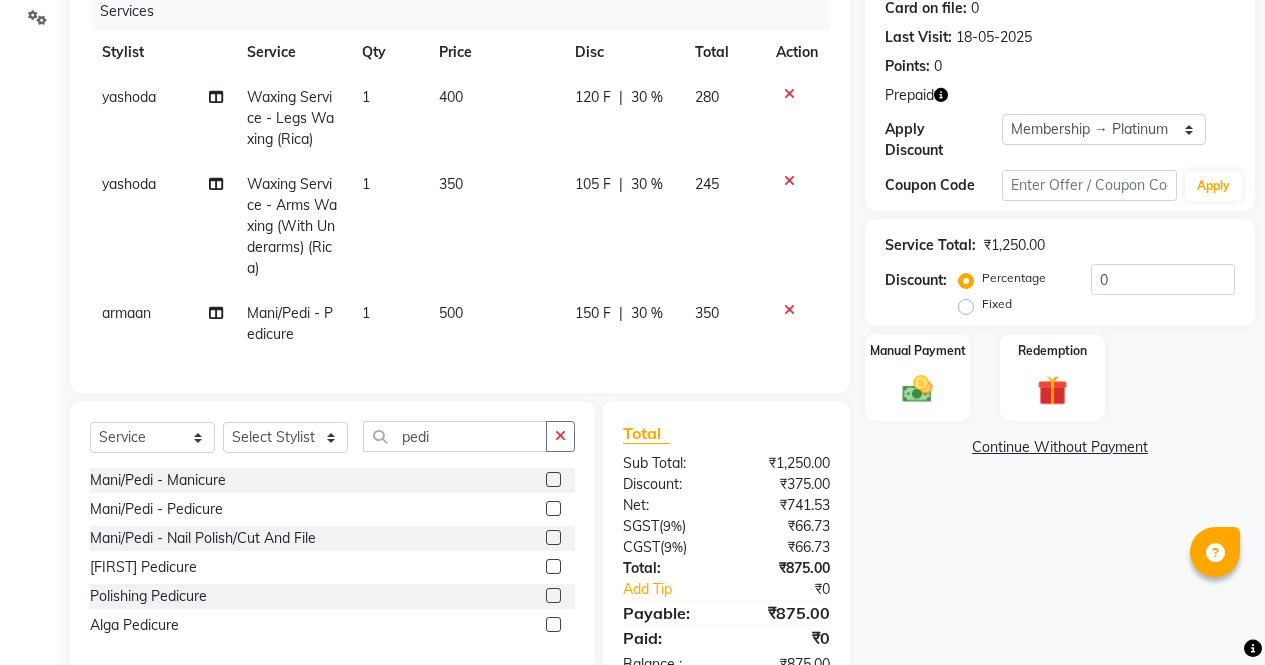 scroll, scrollTop: 211, scrollLeft: 0, axis: vertical 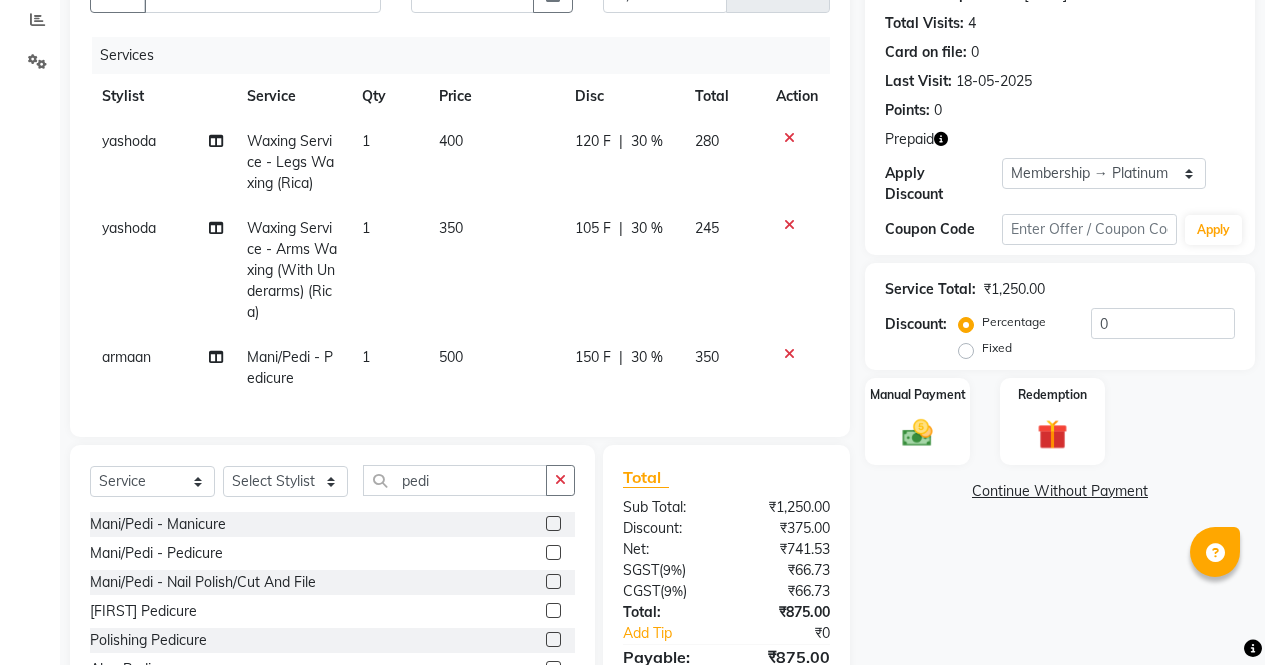 click 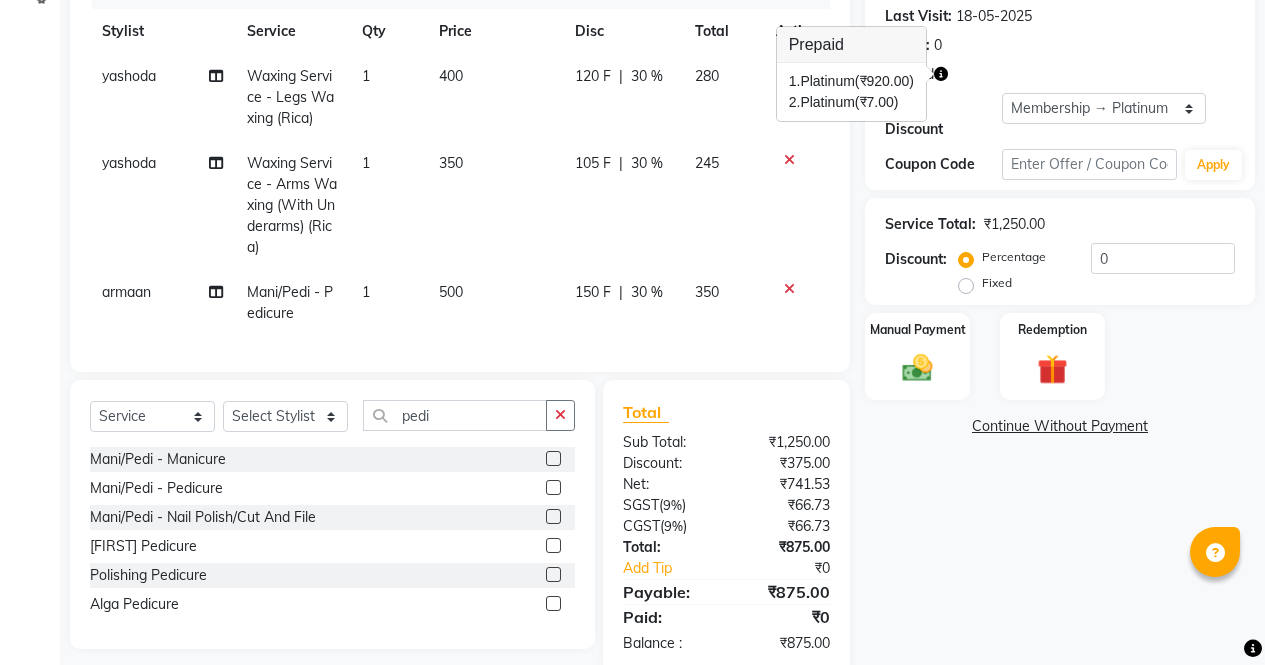 scroll, scrollTop: 330, scrollLeft: 0, axis: vertical 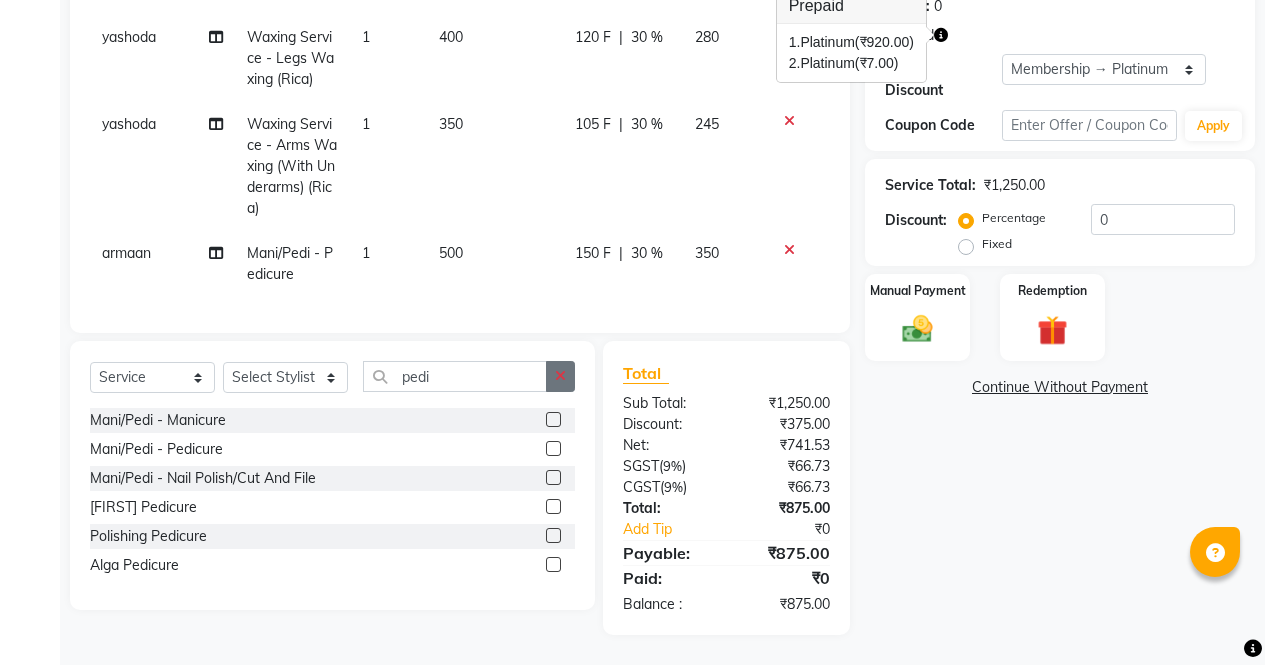 click 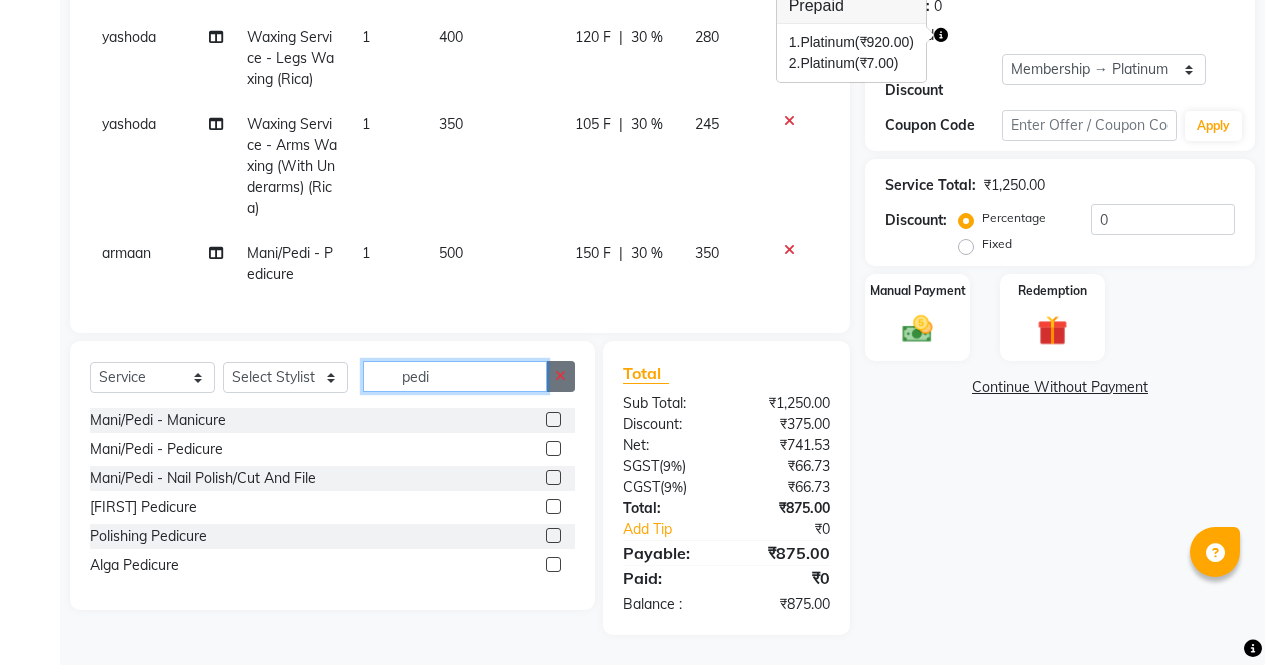 type 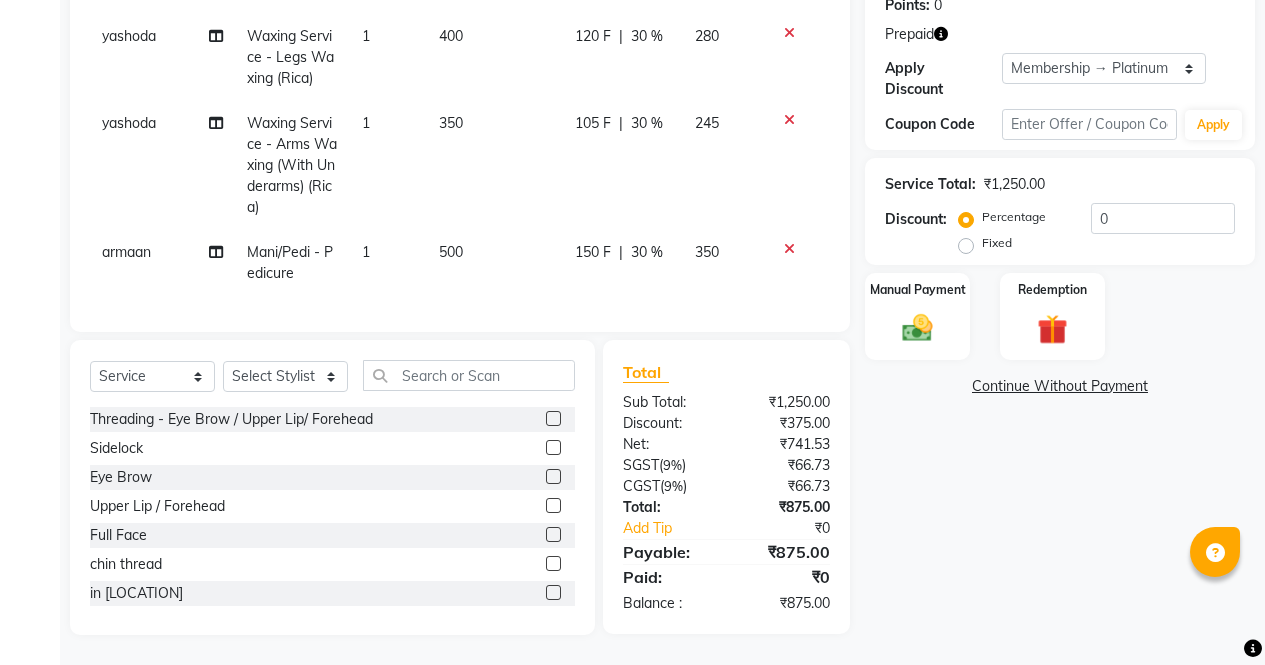 click 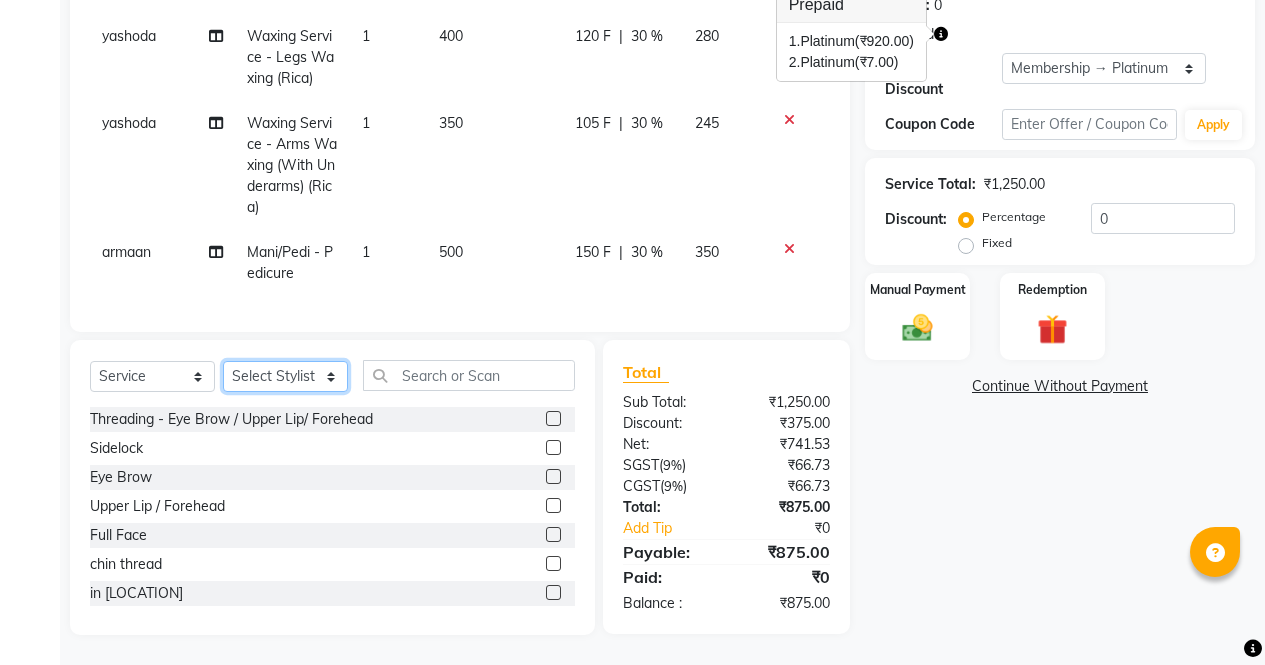 click on "Select Stylist ajeet anu armaan ashu Front Desk muskaan rakhi saima shivam soni sunil yashoda" 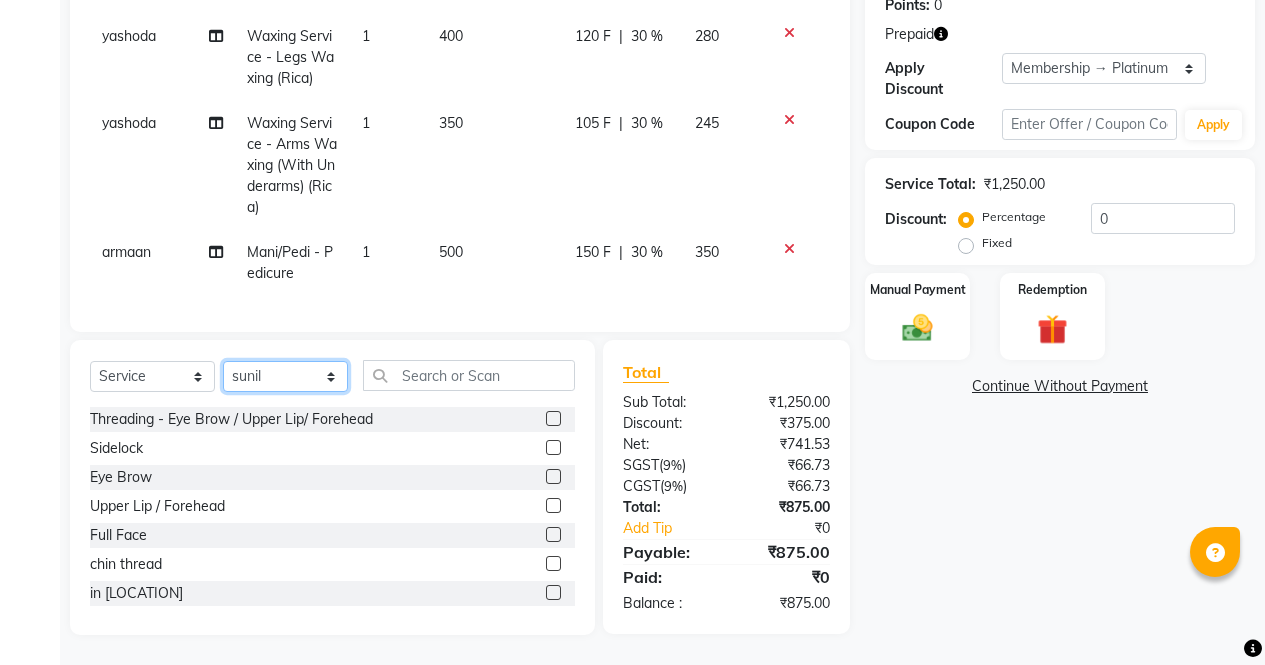 click on "Select Stylist ajeet anu armaan ashu Front Desk muskaan rakhi saima shivam soni sunil yashoda" 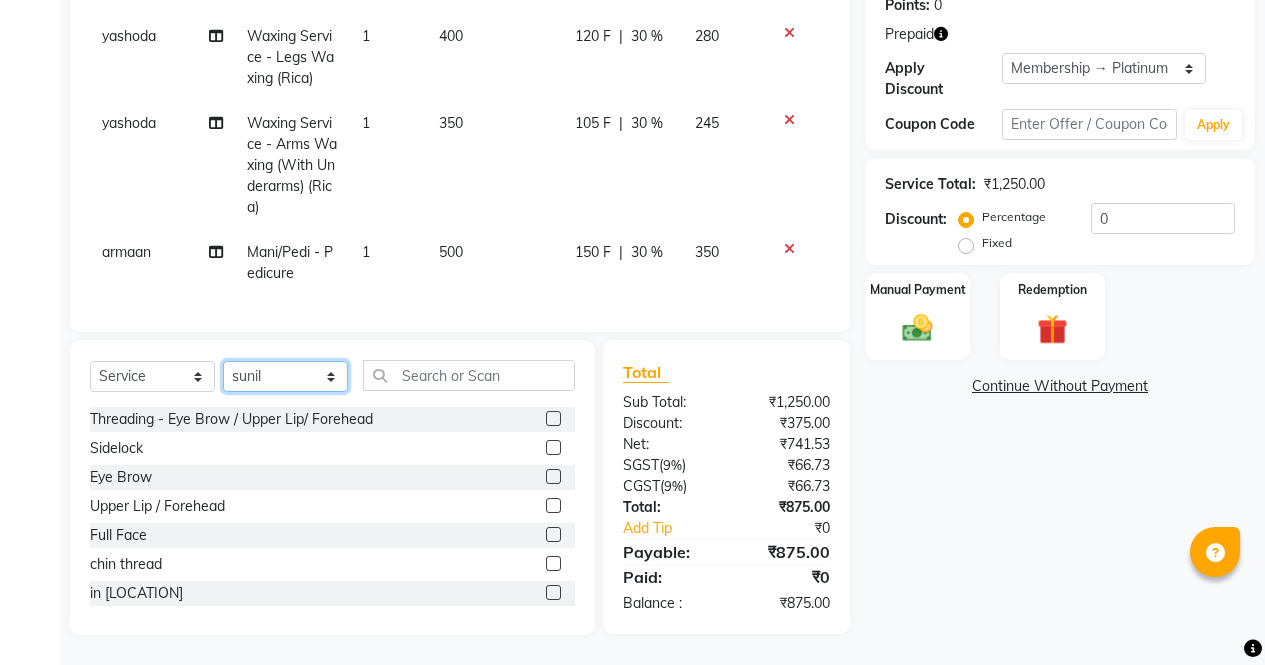click on "Select Stylist ajeet anu armaan ashu Front Desk muskaan rakhi saima shivam soni sunil yashoda" 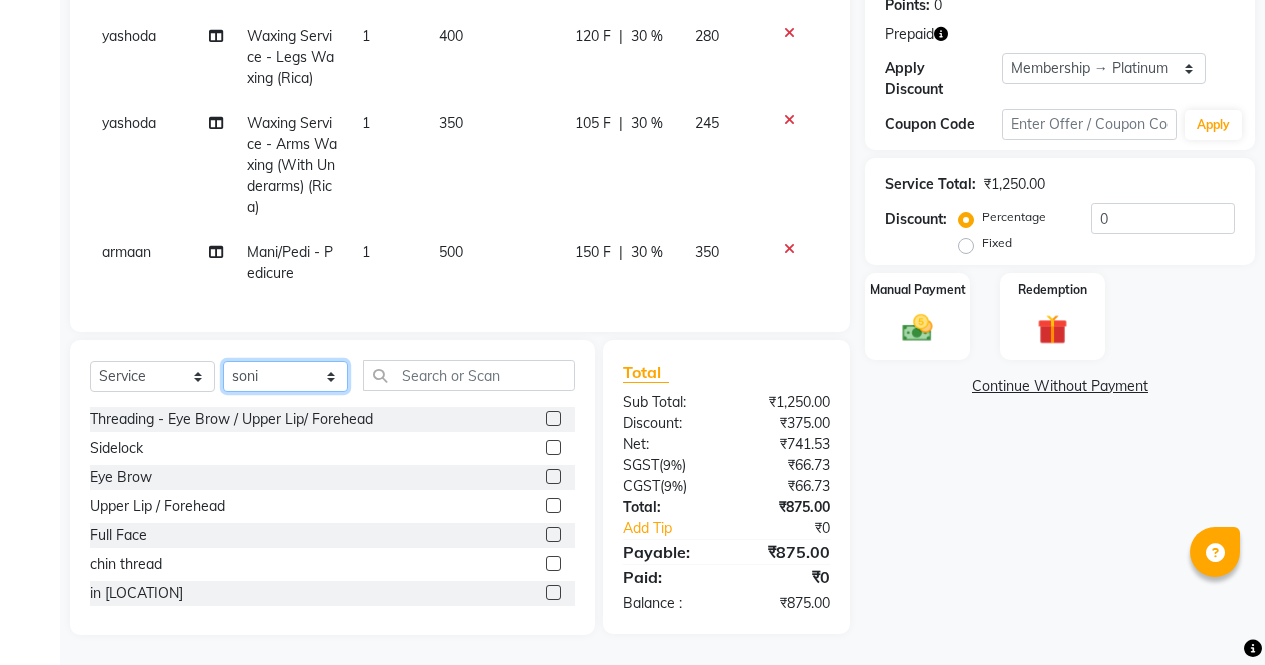 click on "Select Stylist ajeet anu armaan ashu Front Desk muskaan rakhi saima shivam soni sunil yashoda" 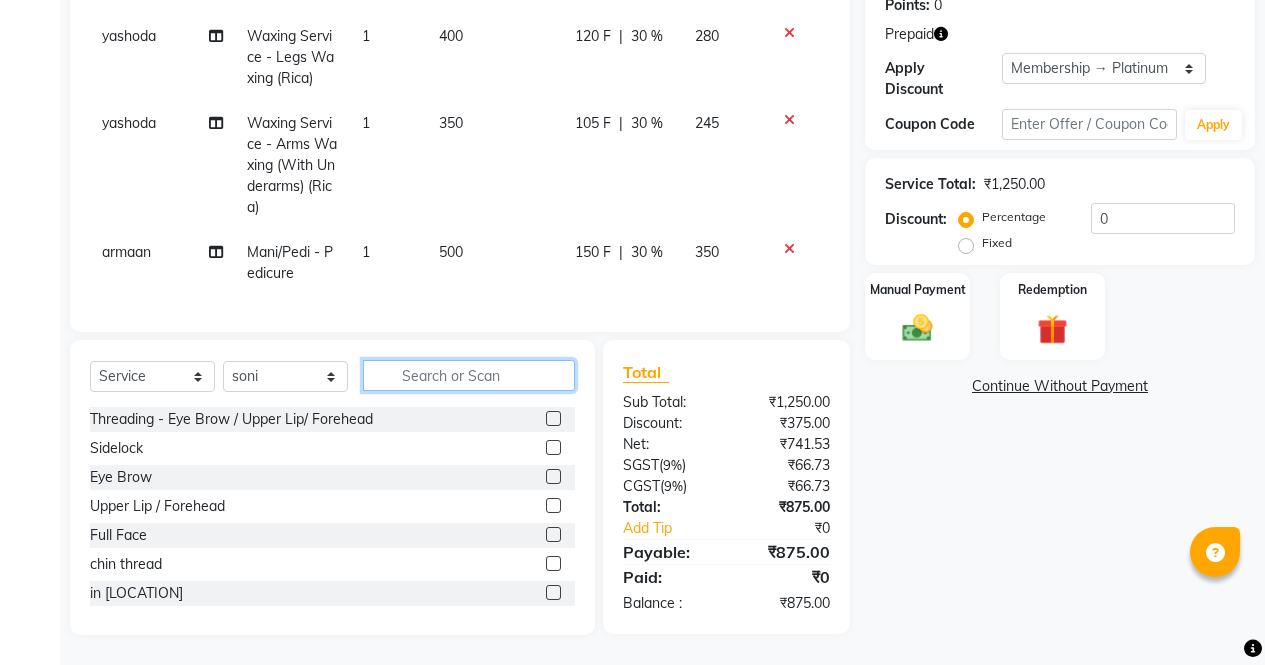 click 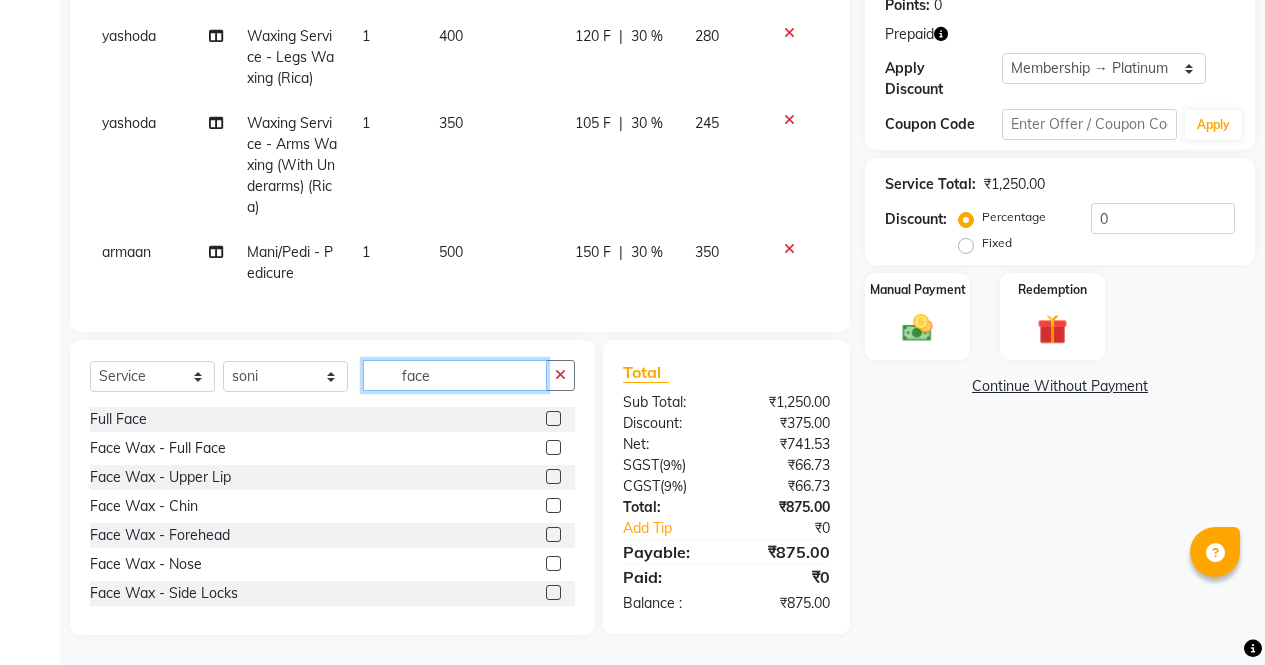 type on "face" 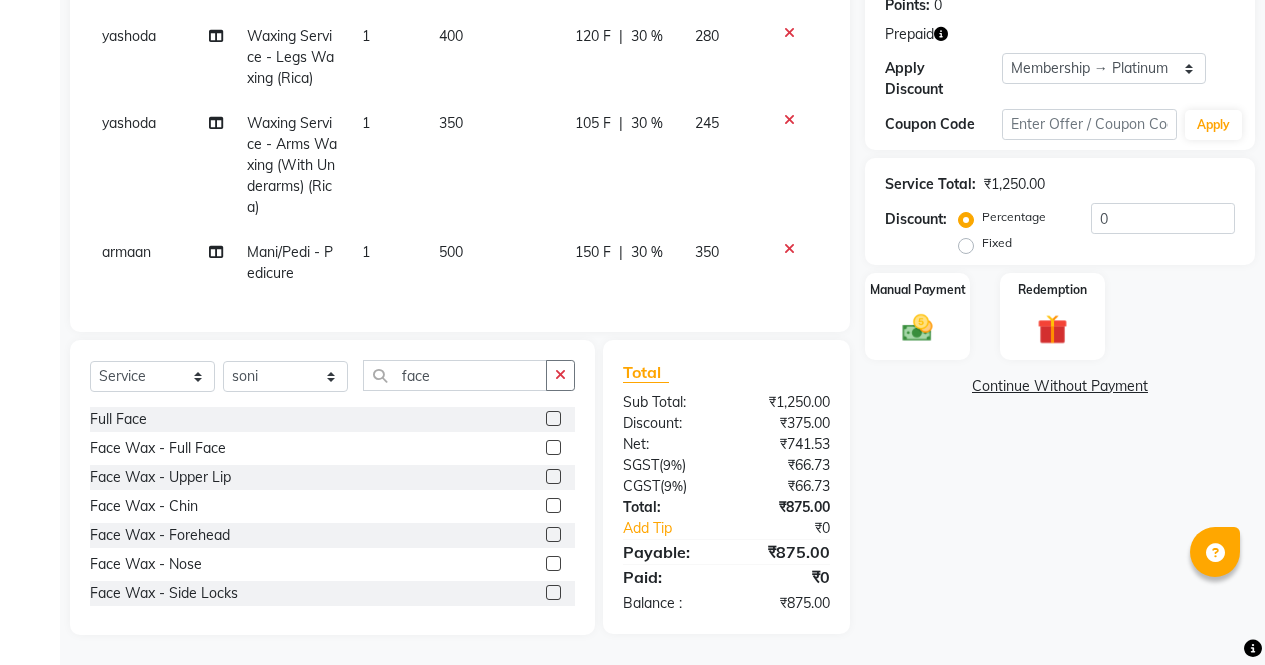 click 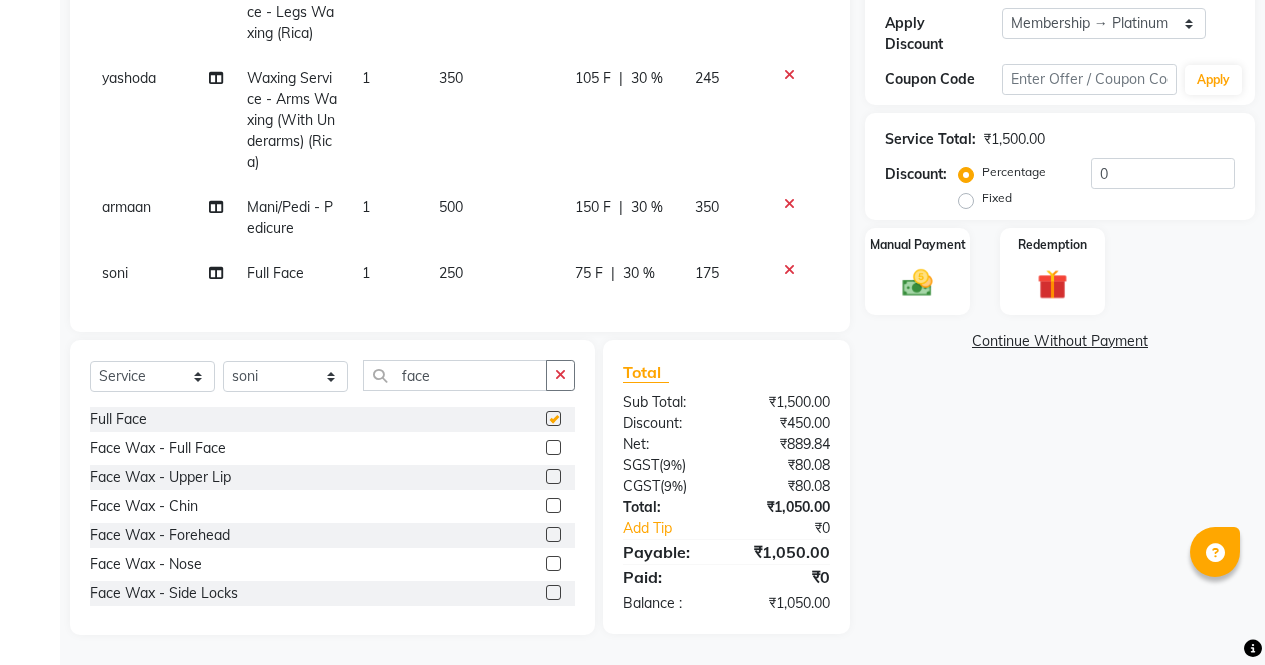 checkbox on "false" 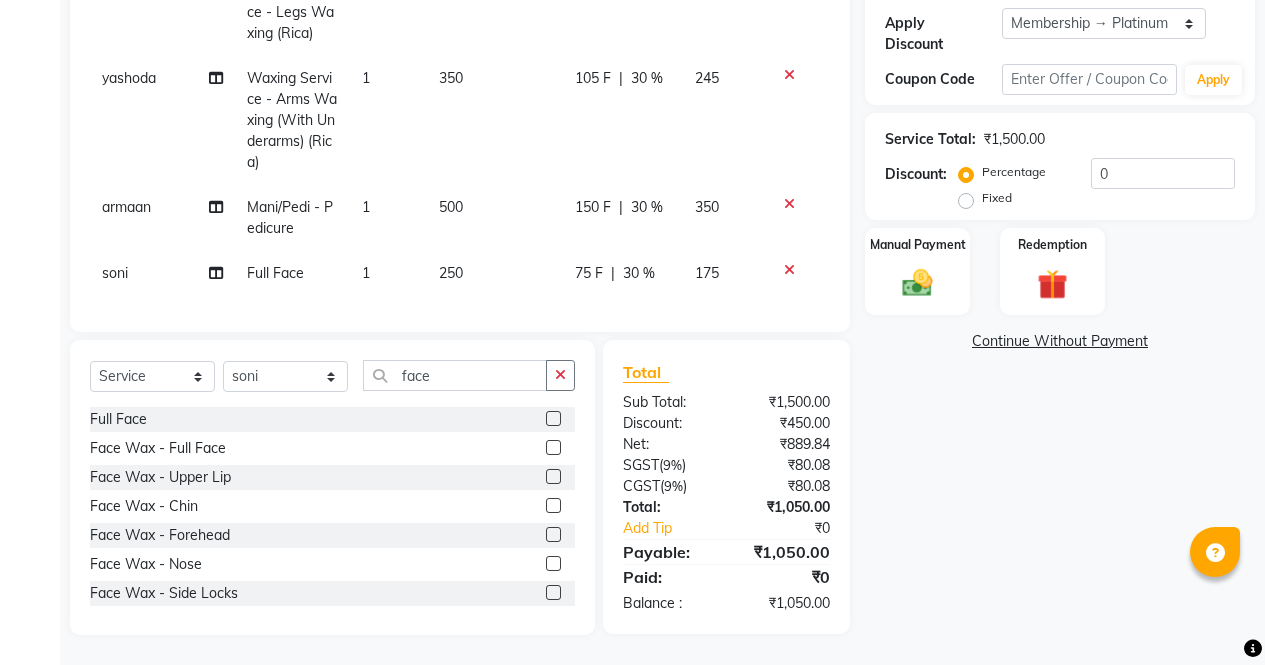 click on "250" 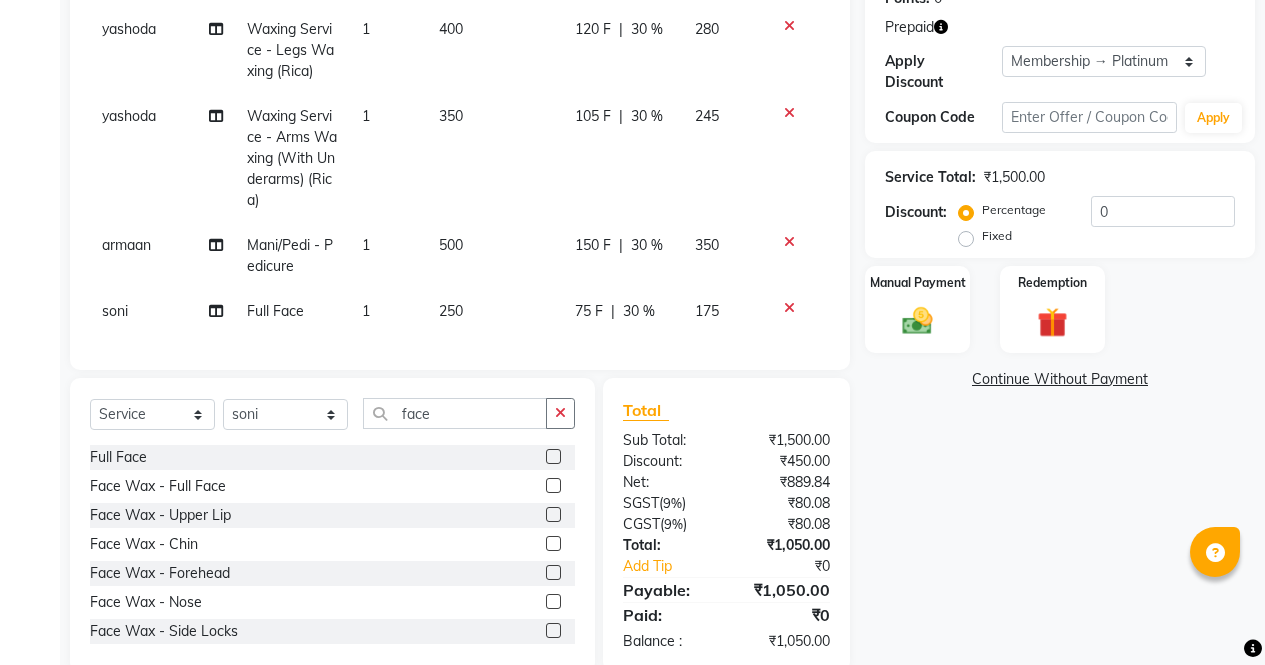select on "28131" 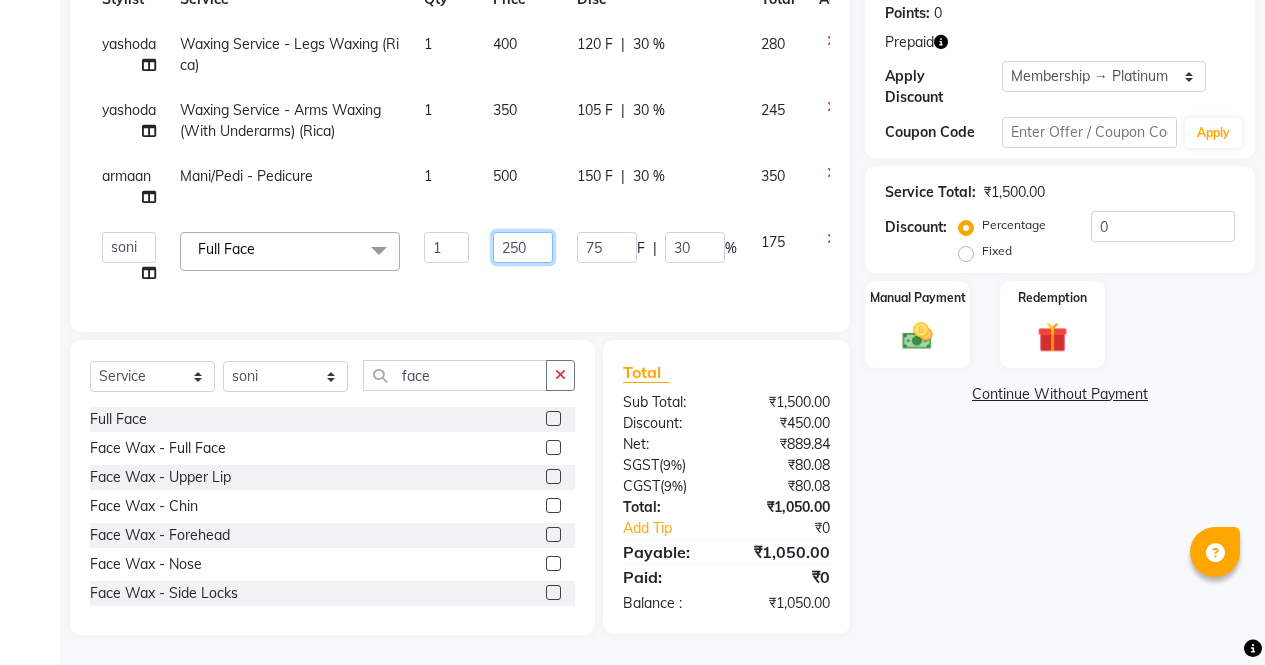 click on "250" 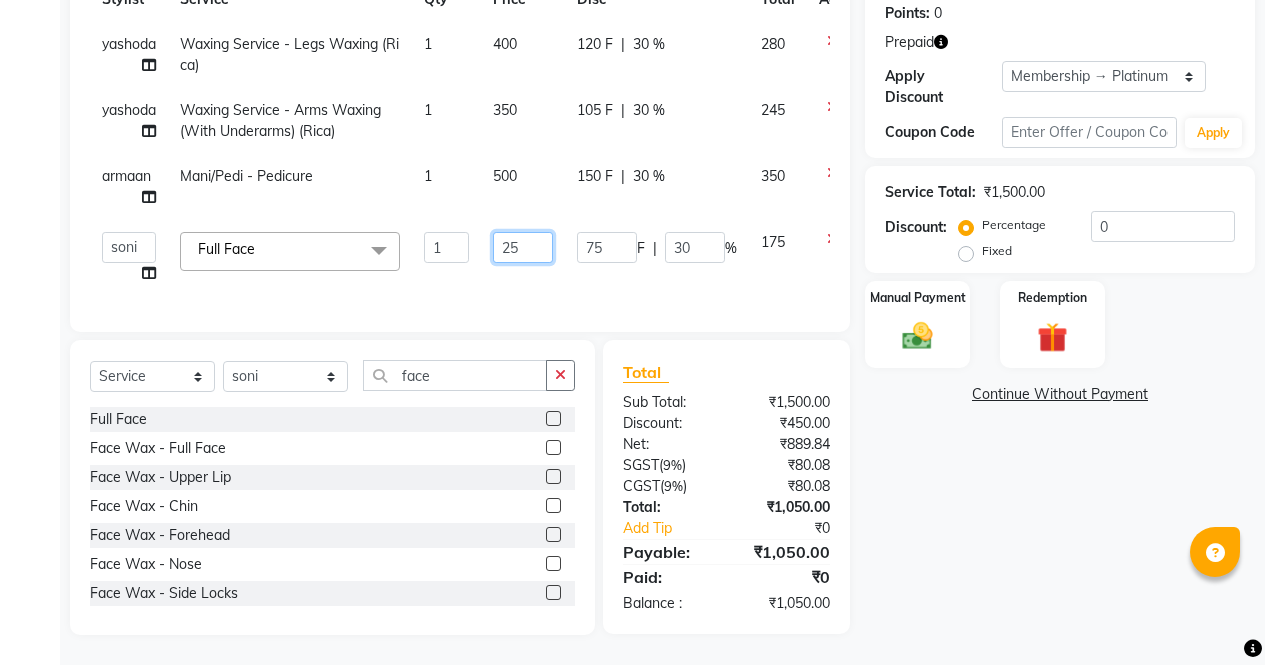 type on "2" 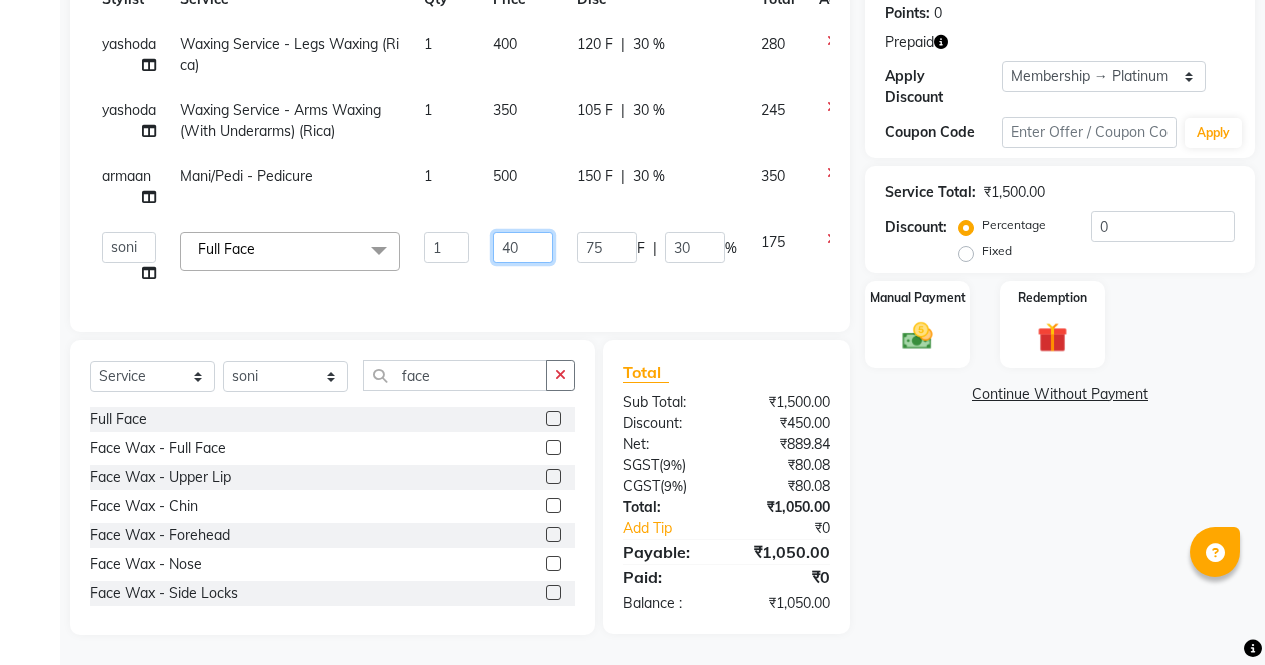 type on "400" 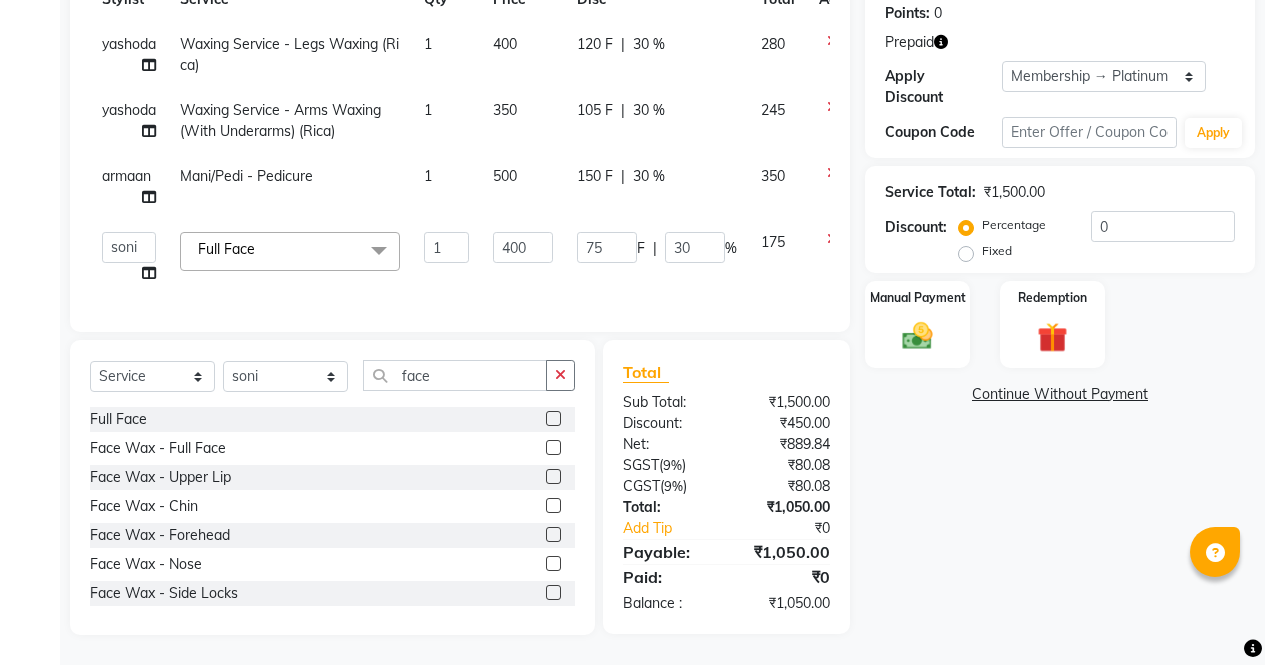 click on "Name: [FIRST] [LAST] Membership: end on [DATE] Total Visits:  4 Card on file:  0 Last Visit:   18-05-2025 Points:   0  Prepaid Apply Discount Select Membership → Platinum Membership → Platinum Membership → Platinum Coupon Code Apply Service Total:  ₹1,500.00  Discount:  Percentage   Fixed  0 Manual Payment Redemption  Continue Without Payment" 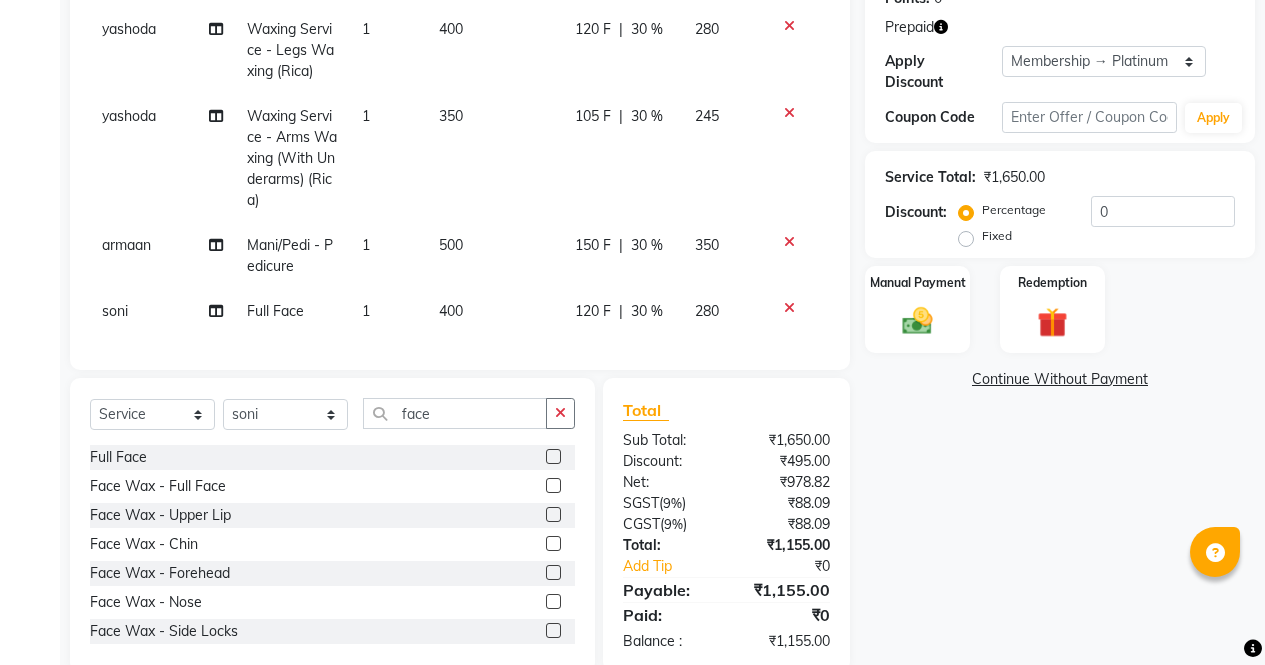 click 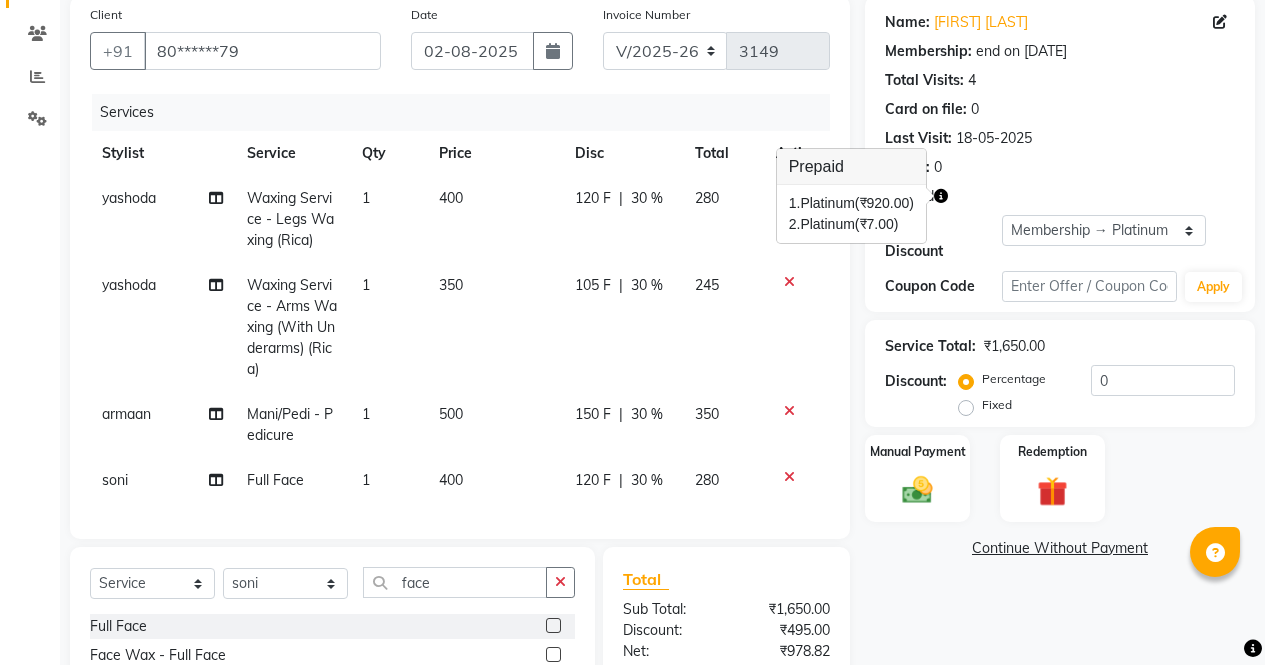 scroll, scrollTop: 0, scrollLeft: 0, axis: both 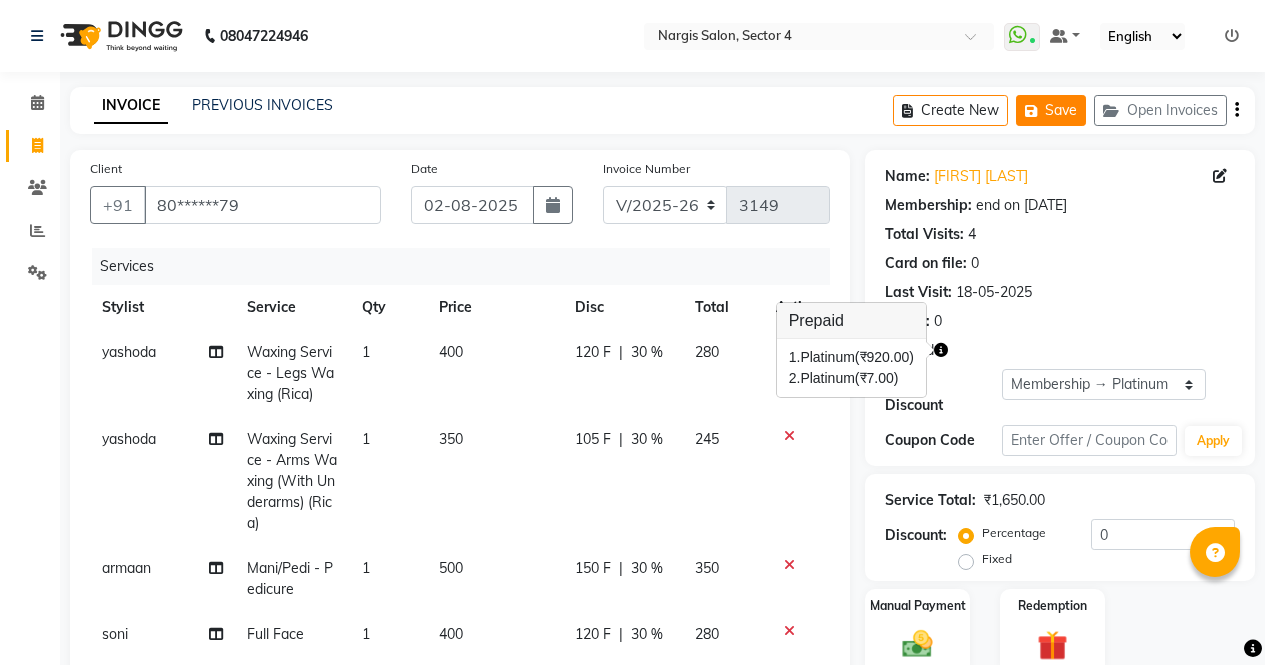 click on "Save" 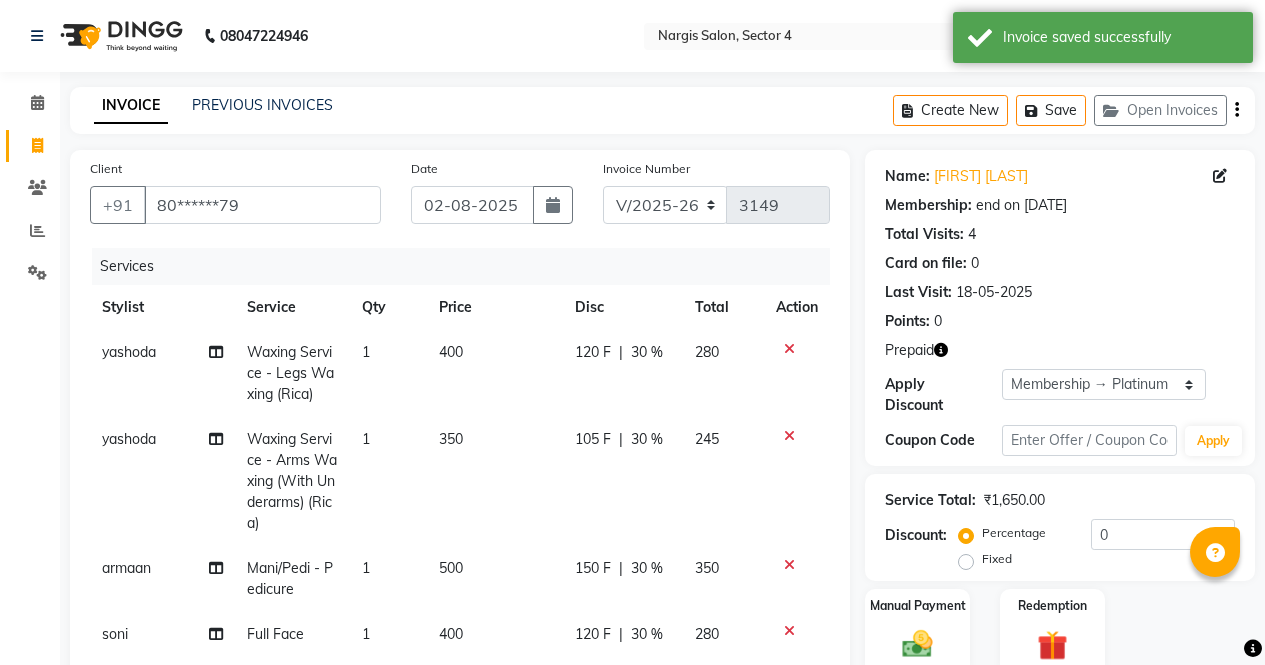 click on "Invoice" 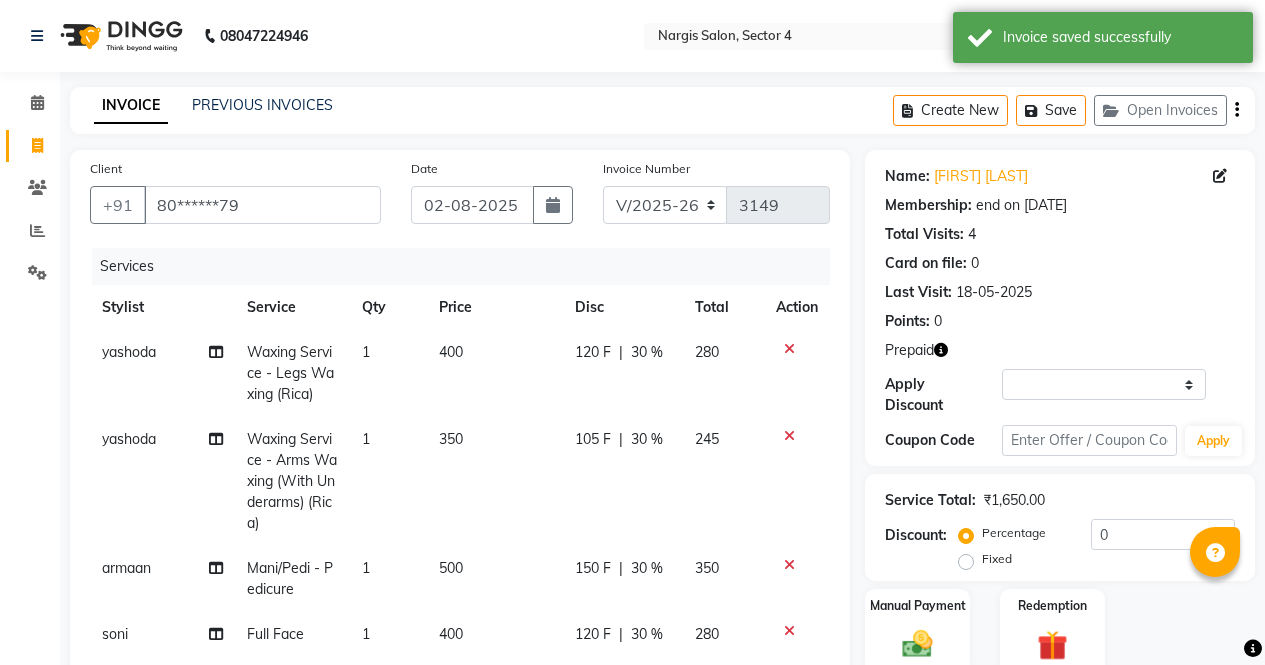 select on "service" 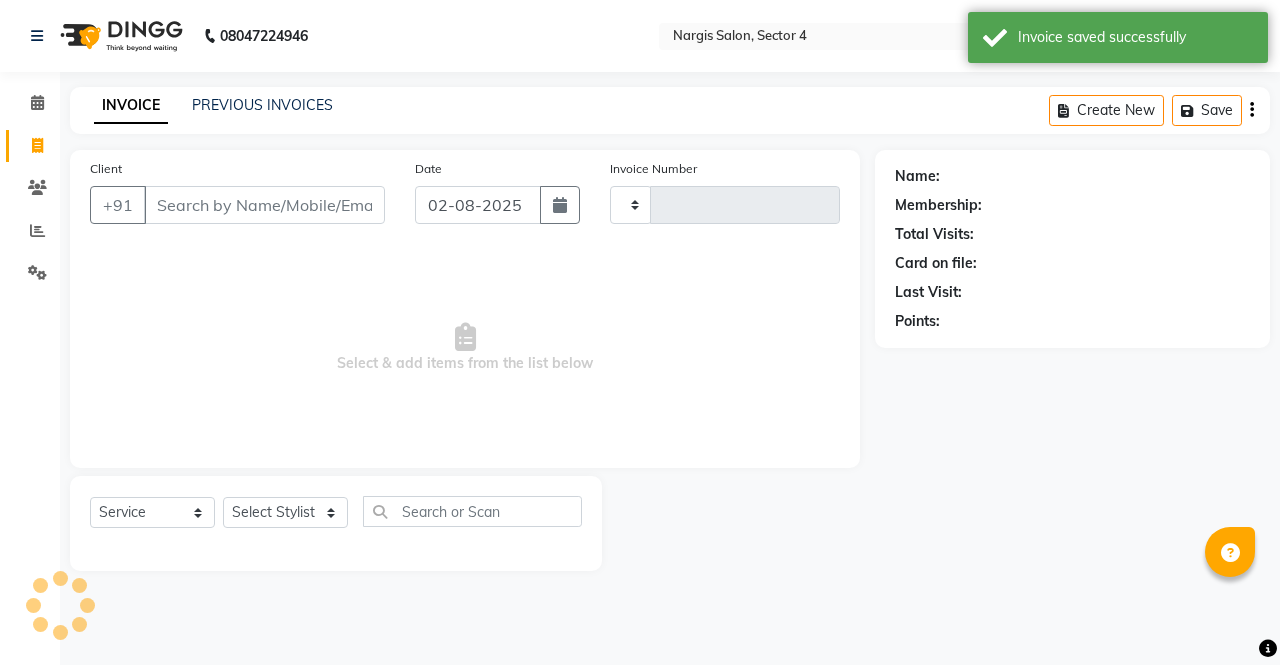 type on "3149" 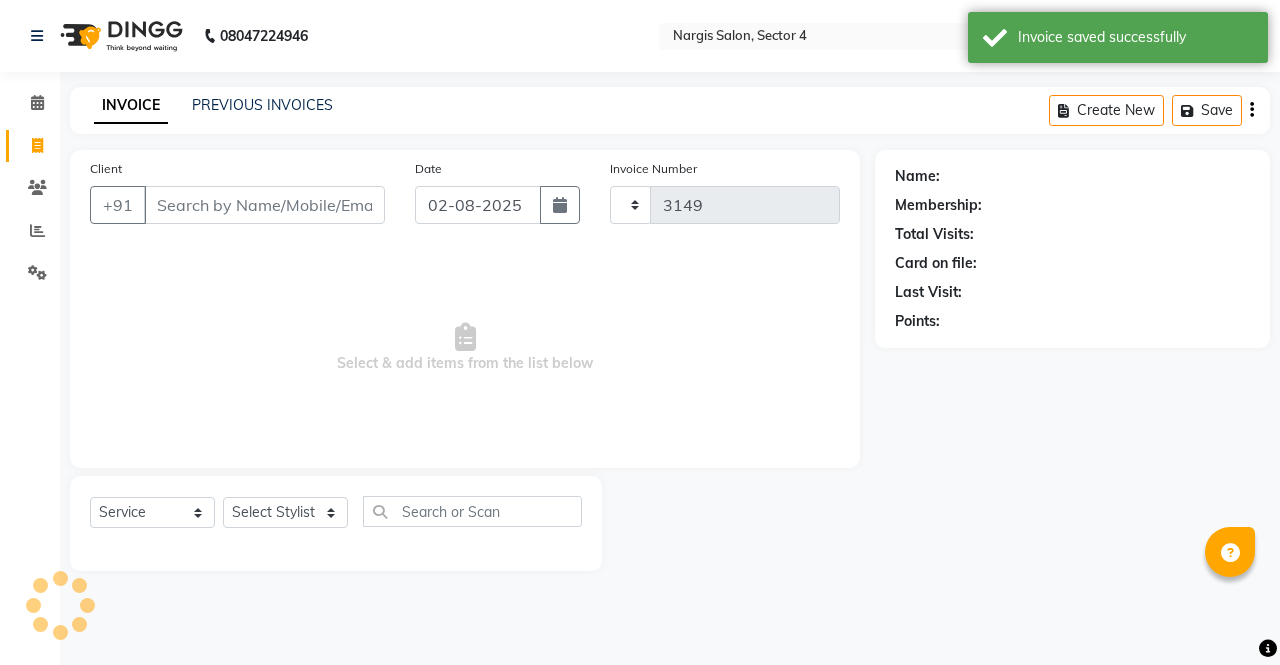 select on "4130" 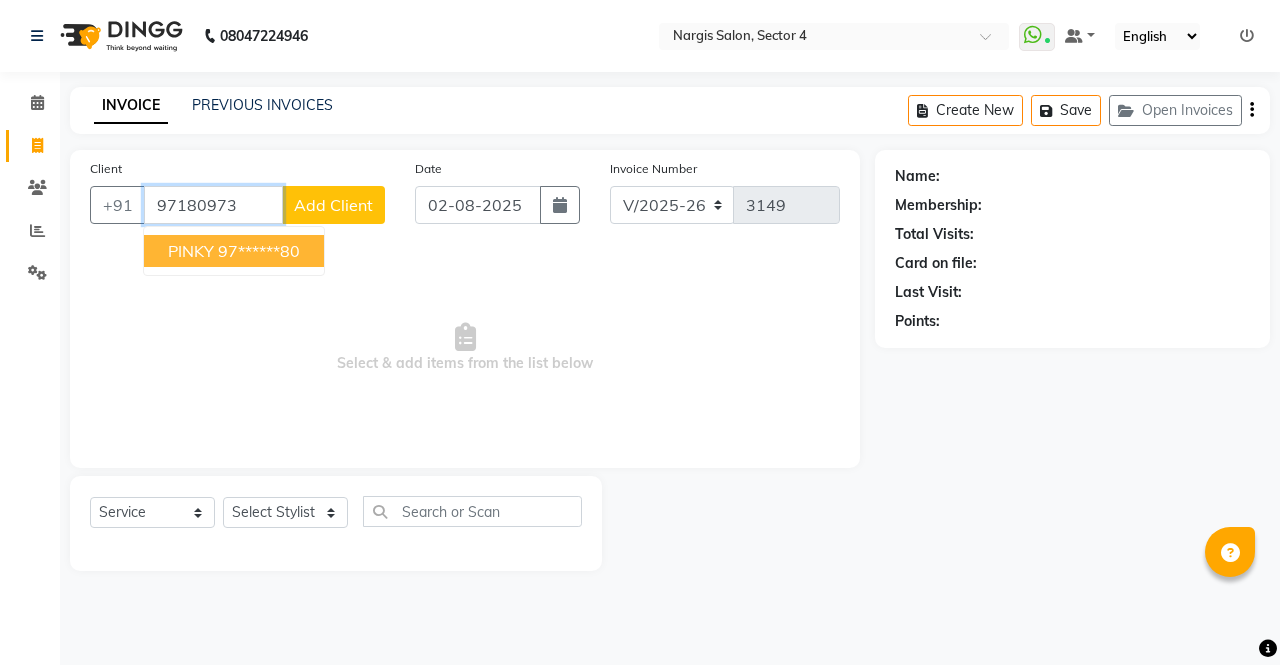 click on "97******80" at bounding box center [259, 251] 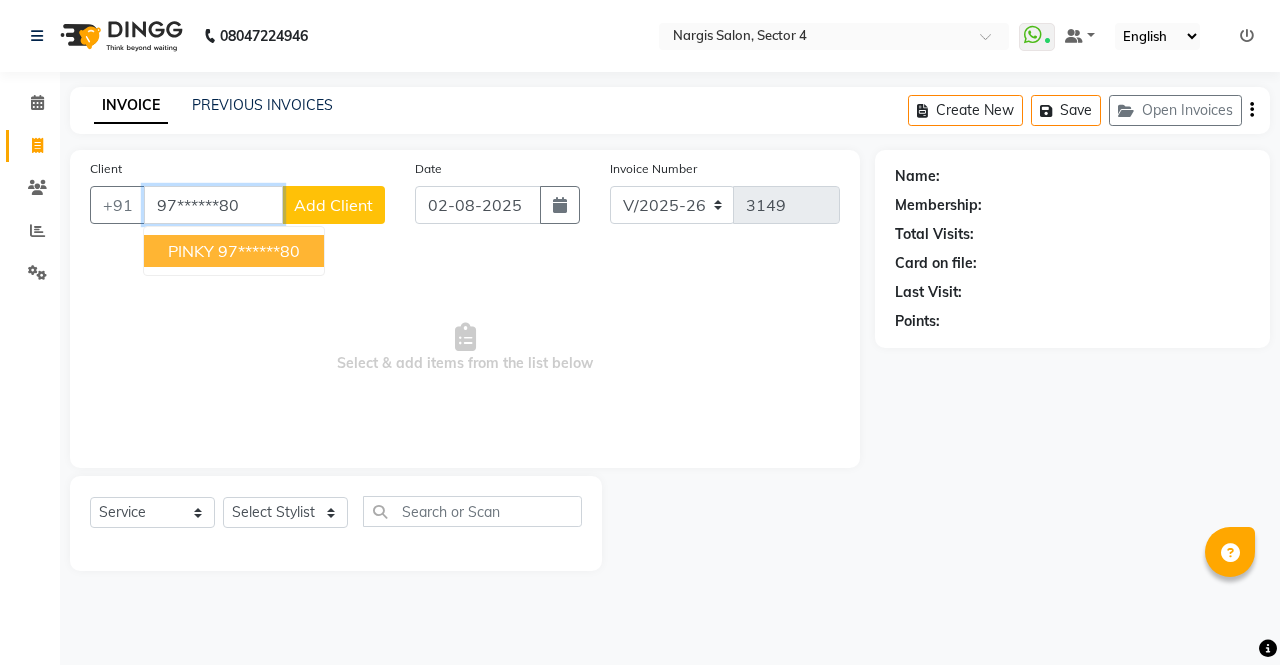 type on "97******80" 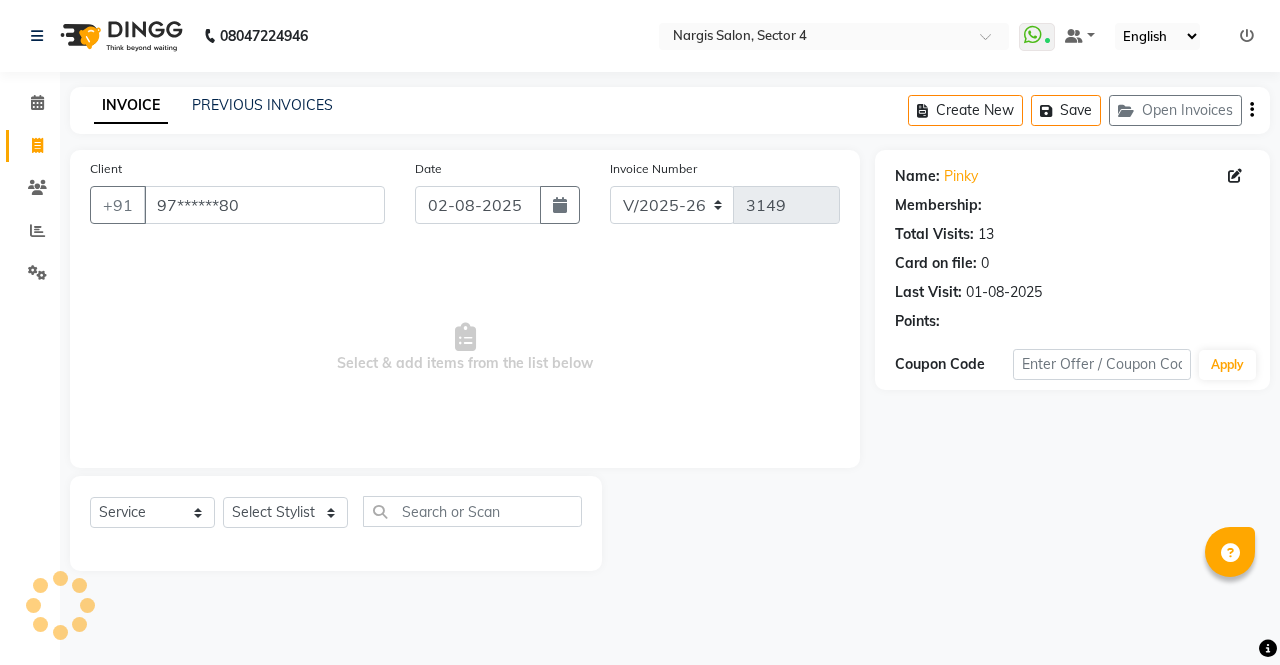 select on "1: Object" 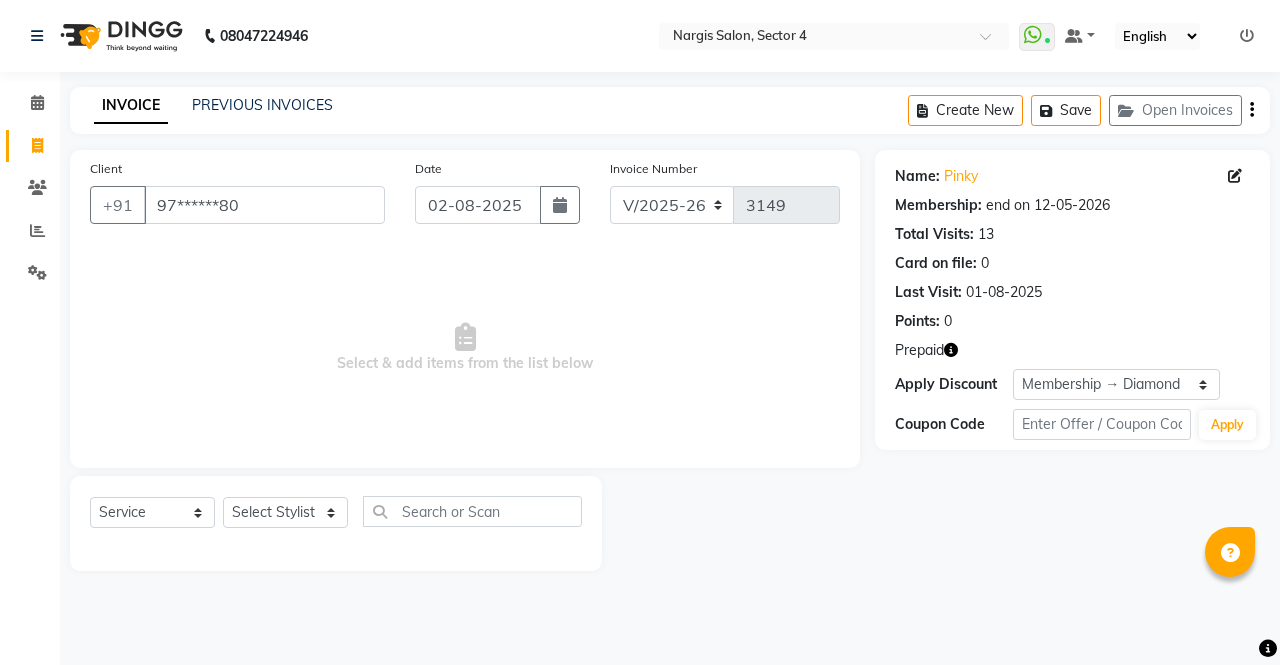 click 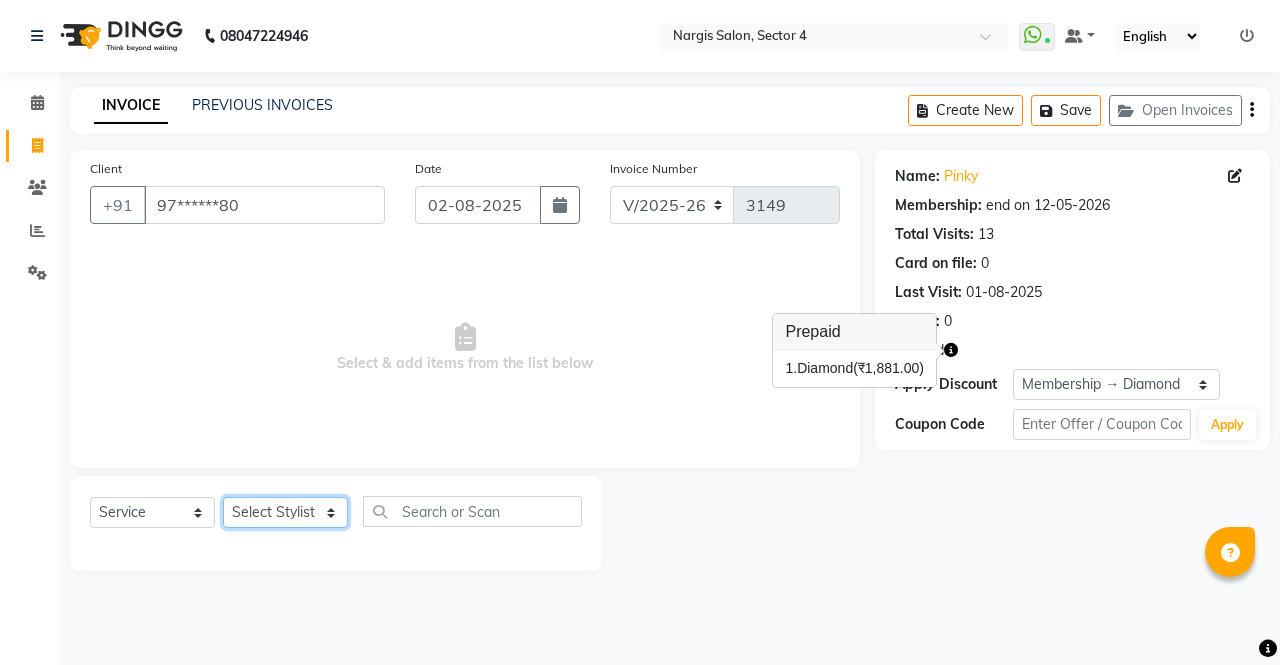 click on "Select Stylist ajeet anu armaan ashu Front Desk muskaan rakhi saima shivam soni sunil yashoda" 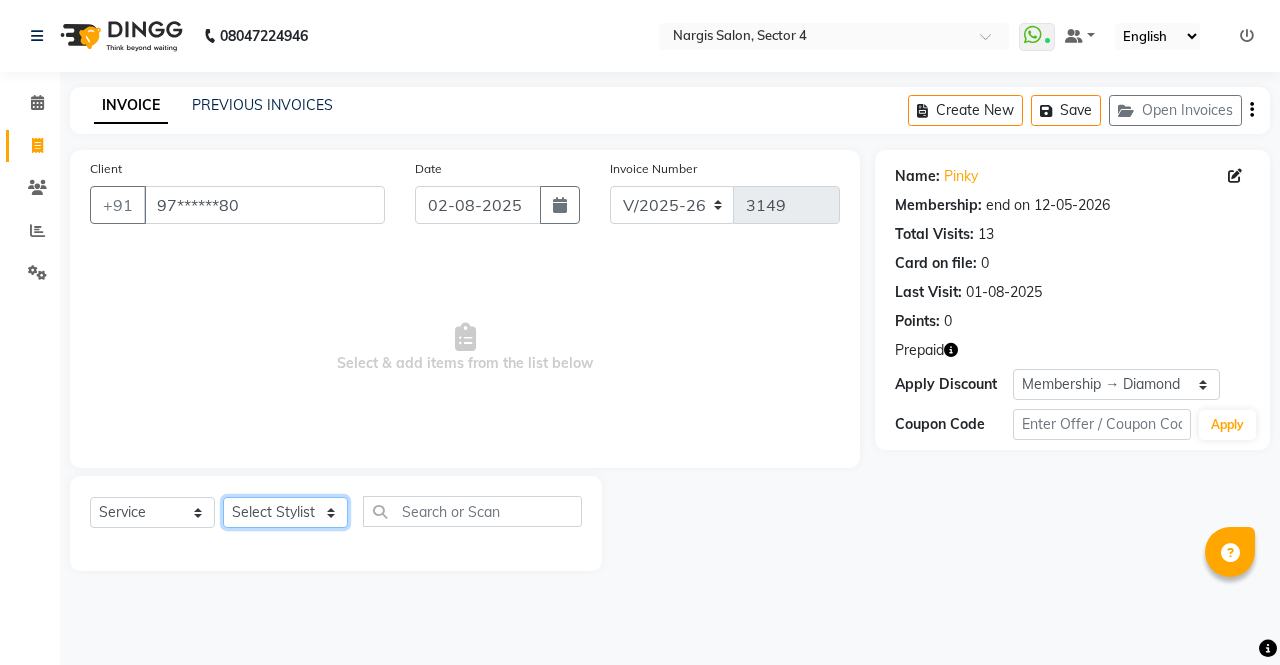 select on "29276" 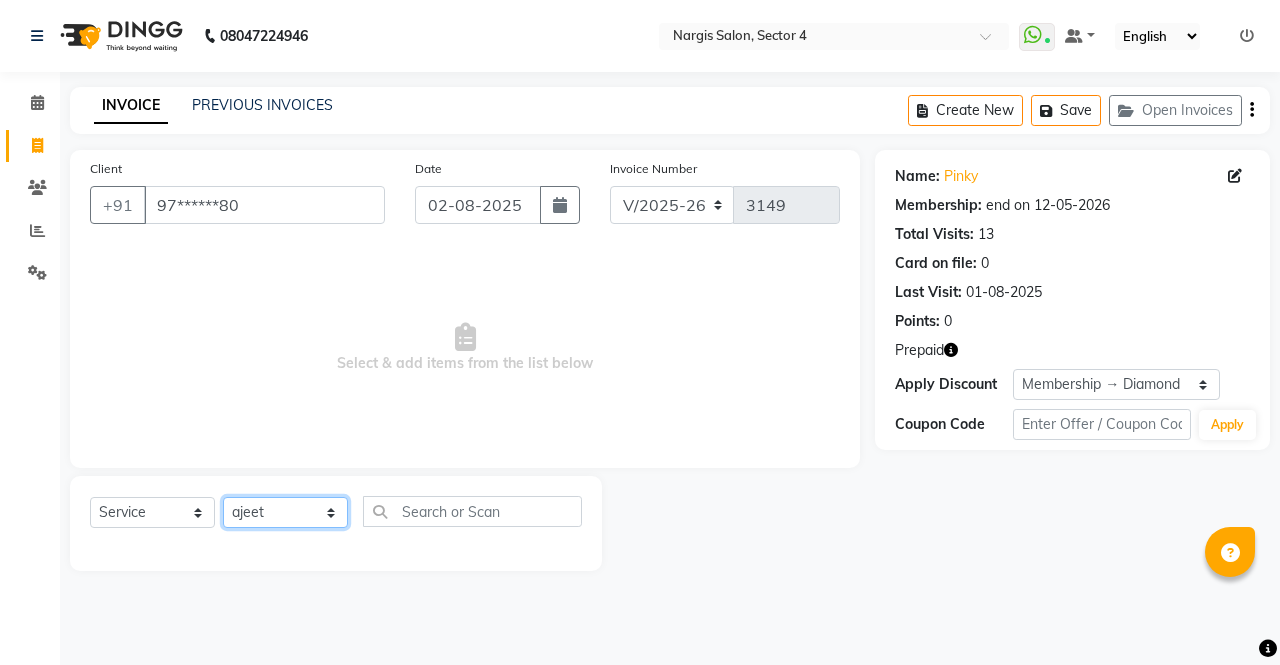click on "Select Stylist ajeet anu armaan ashu Front Desk muskaan rakhi saima shivam soni sunil yashoda" 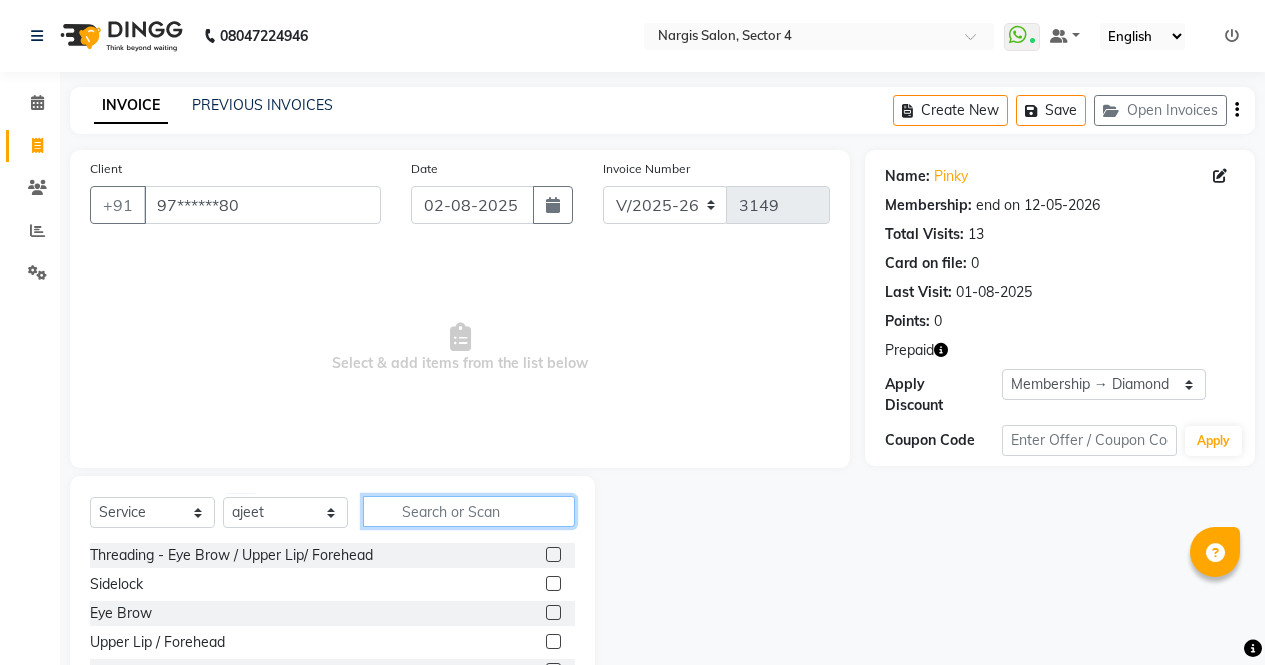 click 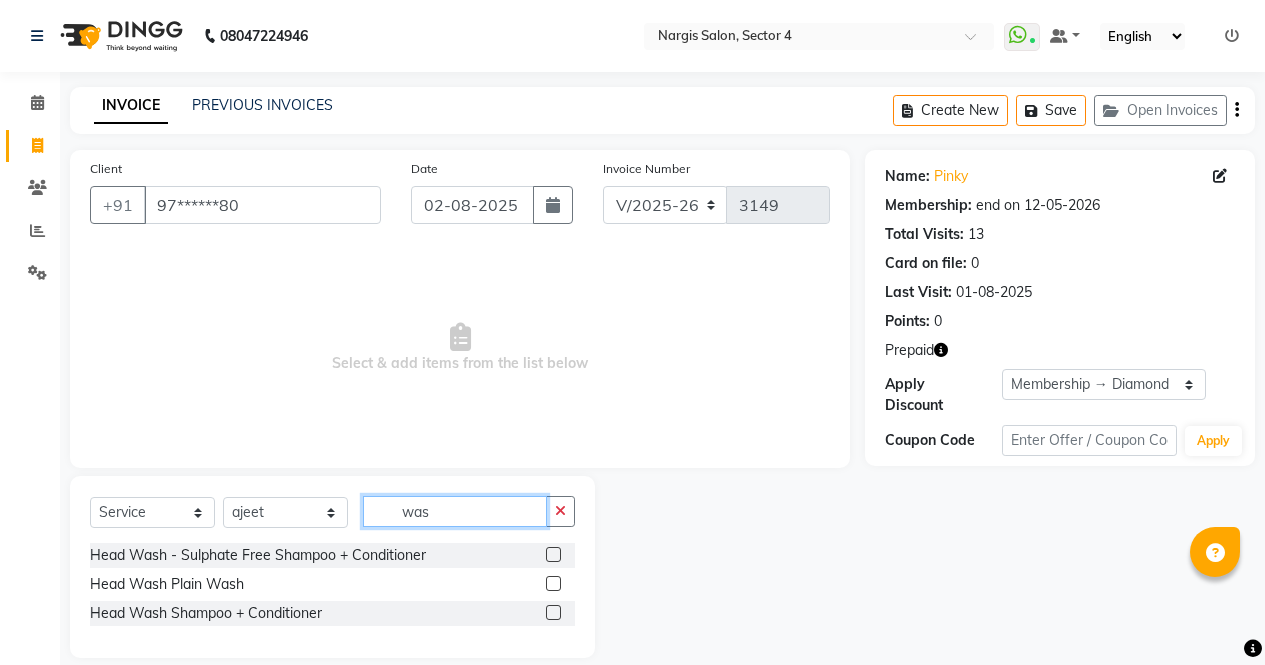 type on "was" 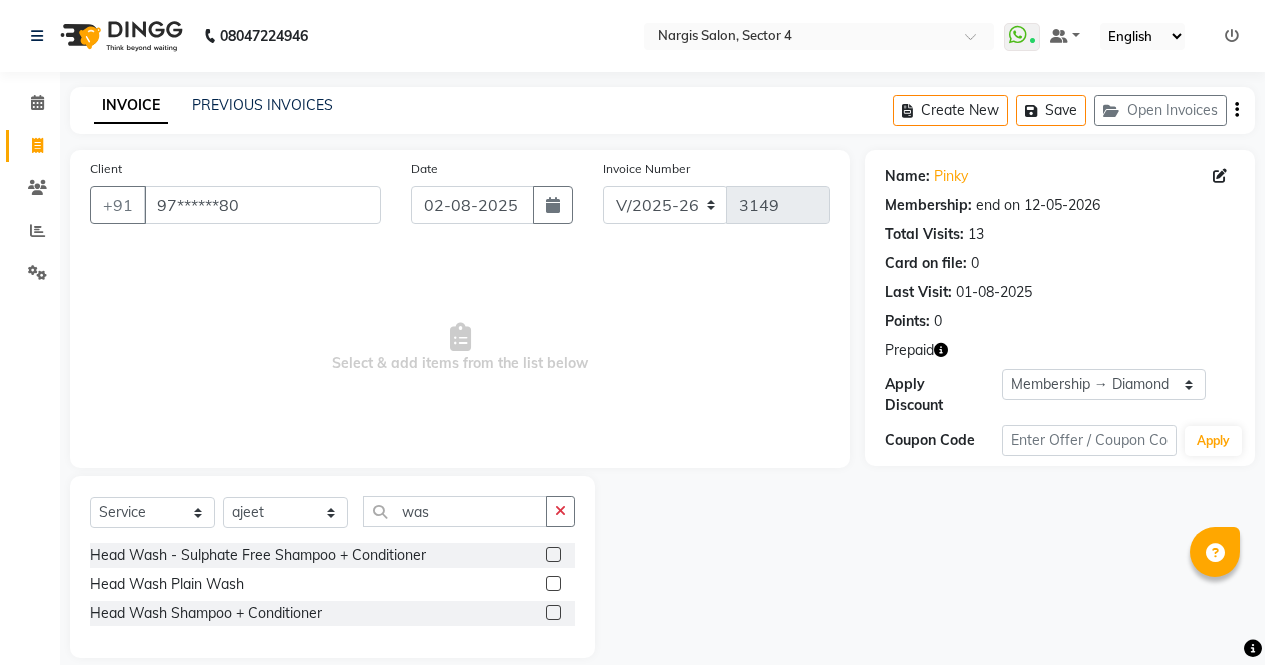 click 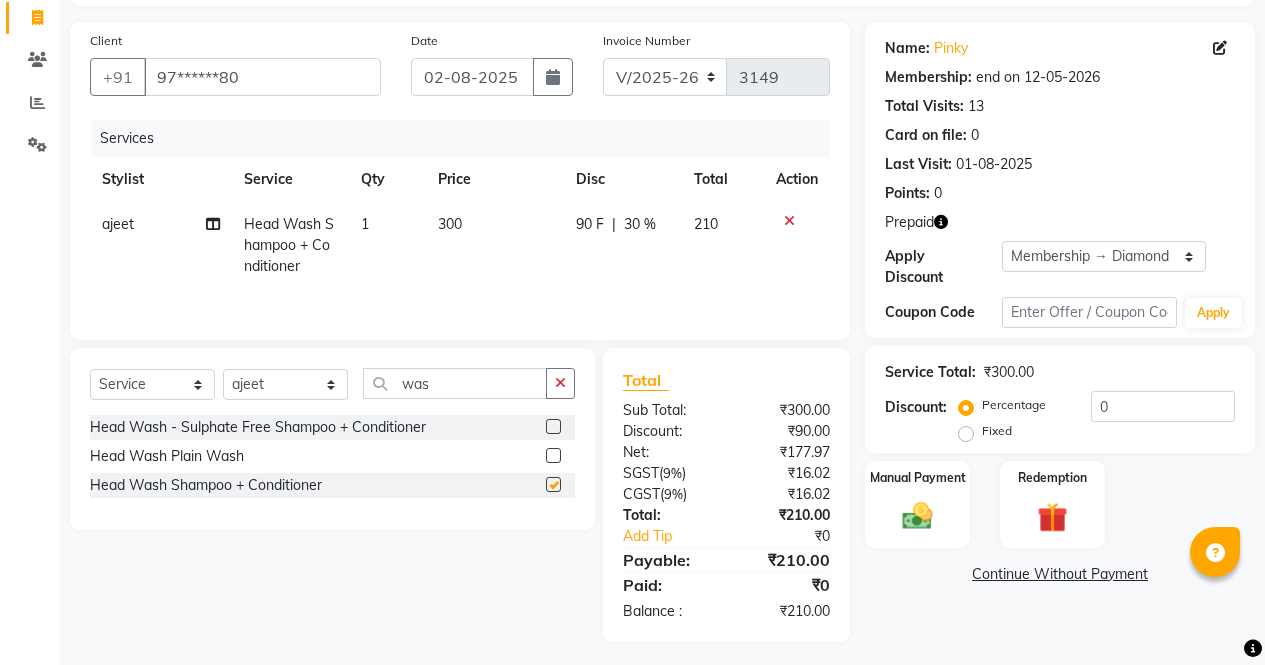 scroll, scrollTop: 135, scrollLeft: 0, axis: vertical 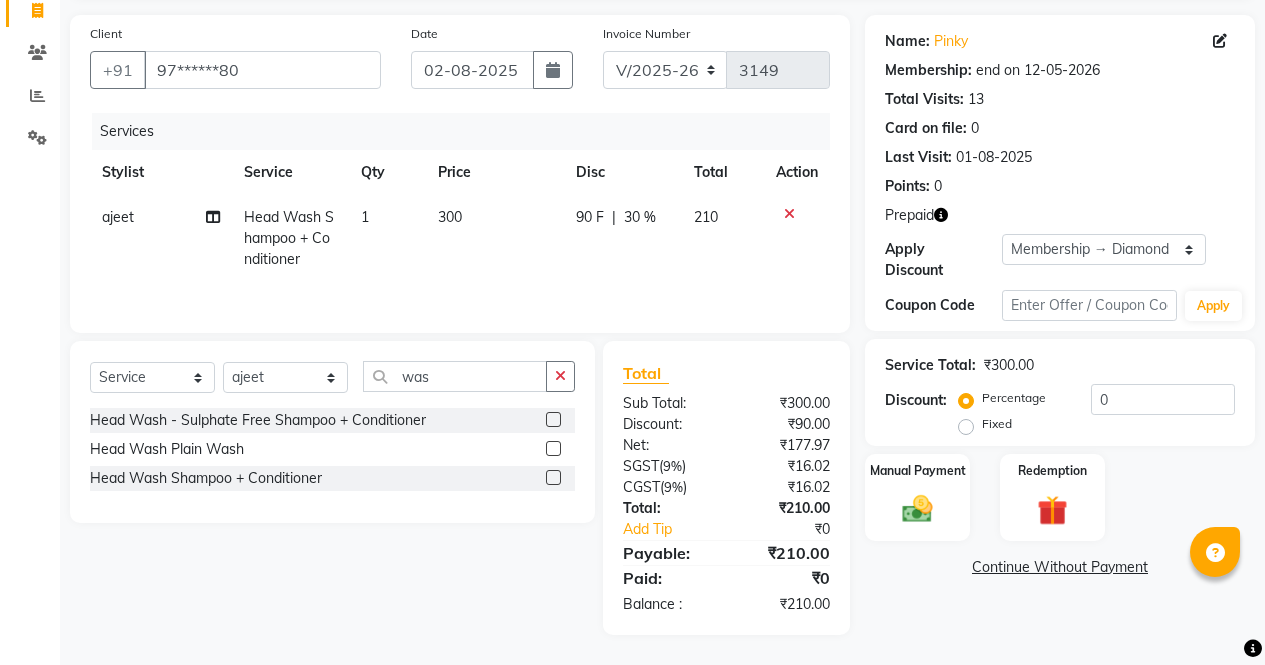 checkbox on "false" 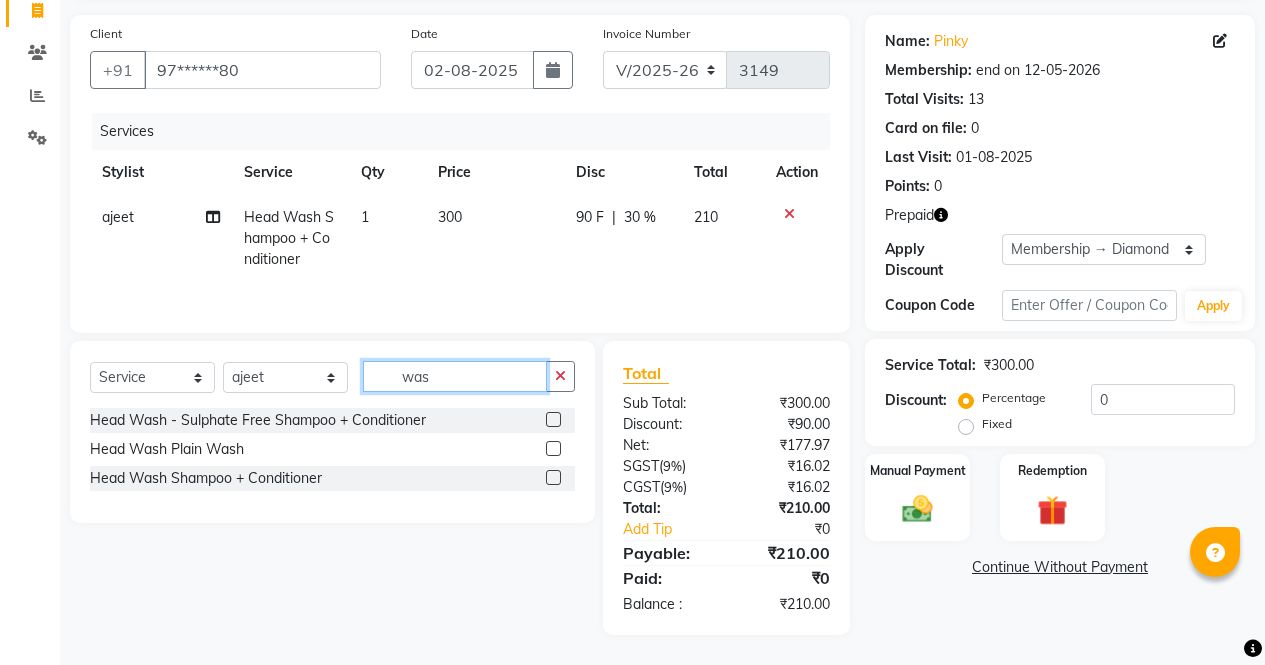 click on "was" 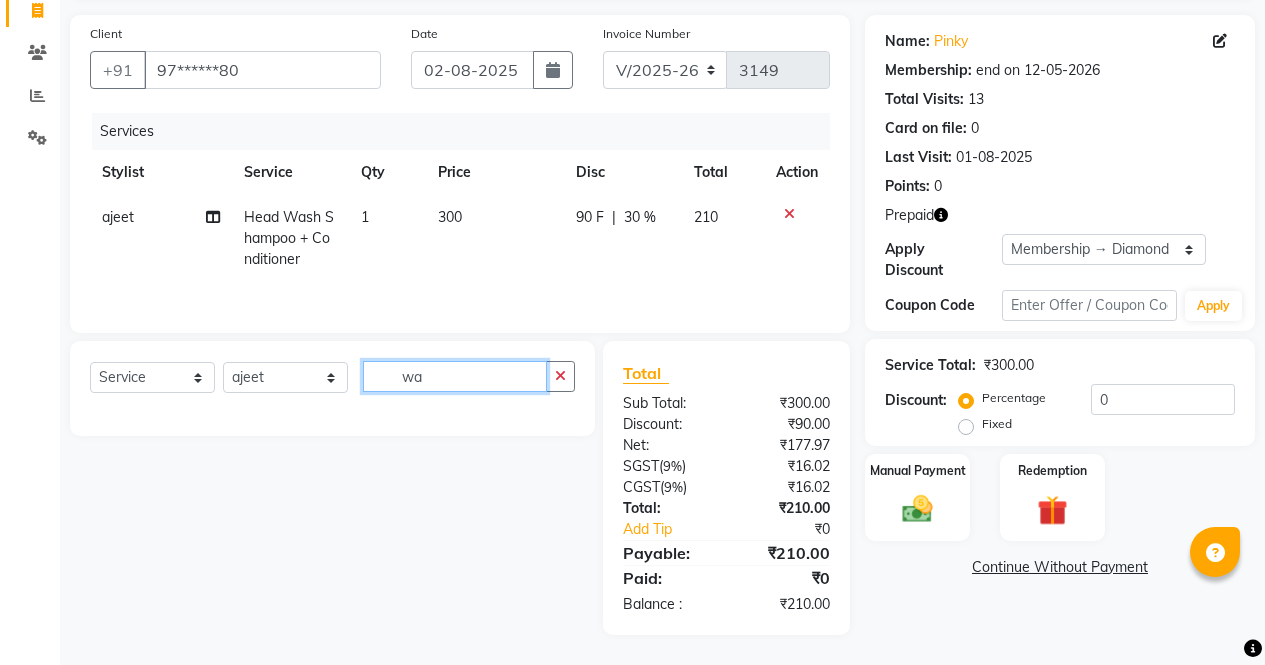 type on "w" 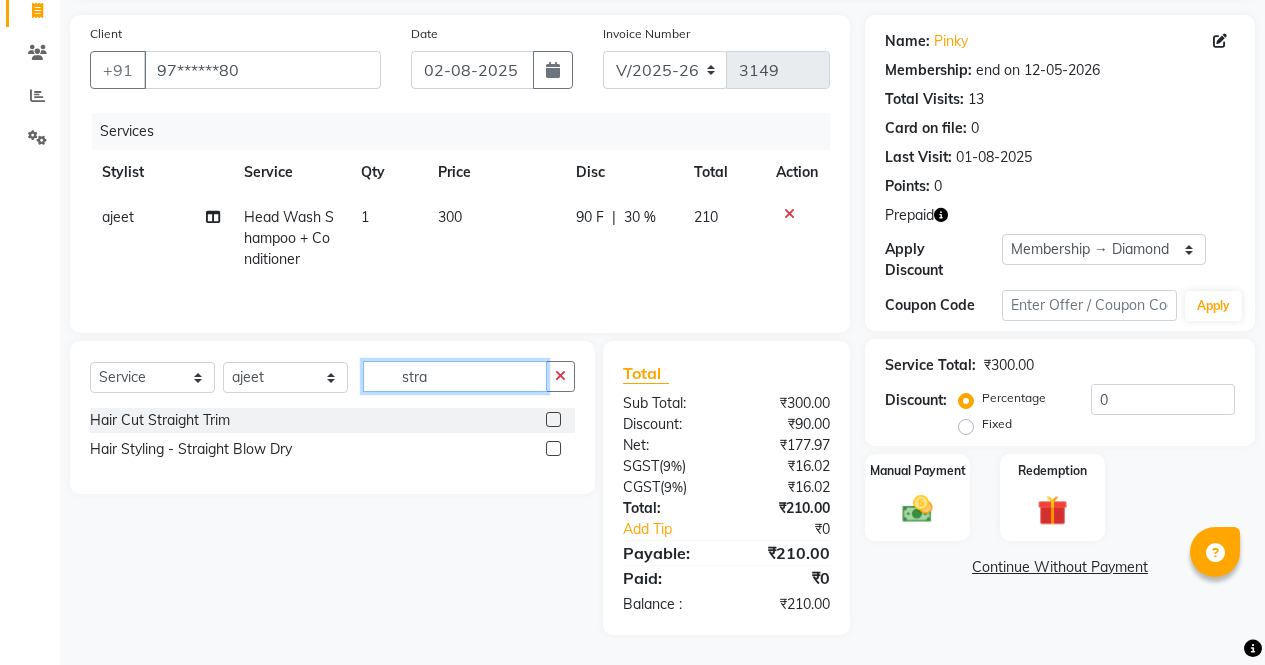 type on "stra" 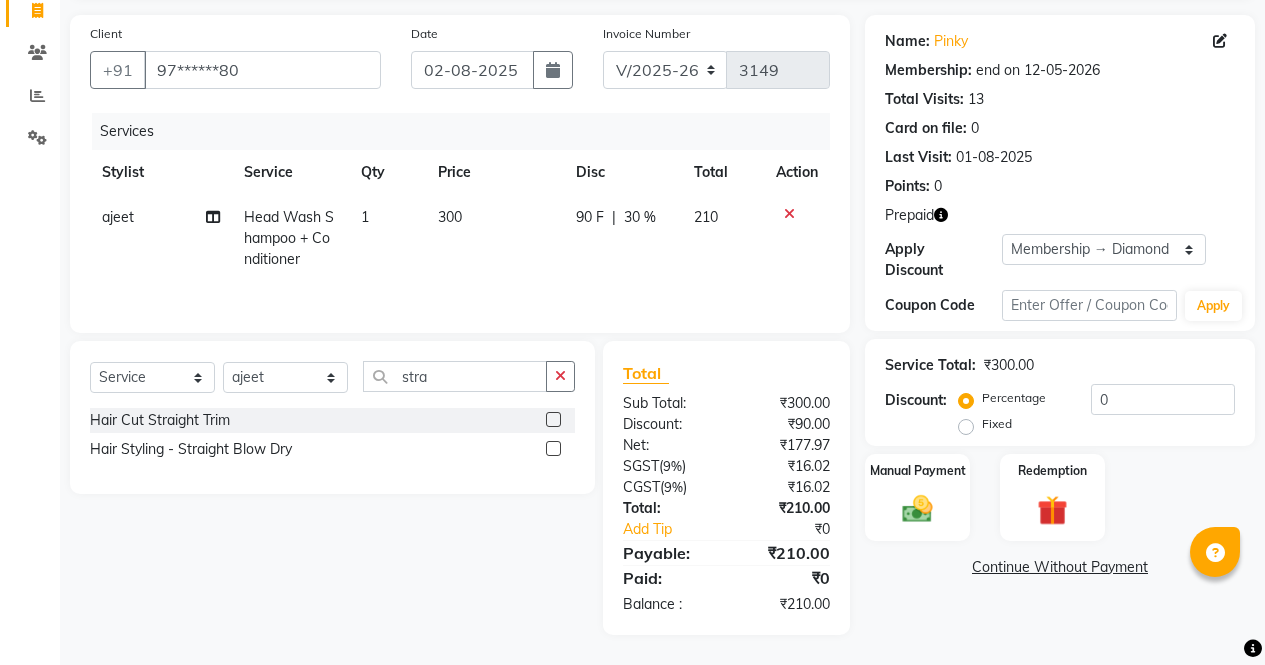 click on "Hair Cut Straight Trim  Hair Styling - Straight Blow Dry" 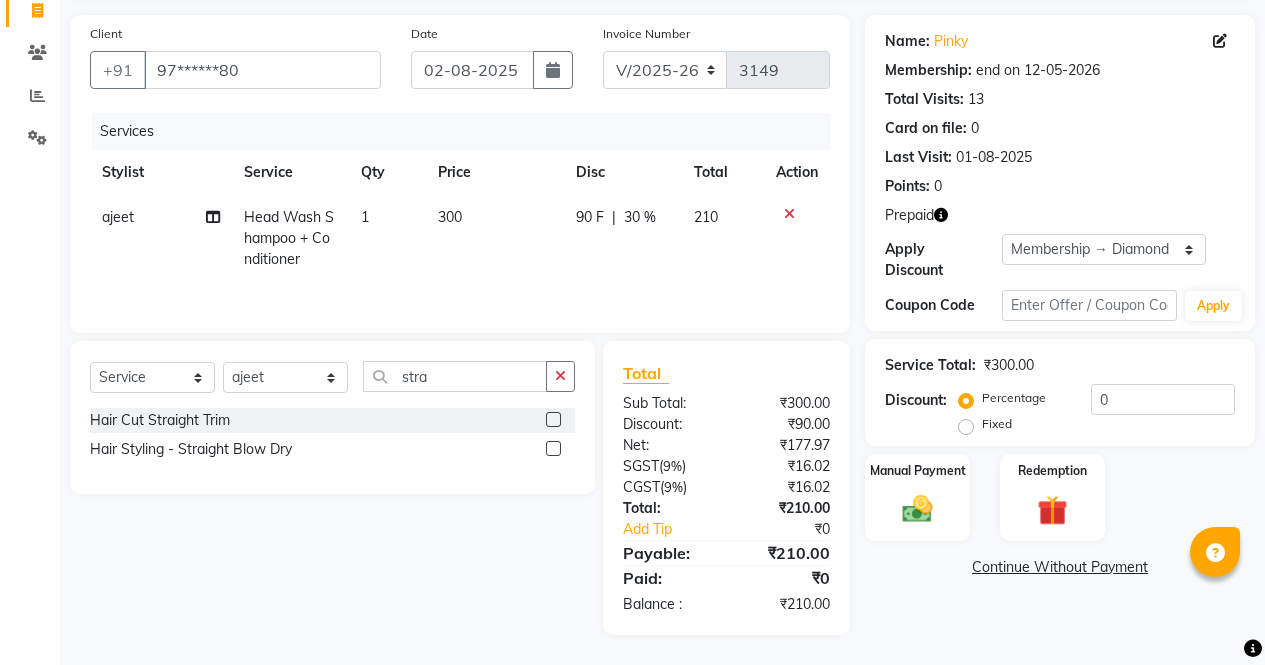click on "Hair Cut Straight Trim  Hair Styling - Straight Blow Dry" 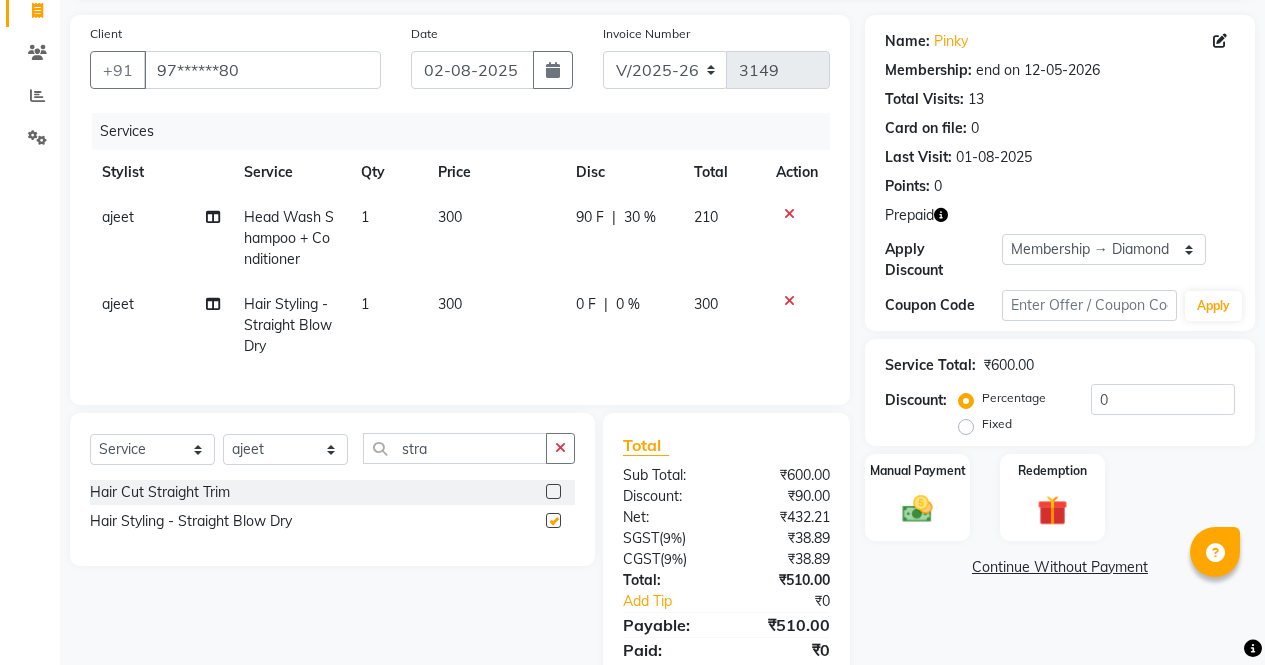 scroll, scrollTop: 222, scrollLeft: 0, axis: vertical 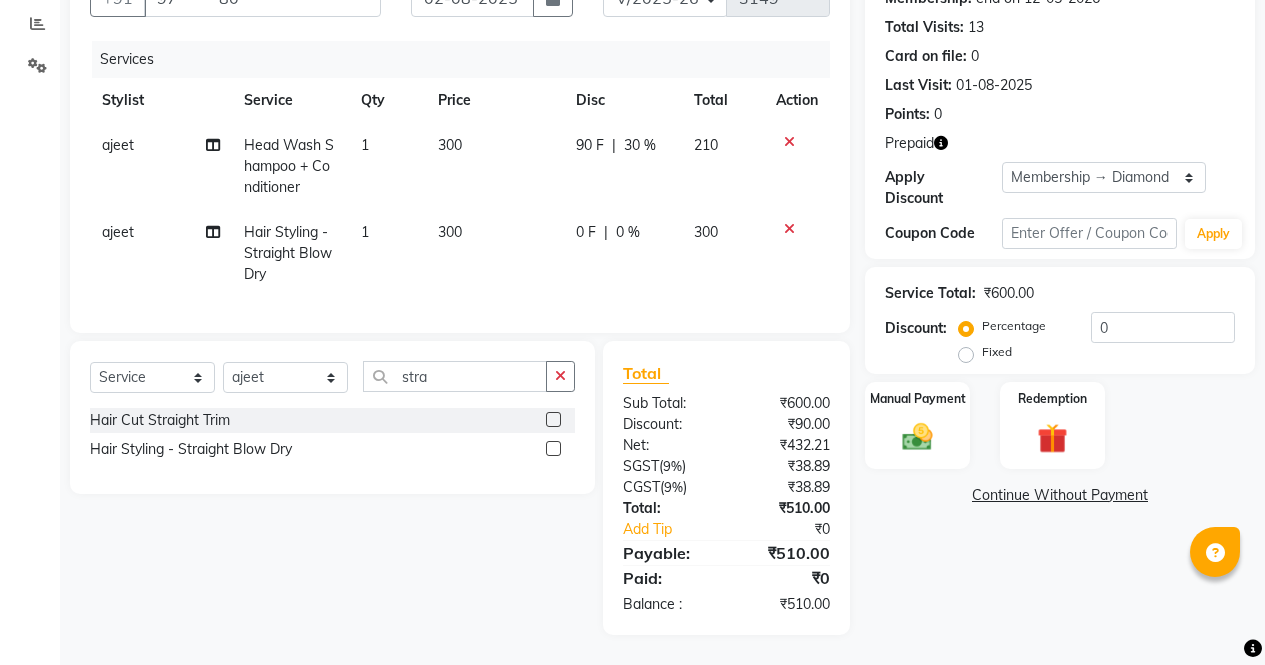 checkbox on "false" 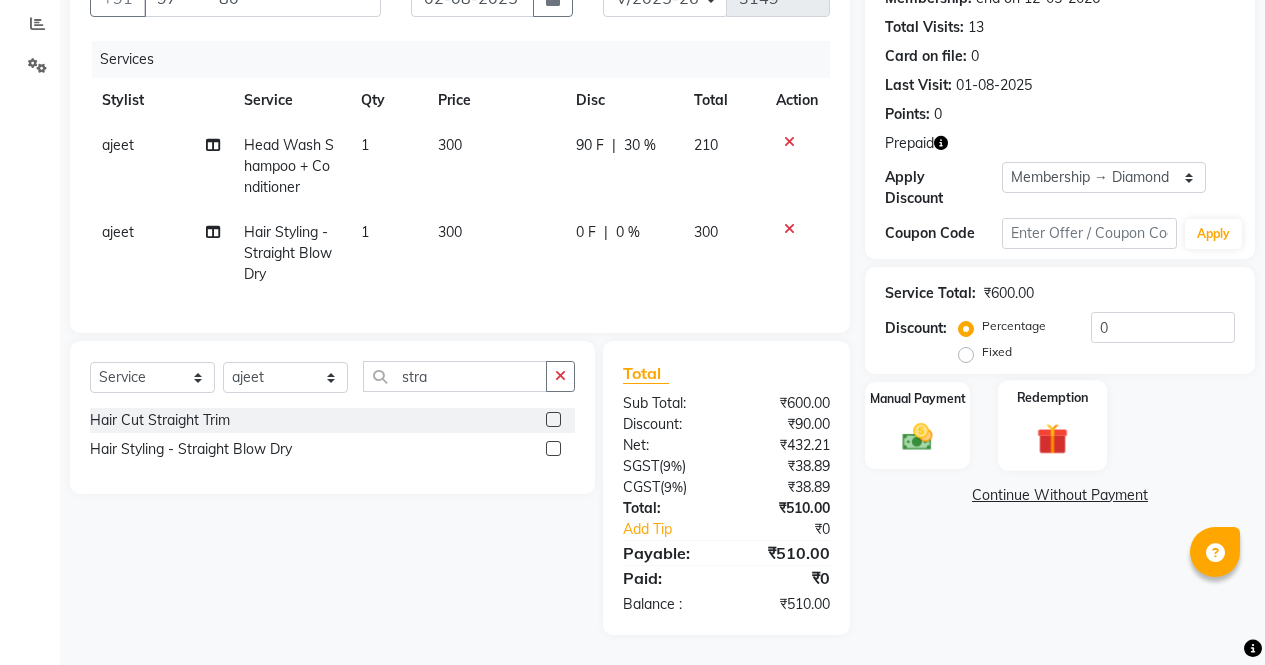 click 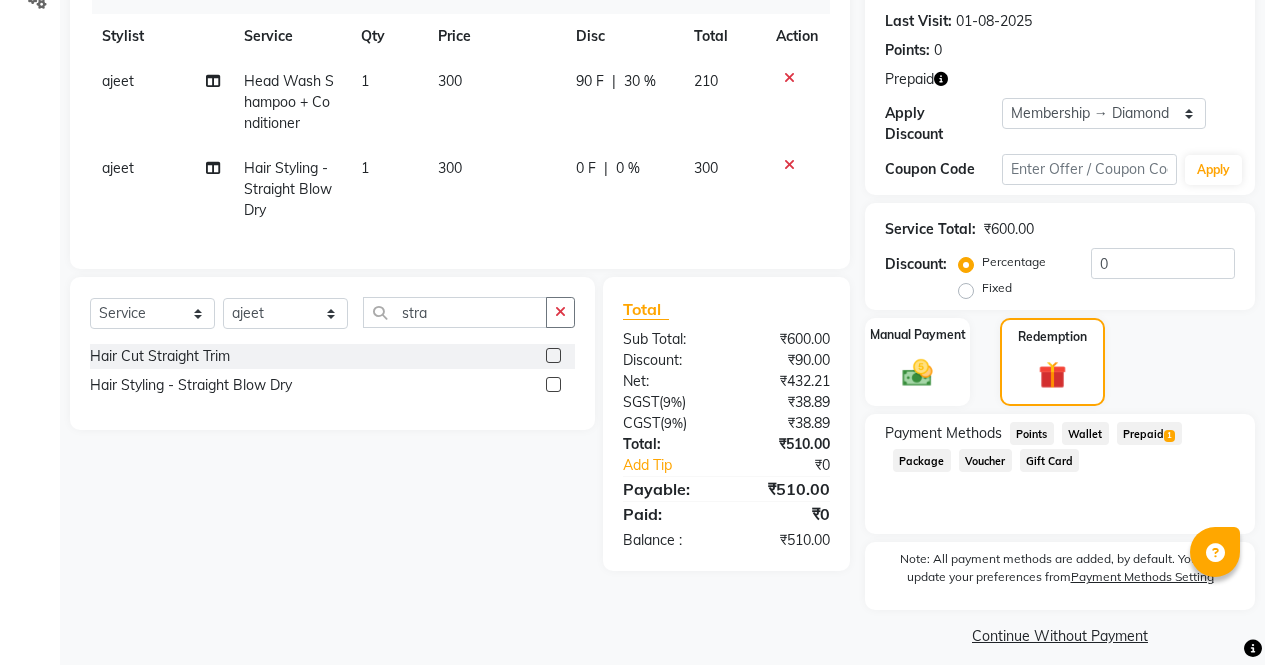 click on "Prepaid  1" 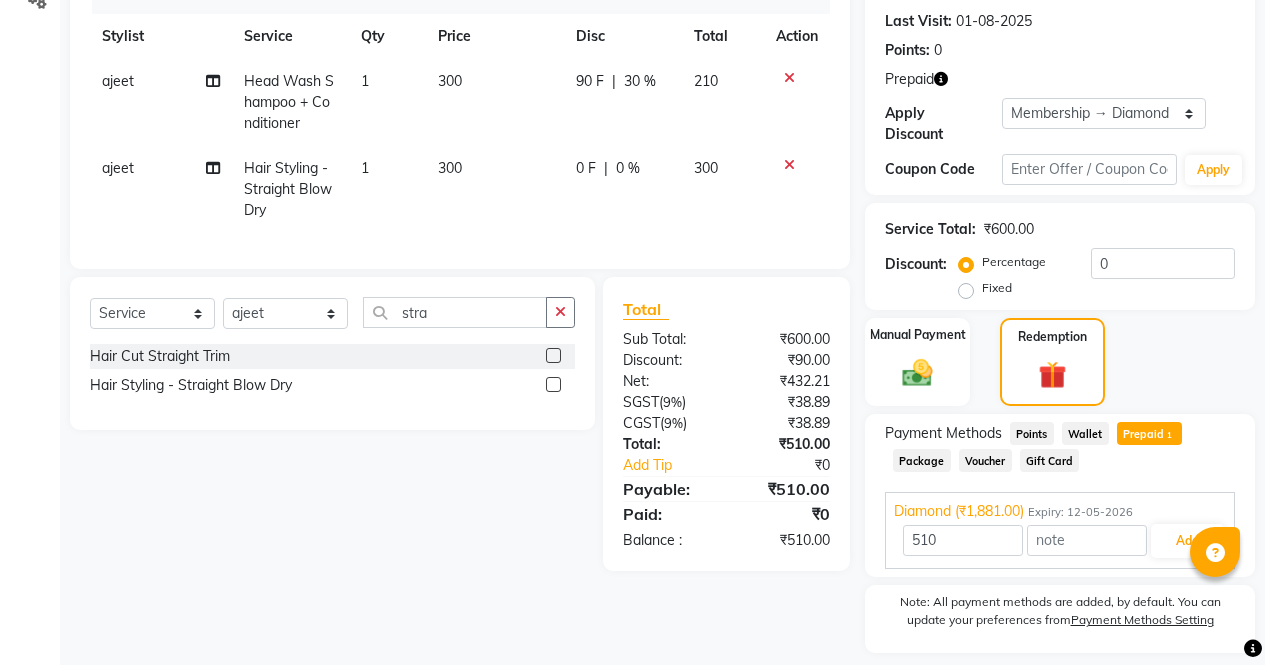 scroll, scrollTop: 314, scrollLeft: 0, axis: vertical 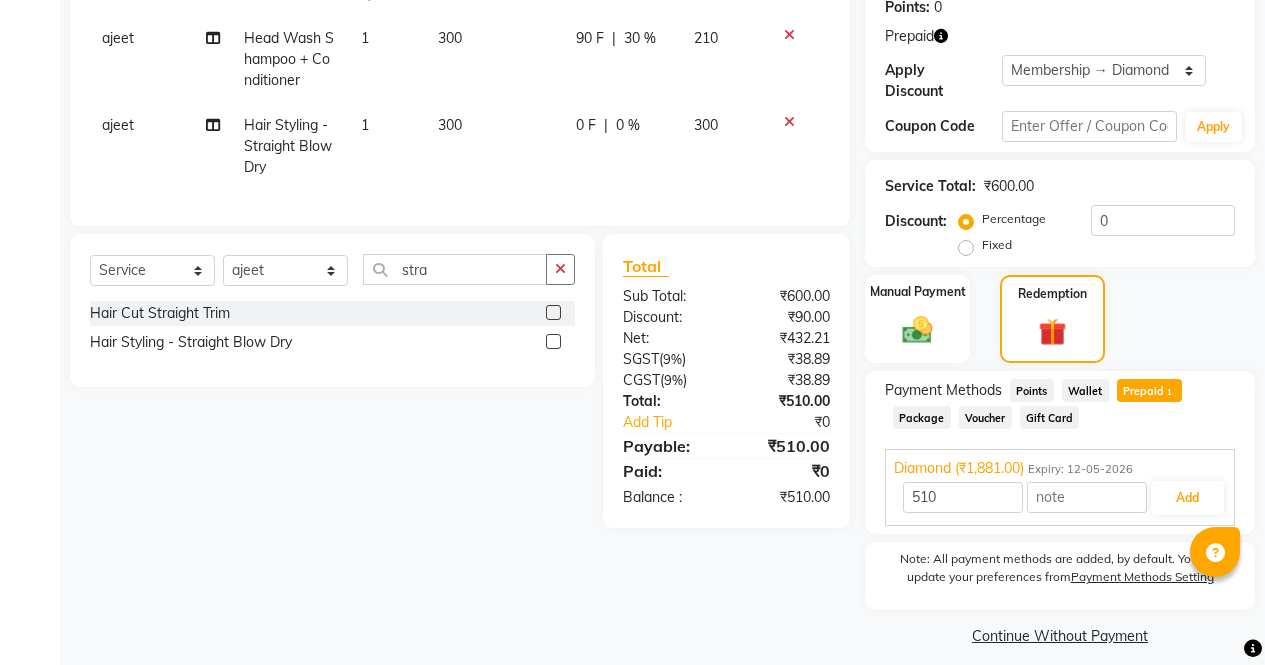 click on "Payment Methods  Points   Wallet   Prepaid  1  Package   Voucher   Gift Card  Diamond (₹1,881.00) Expiry: 12-05-2026 510 Add" 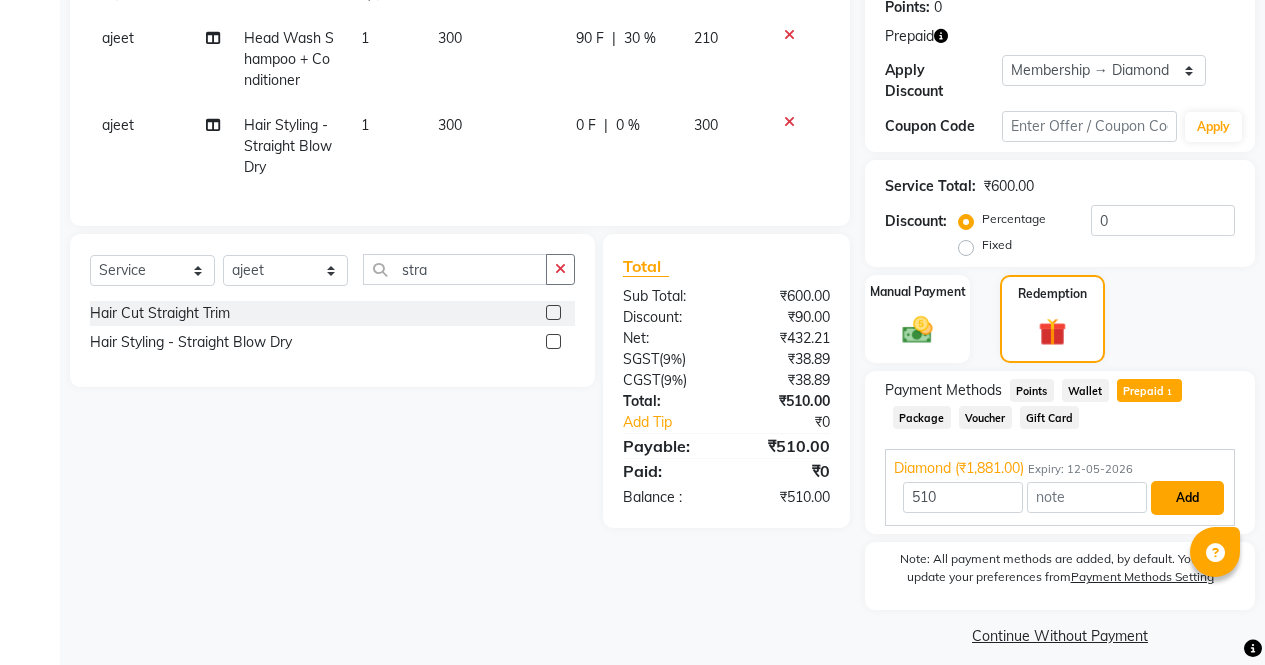 click on "Add" at bounding box center (1187, 498) 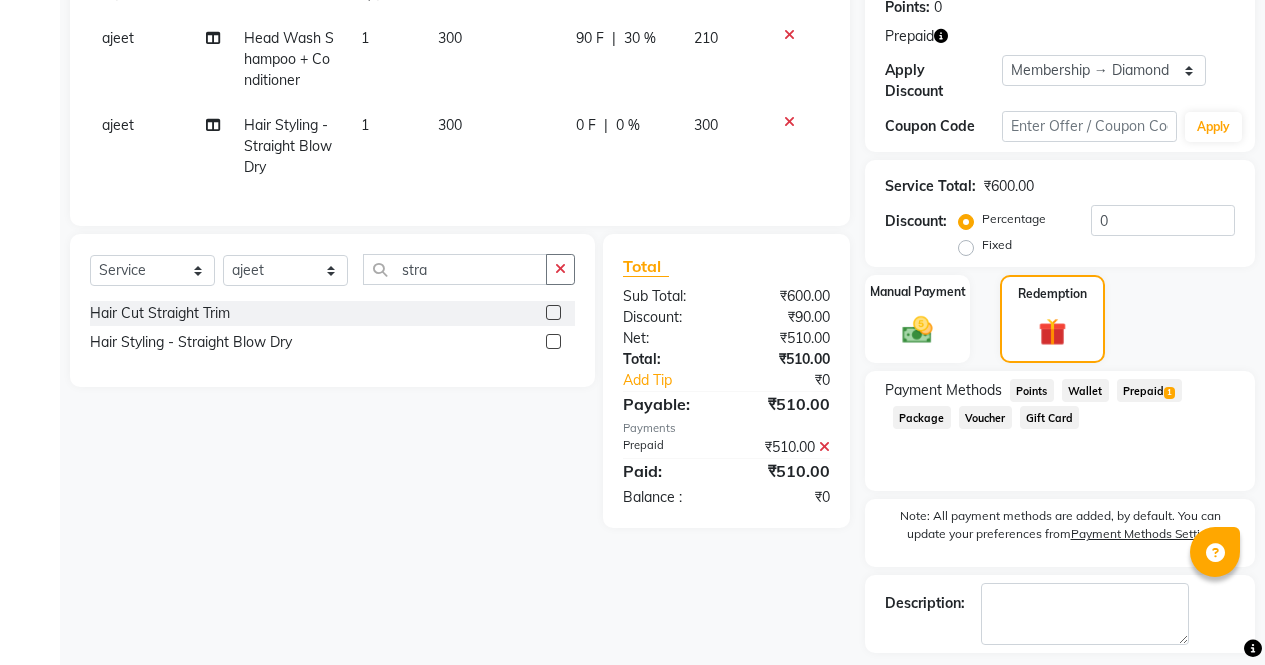 scroll, scrollTop: 384, scrollLeft: 0, axis: vertical 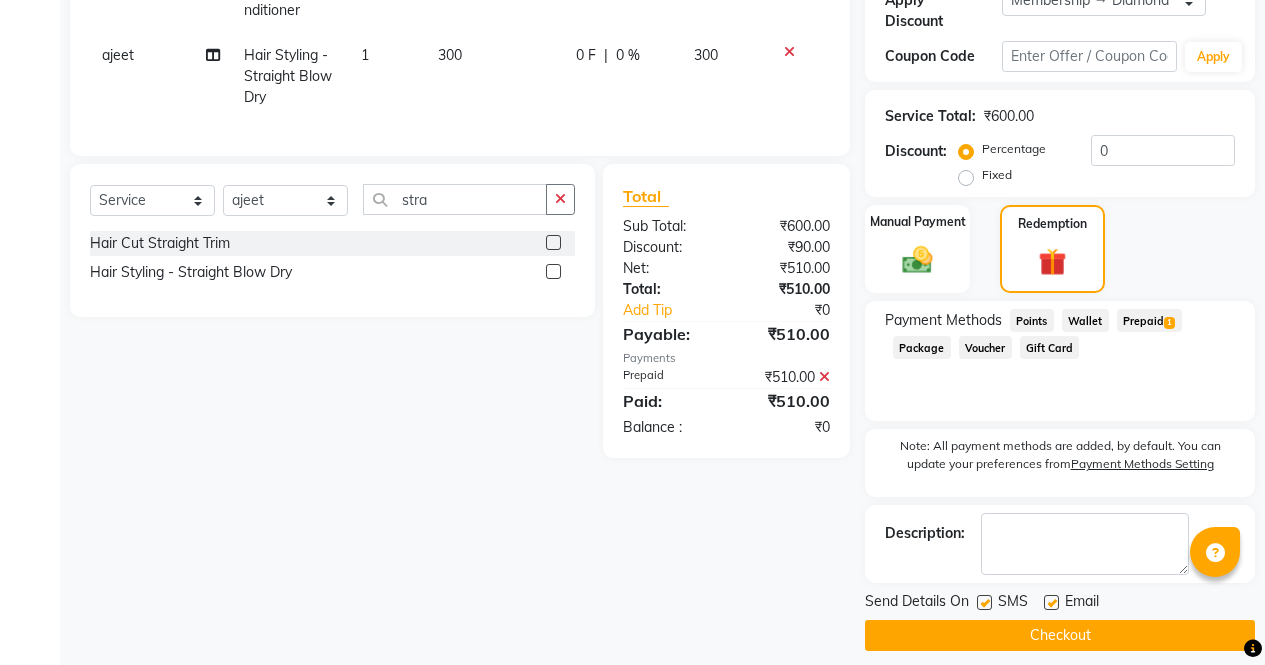 click on "Checkout" 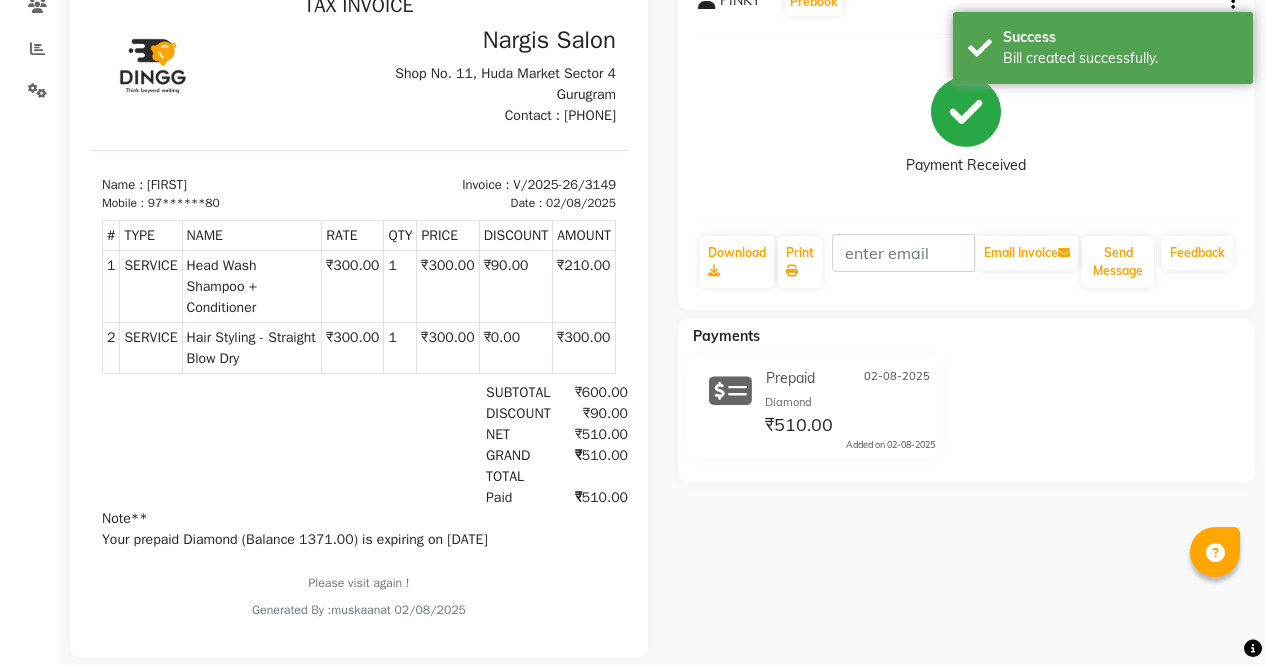 scroll, scrollTop: 0, scrollLeft: 0, axis: both 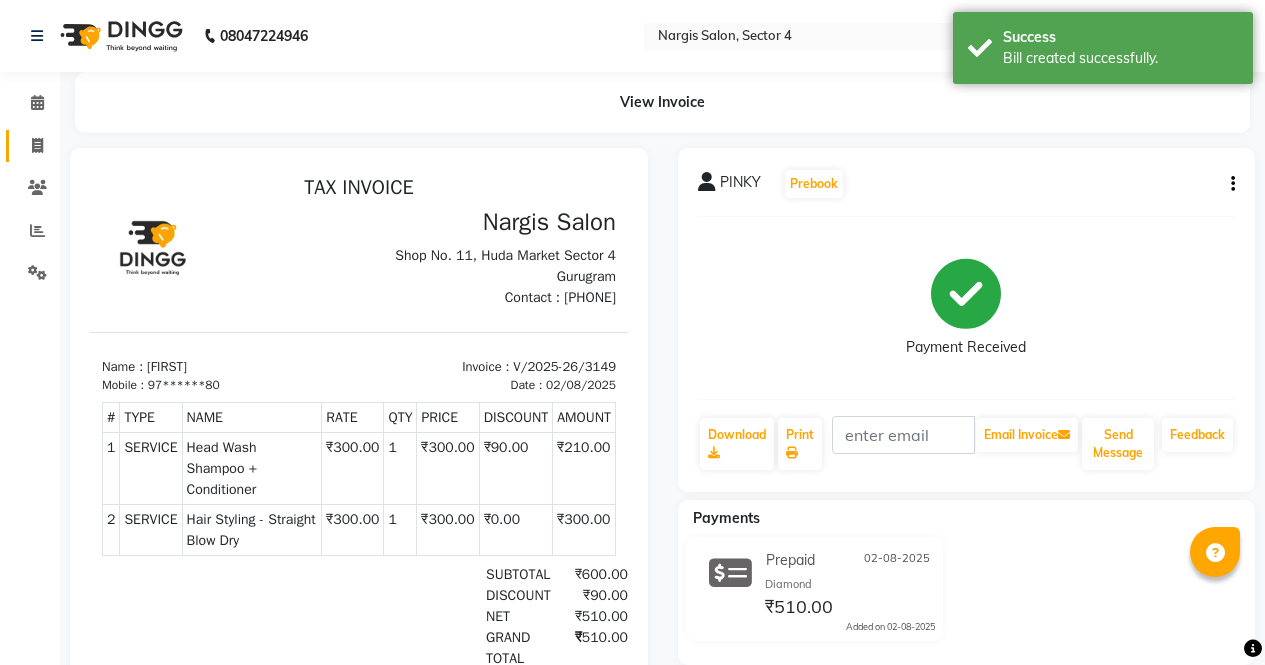 click 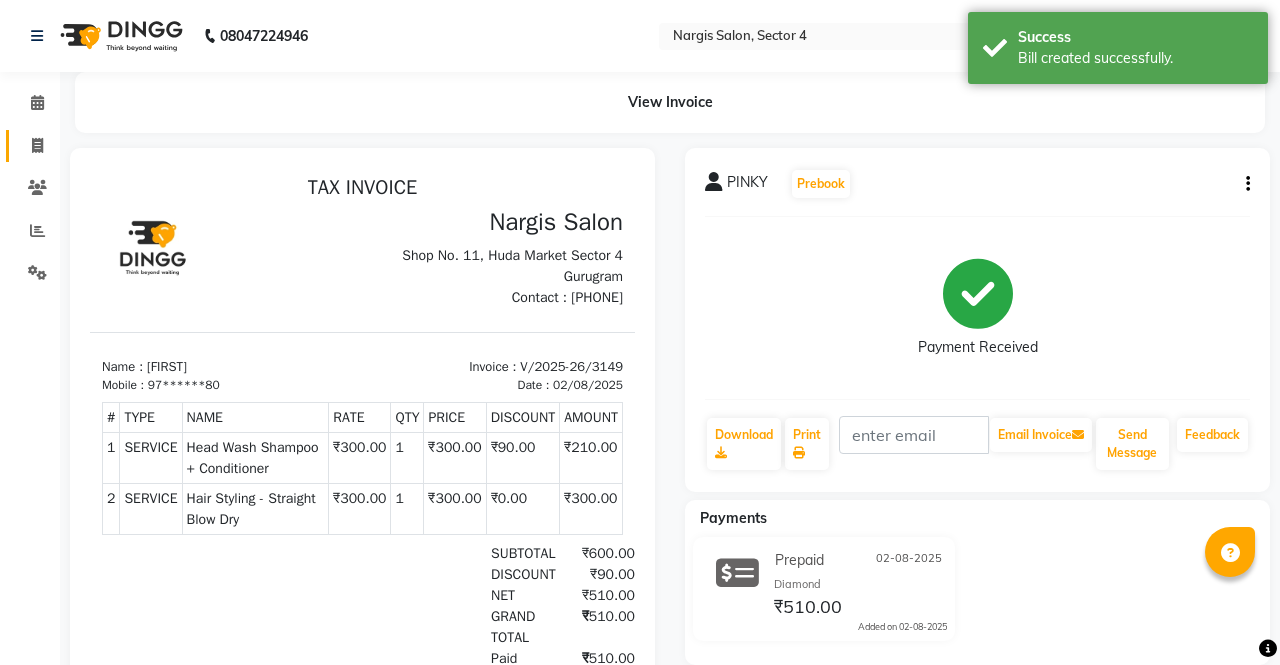 select on "service" 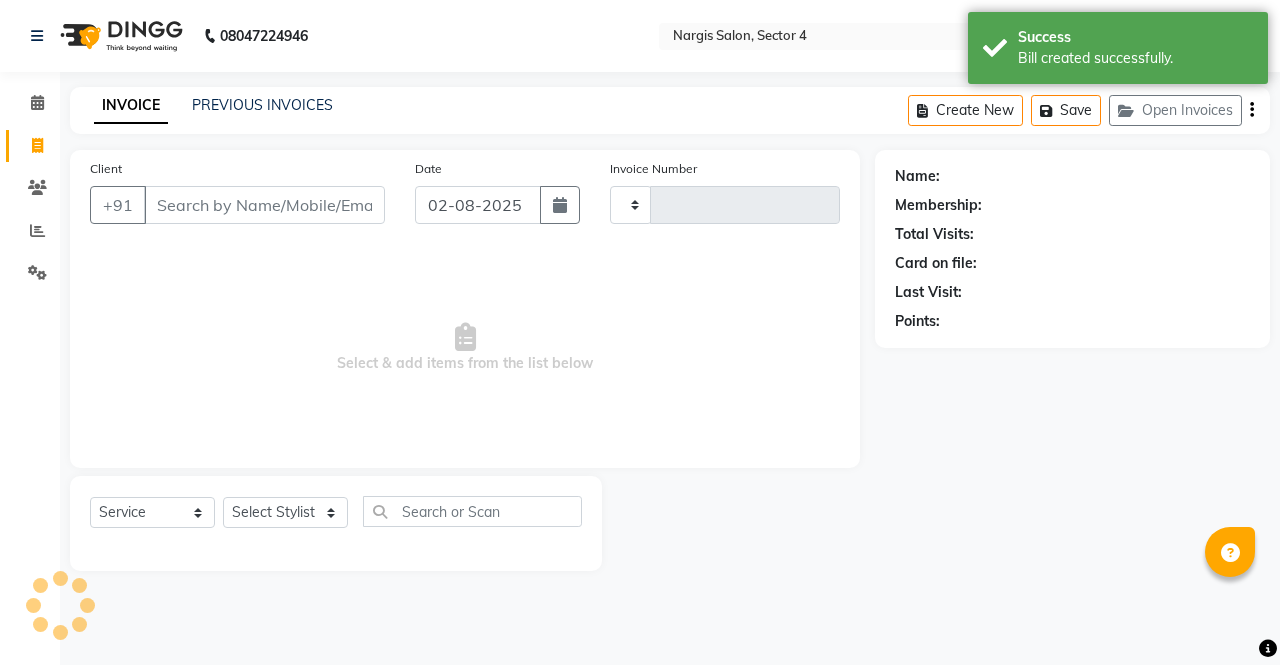 type on "3150" 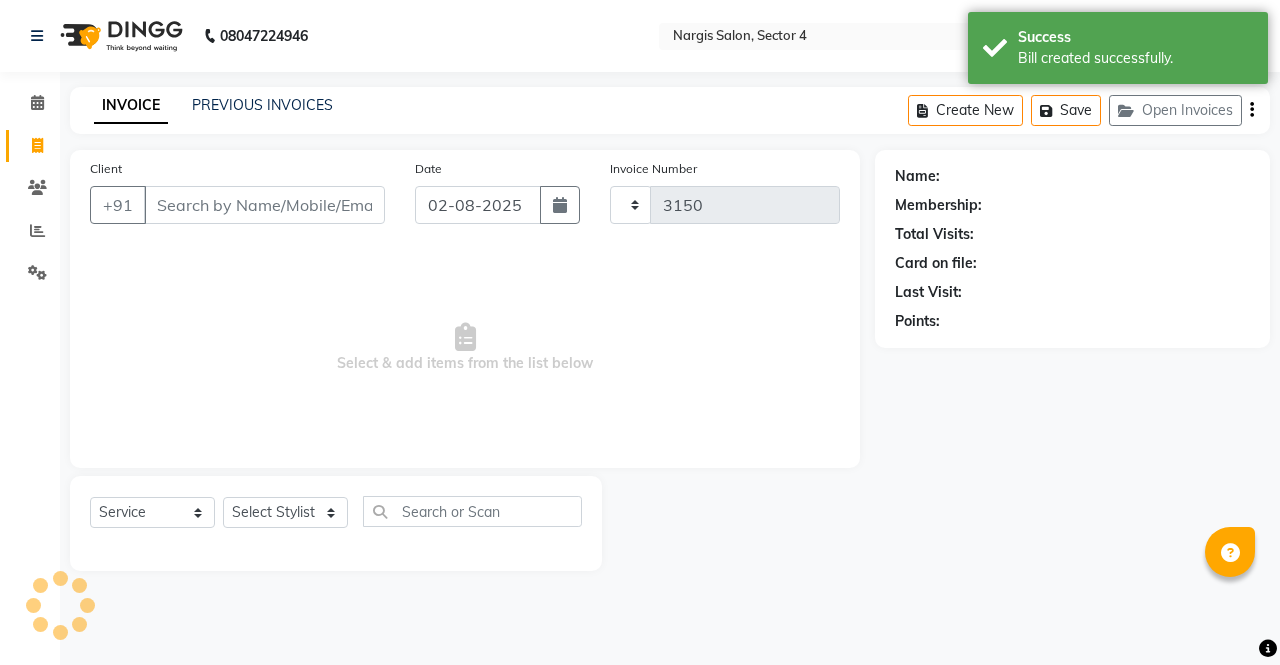 select on "4130" 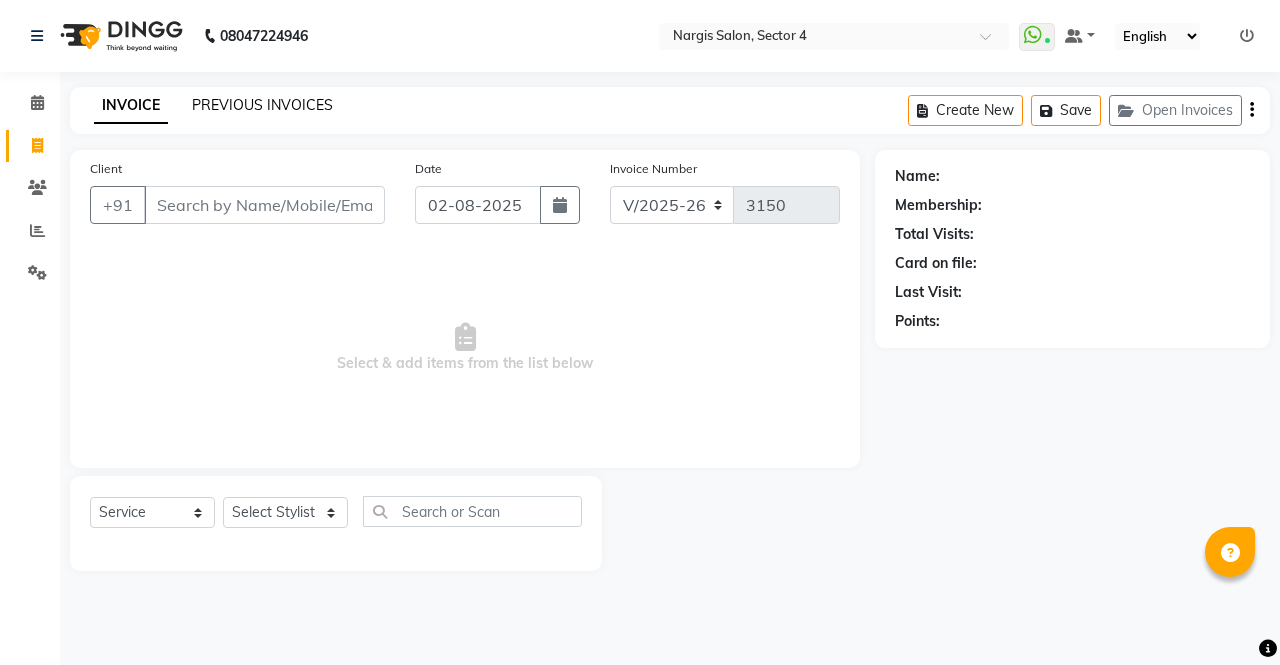 click on "PREVIOUS INVOICES" 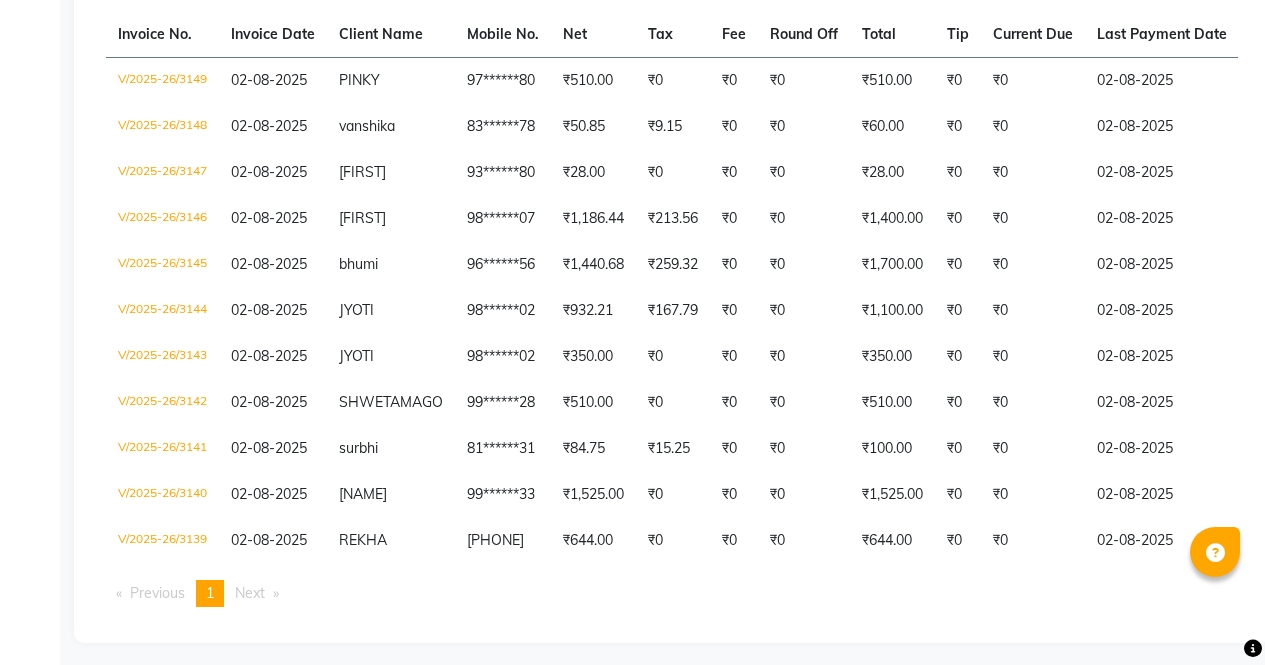 scroll, scrollTop: 379, scrollLeft: 0, axis: vertical 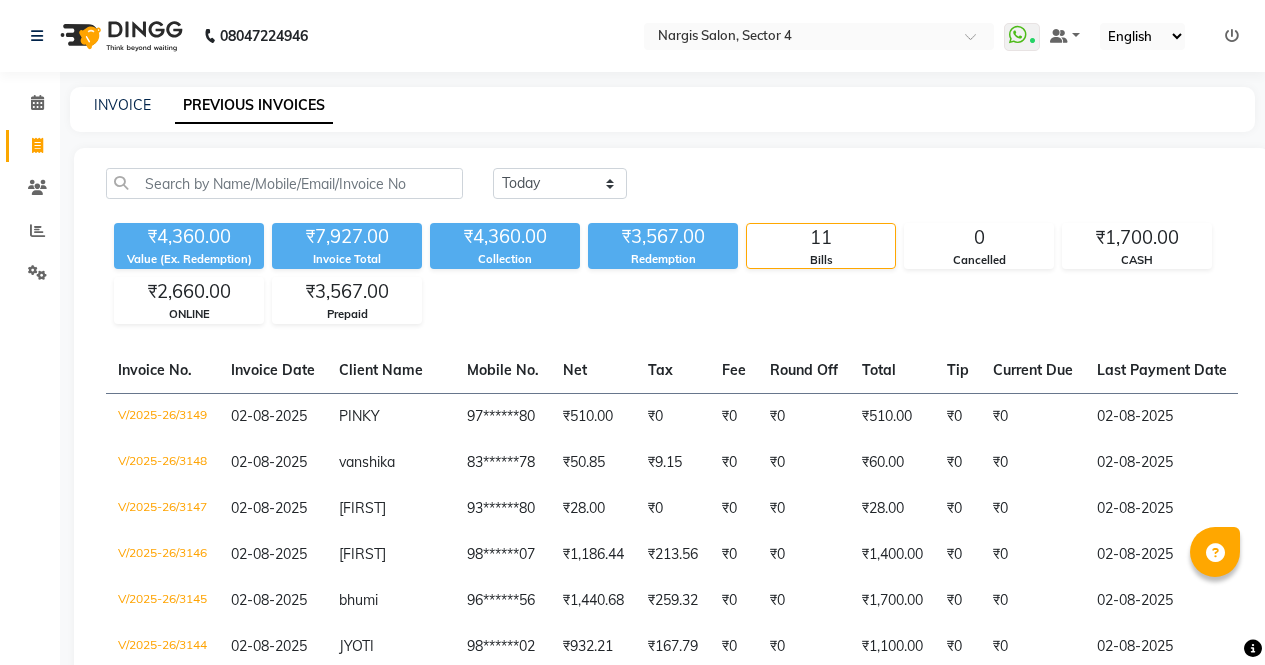 click on "Invoice" 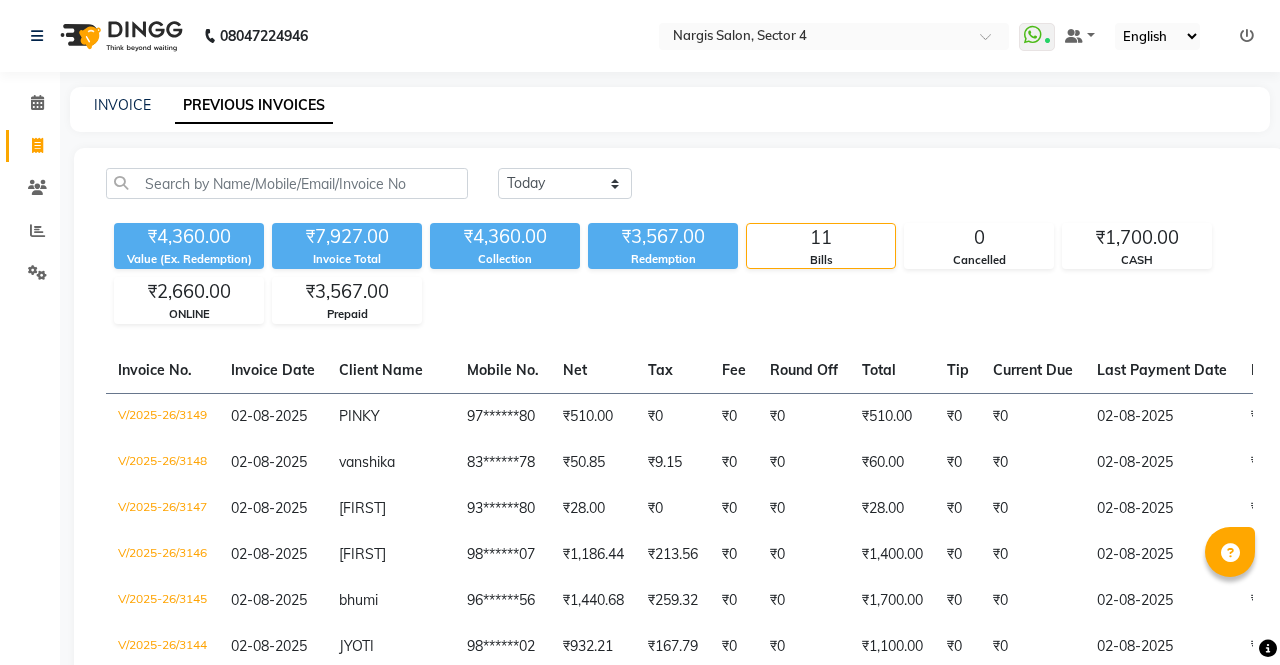 select on "service" 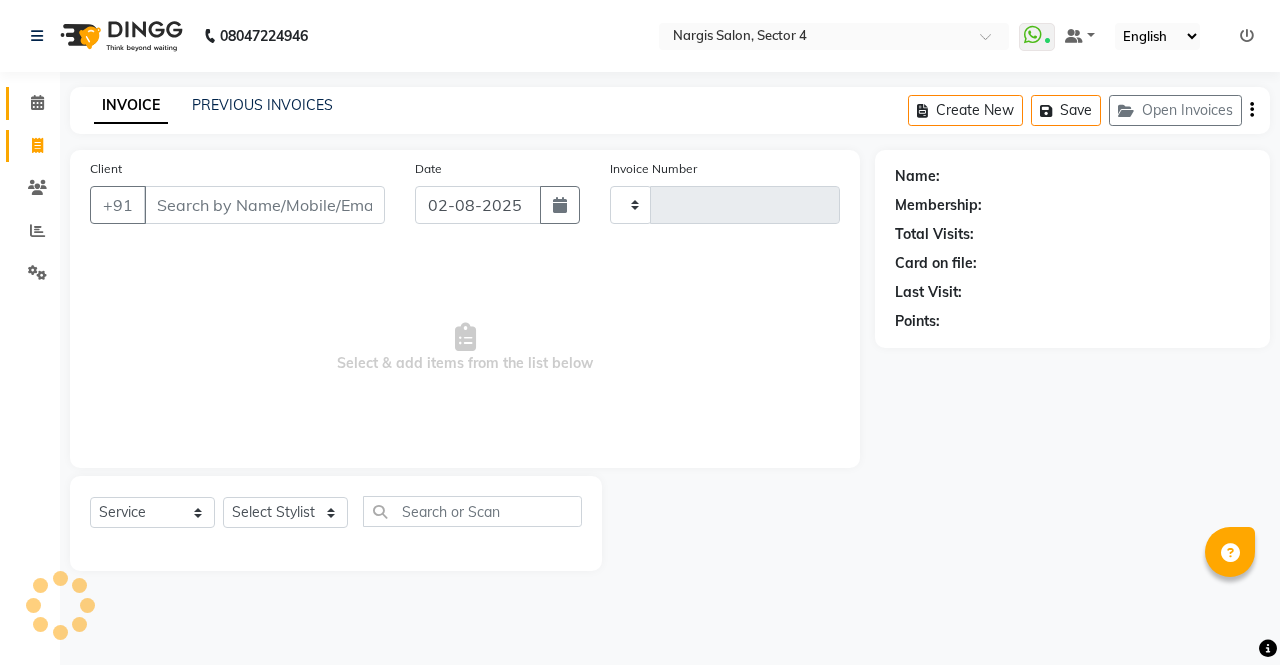 click on "Calendar" 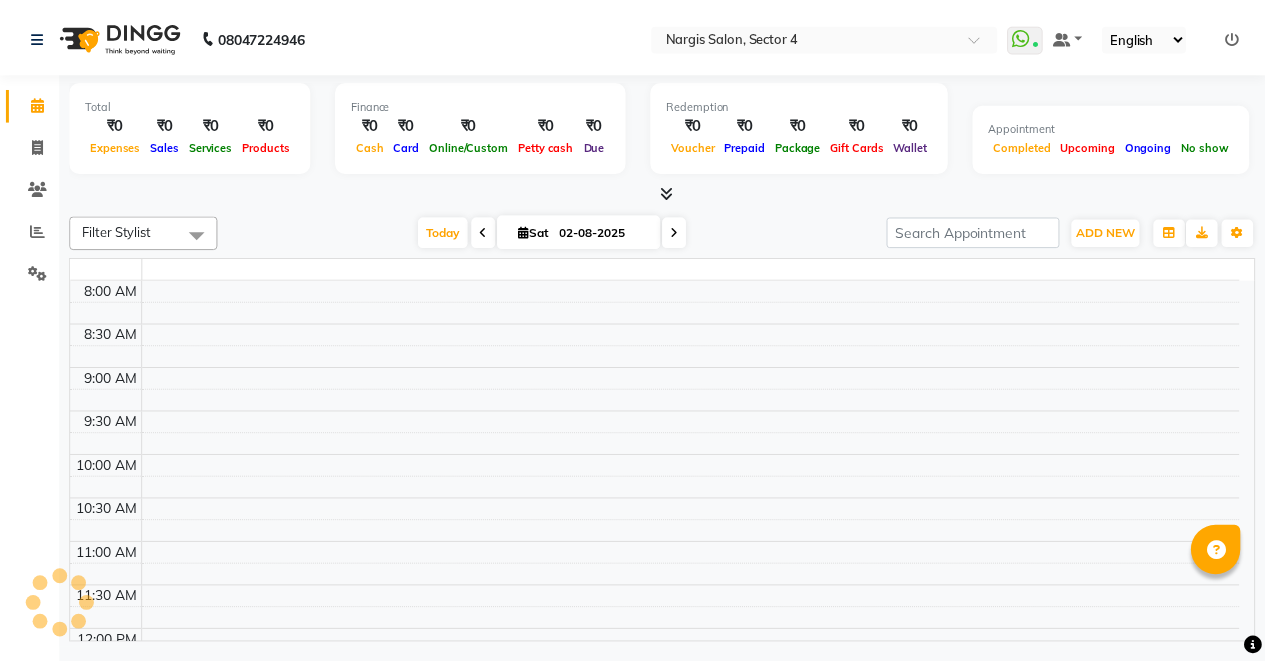 scroll, scrollTop: 0, scrollLeft: 0, axis: both 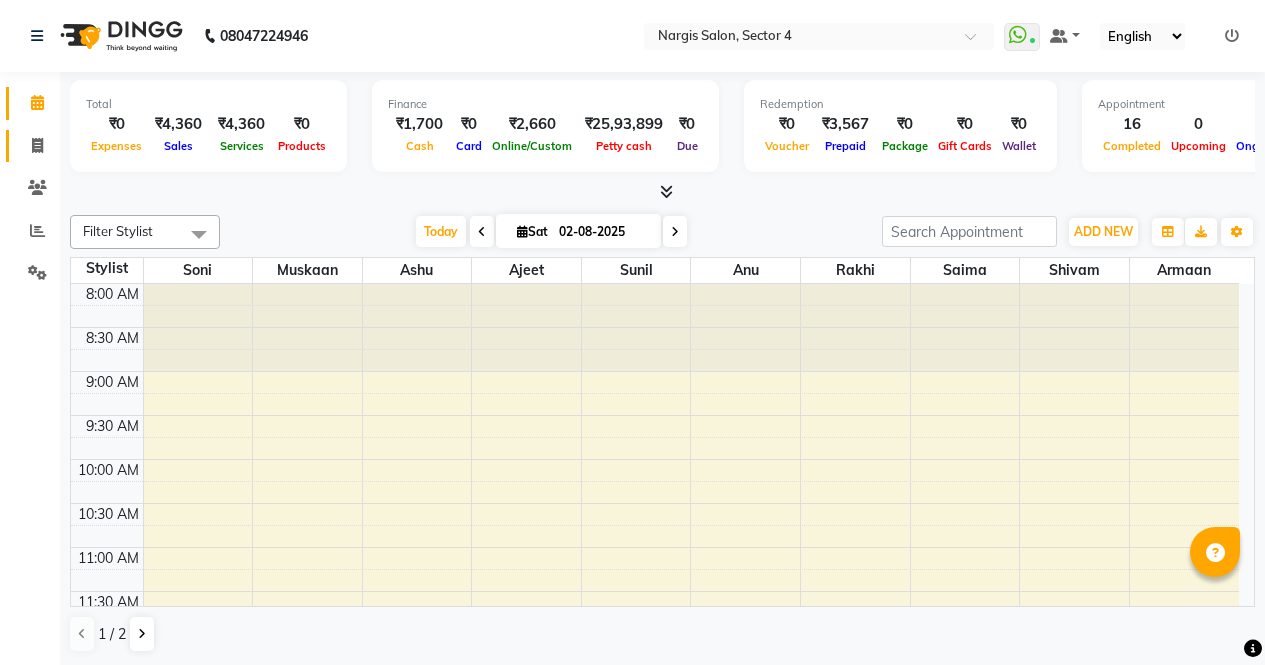 click 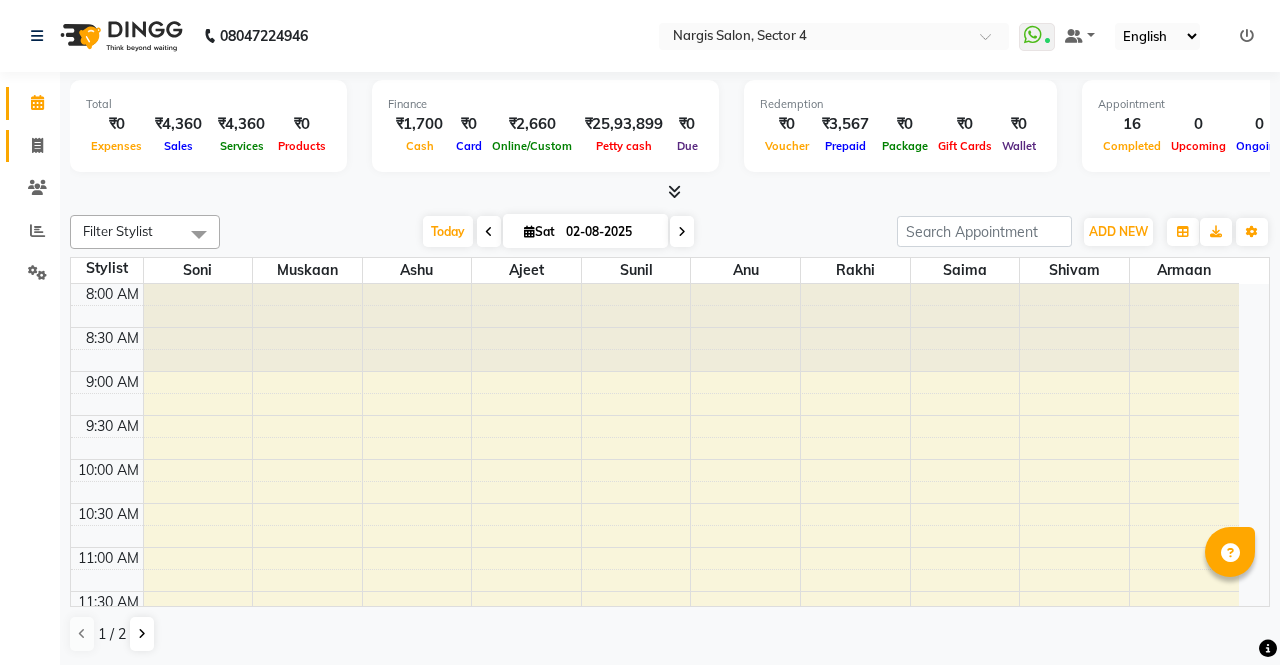 select on "4130" 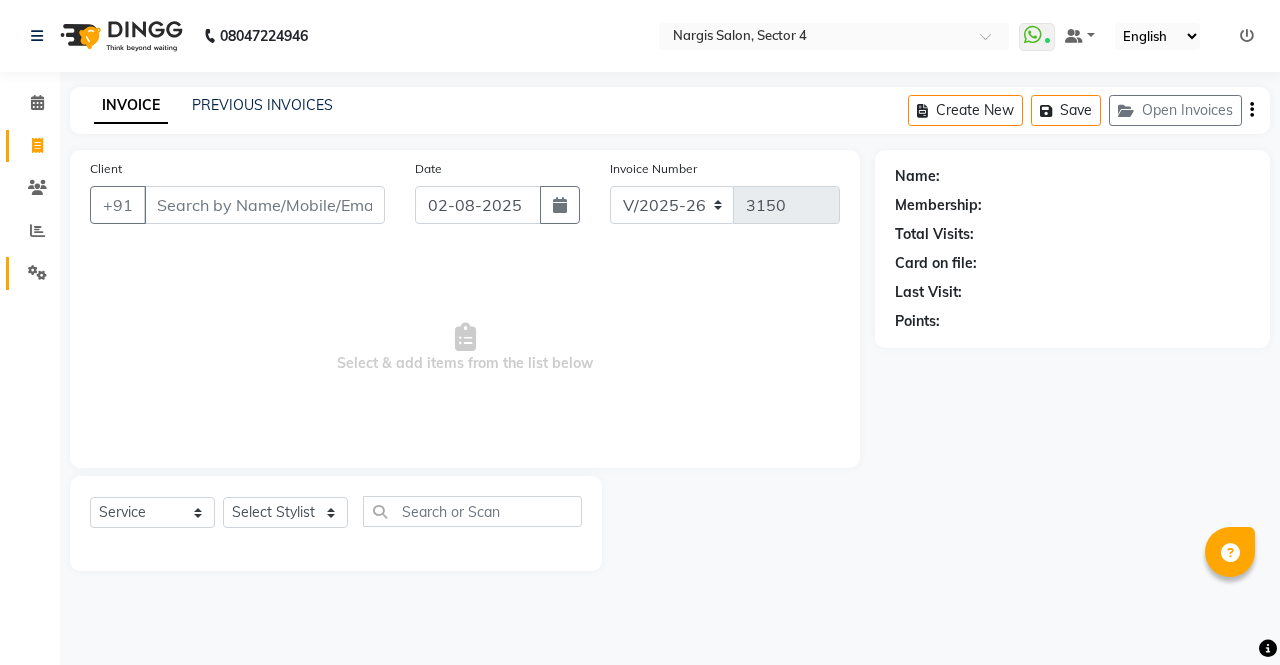 click on "Settings" 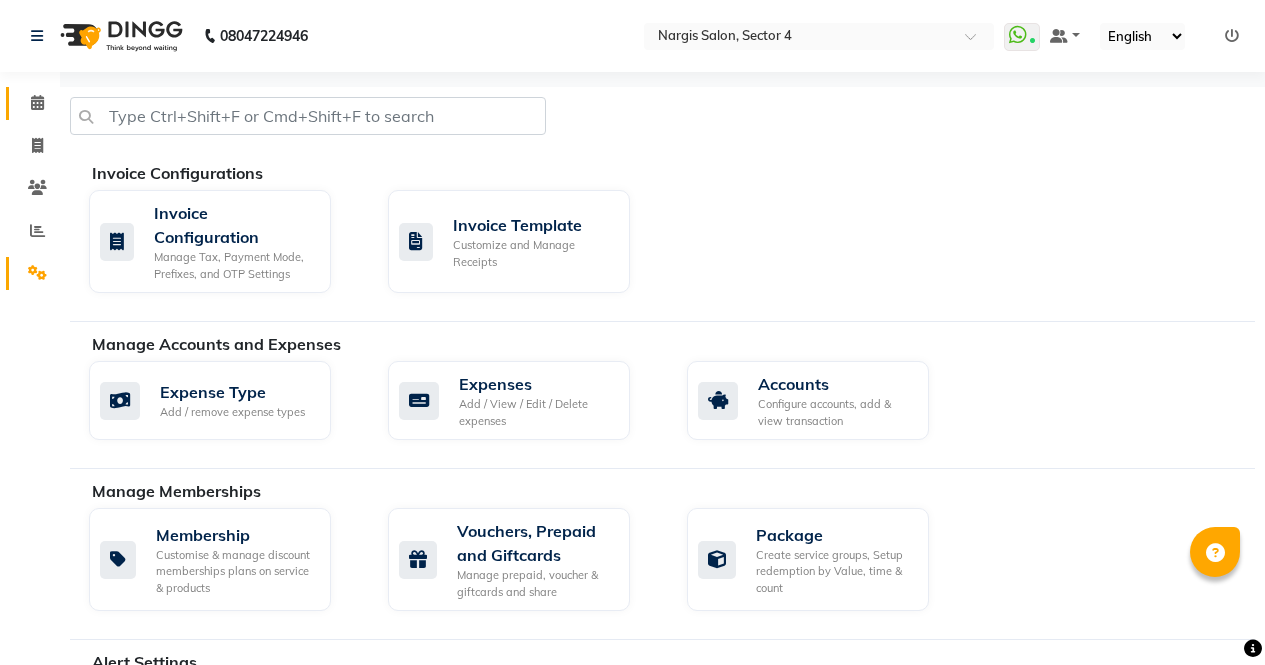 click 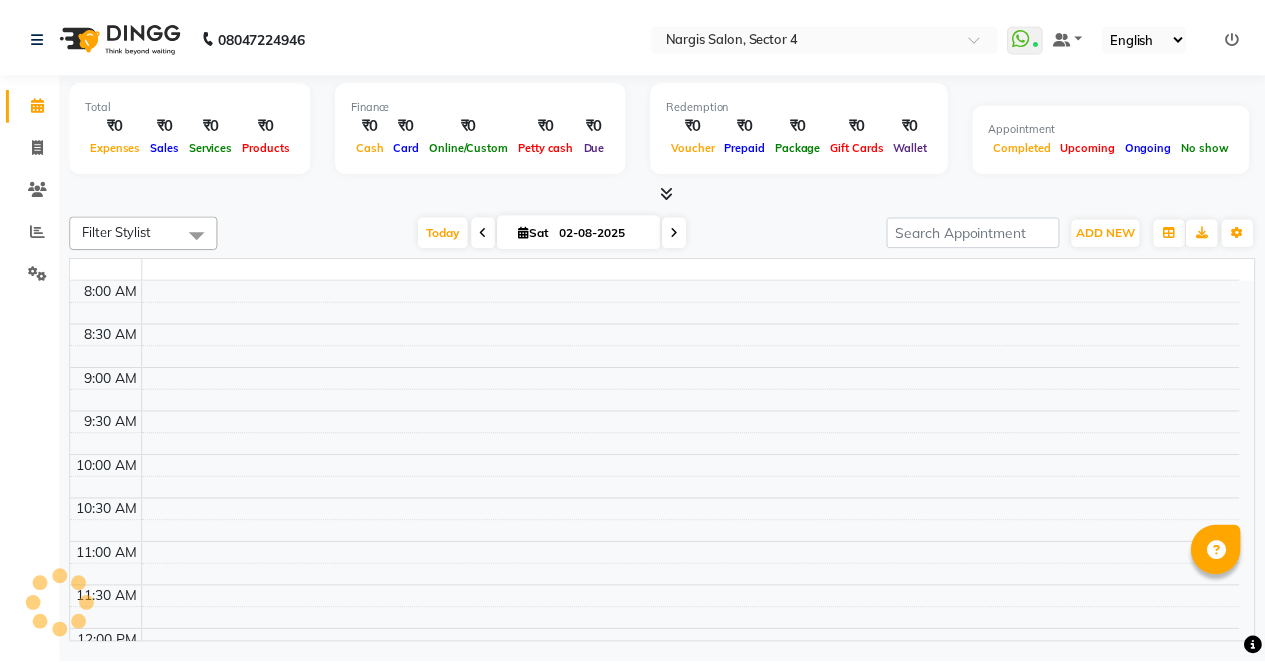 scroll, scrollTop: 0, scrollLeft: 0, axis: both 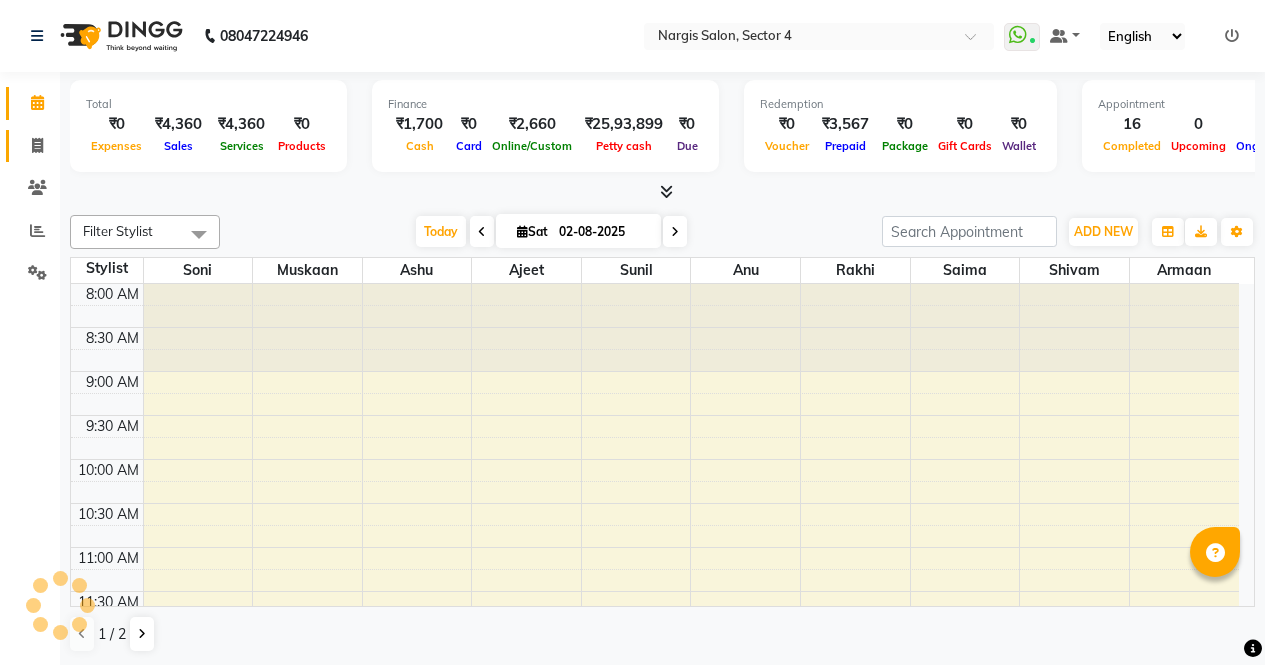 click 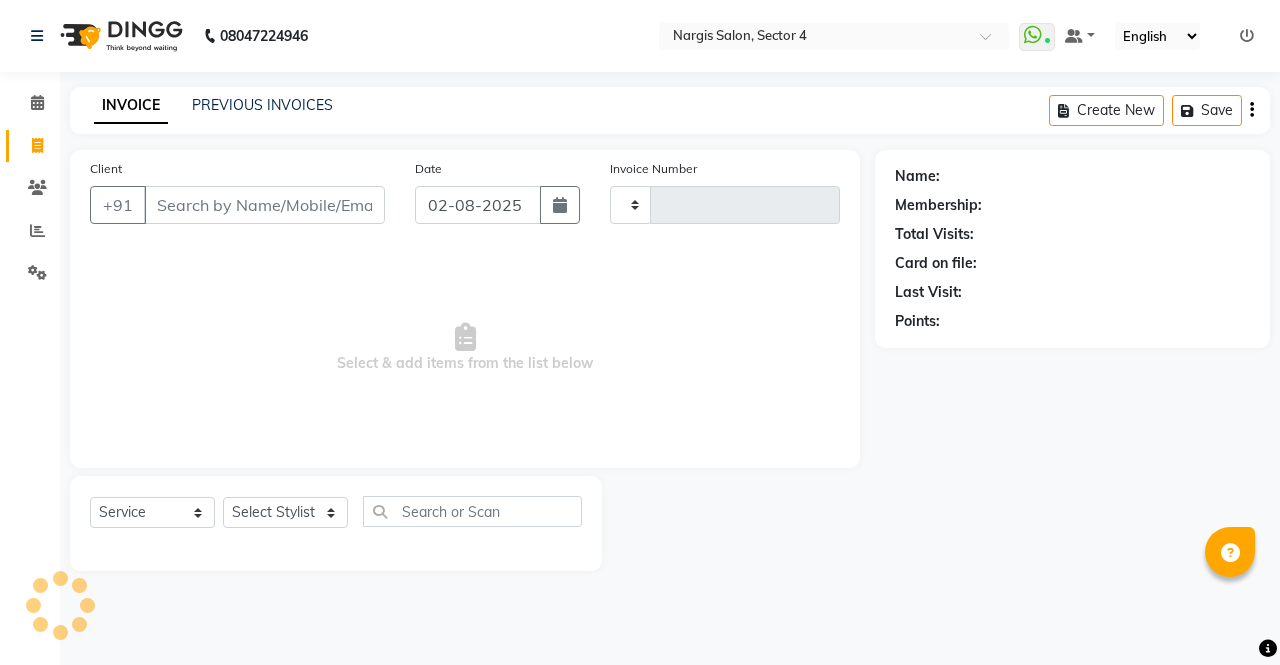 type on "3150" 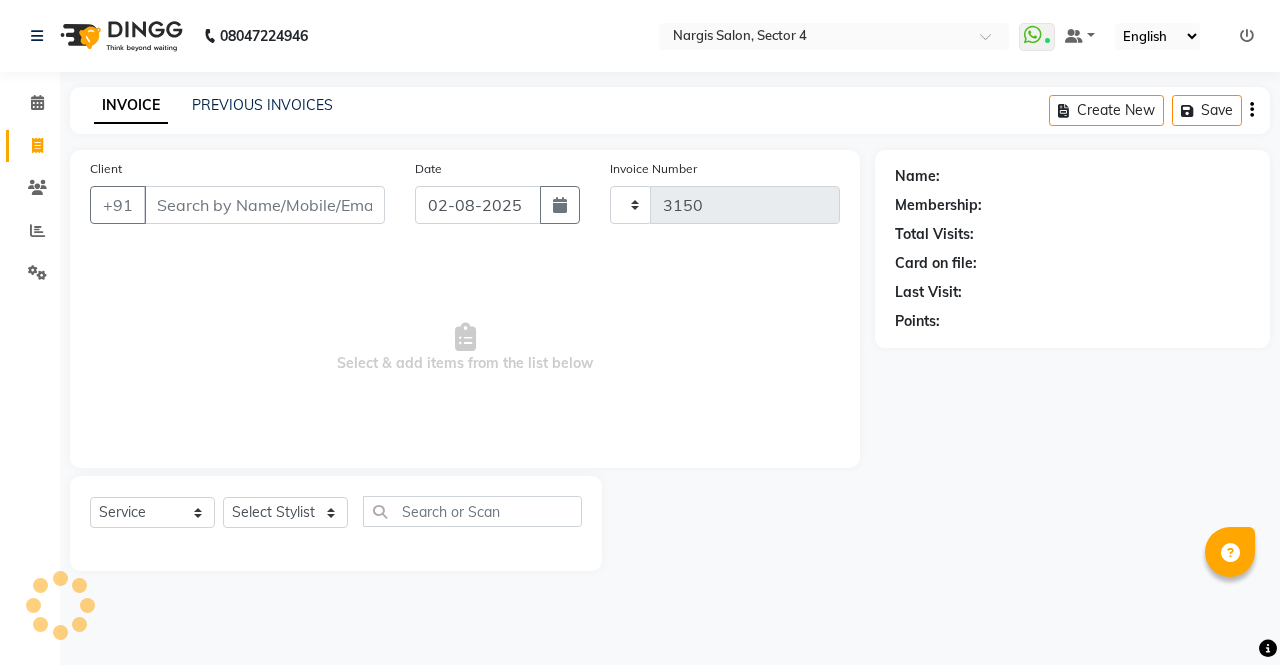 select on "4130" 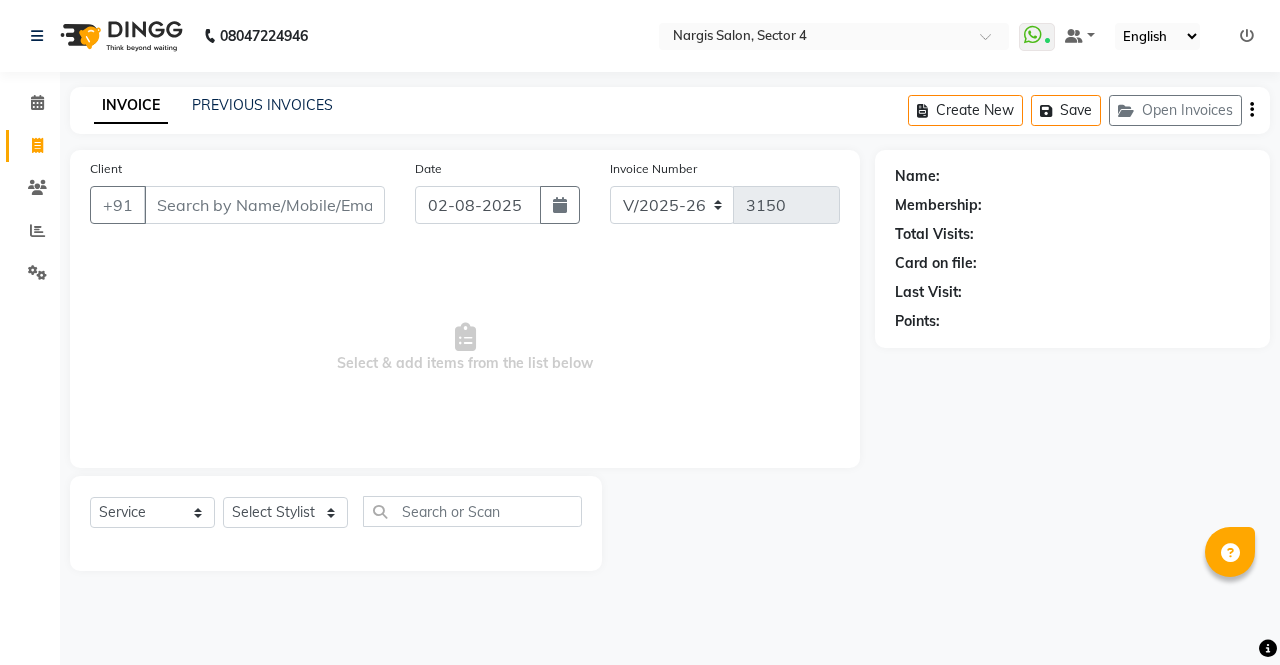 click on "Client" at bounding box center (264, 205) 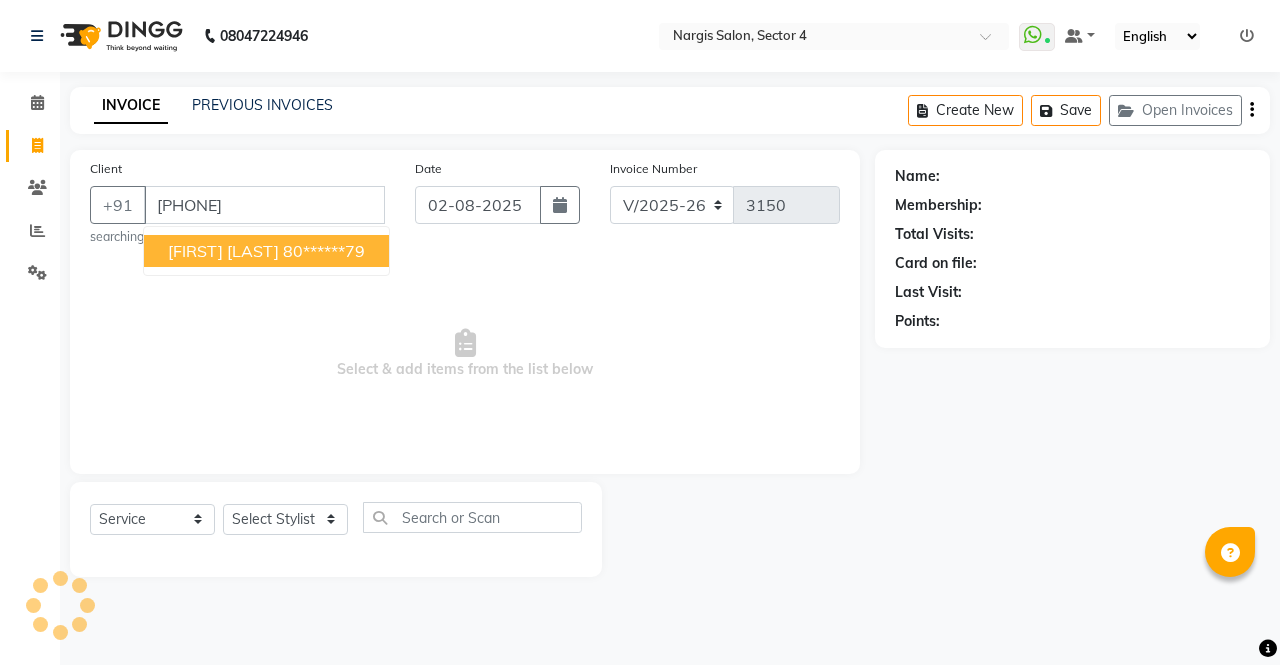 type on "[PHONE]" 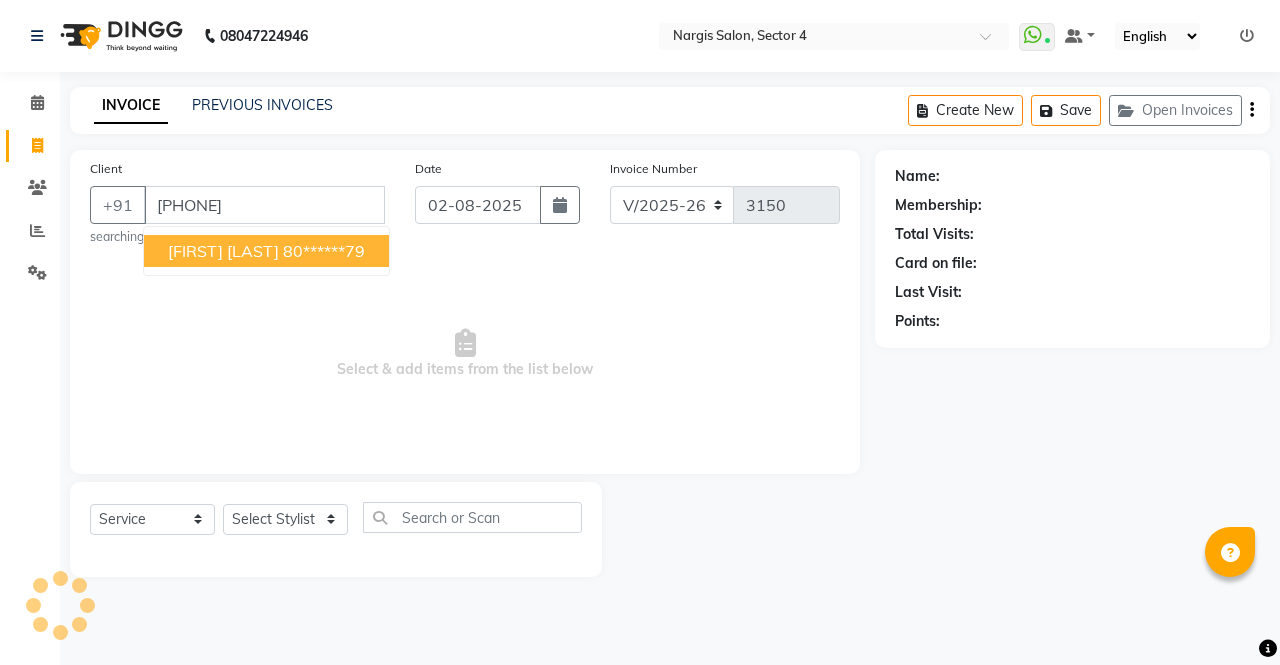 select on "1: Object" 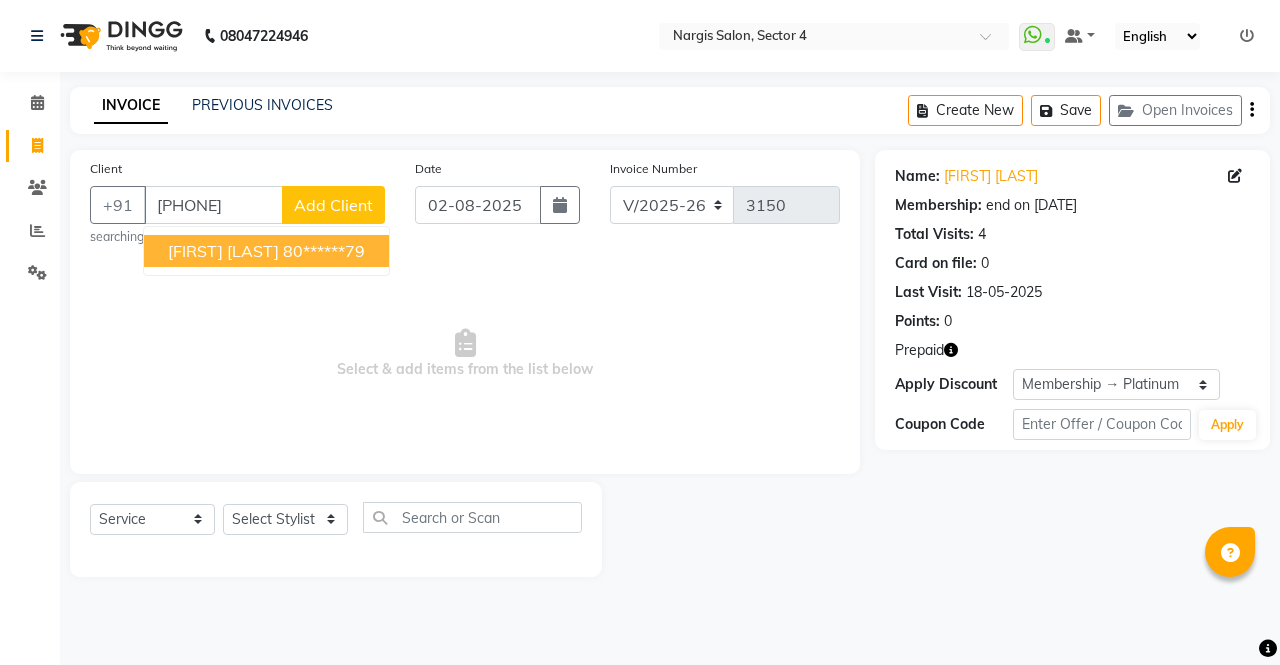 click on "80******79" at bounding box center [324, 251] 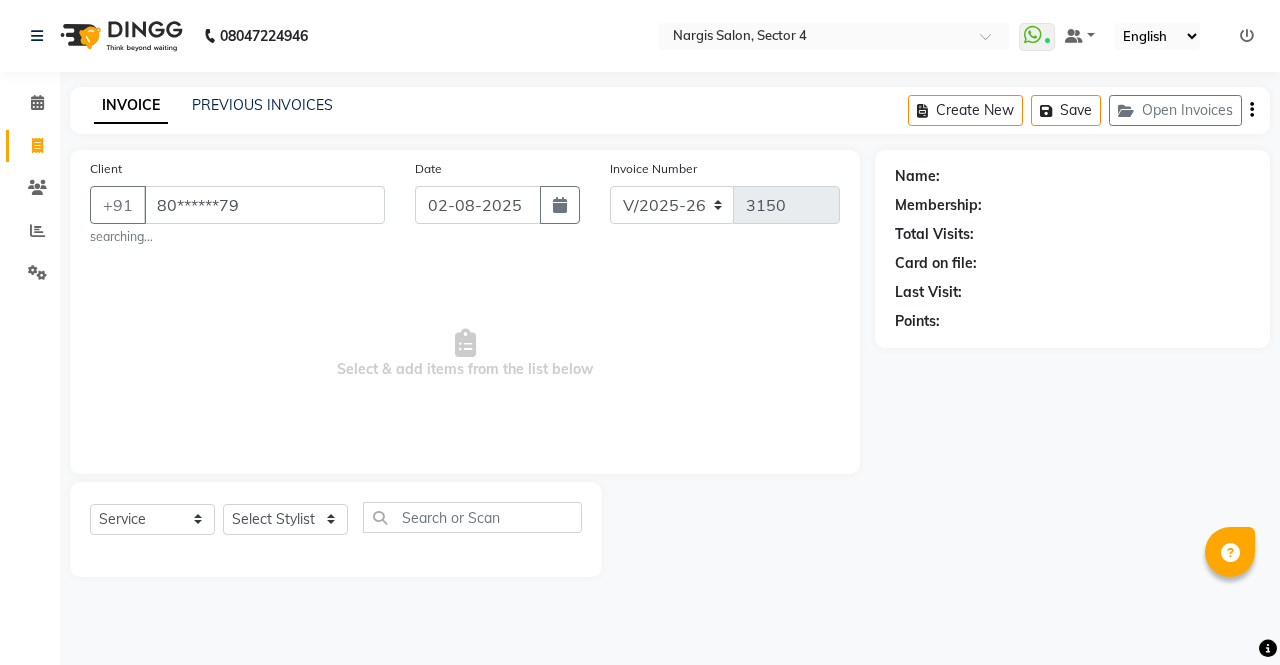 select on "1: Object" 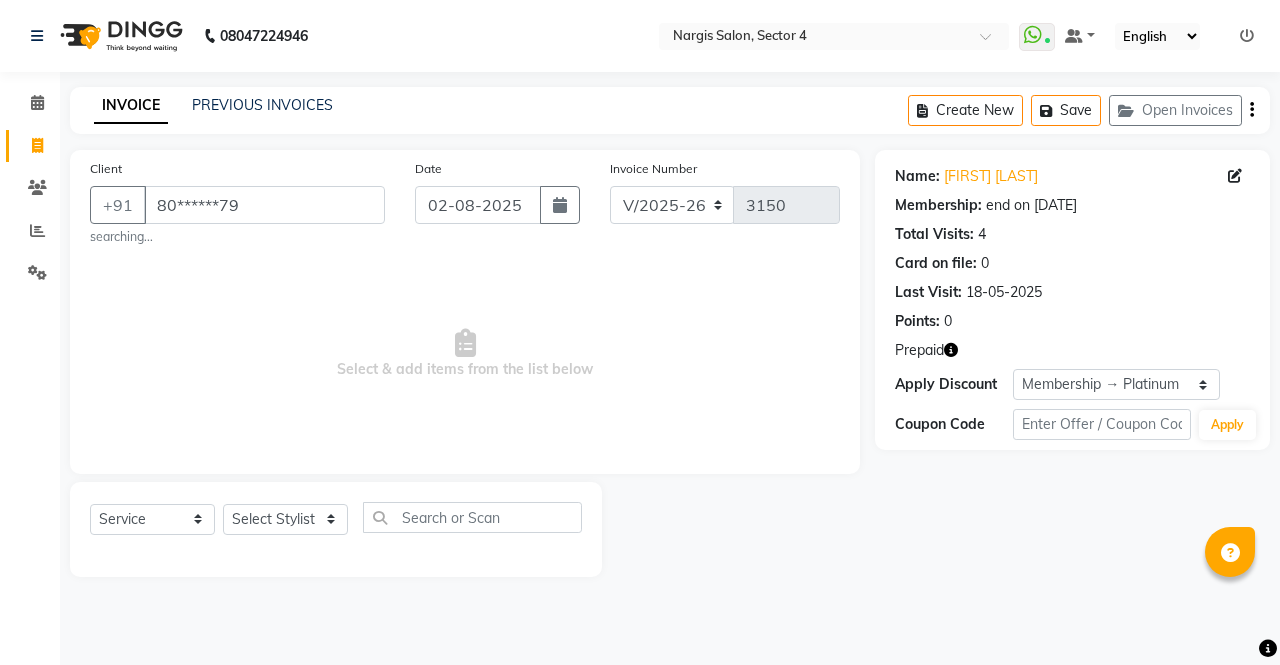 click 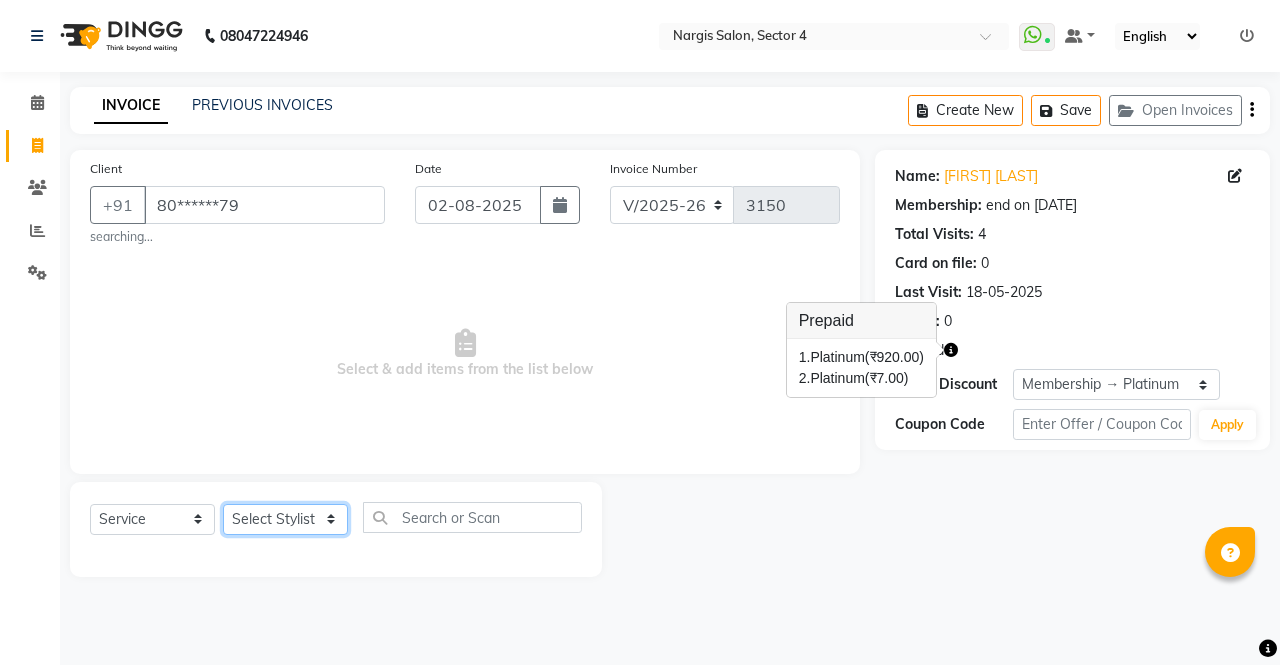 click on "Select Stylist ajeet anu armaan ashu Front Desk muskaan rakhi saima shivam soni sunil yashoda" 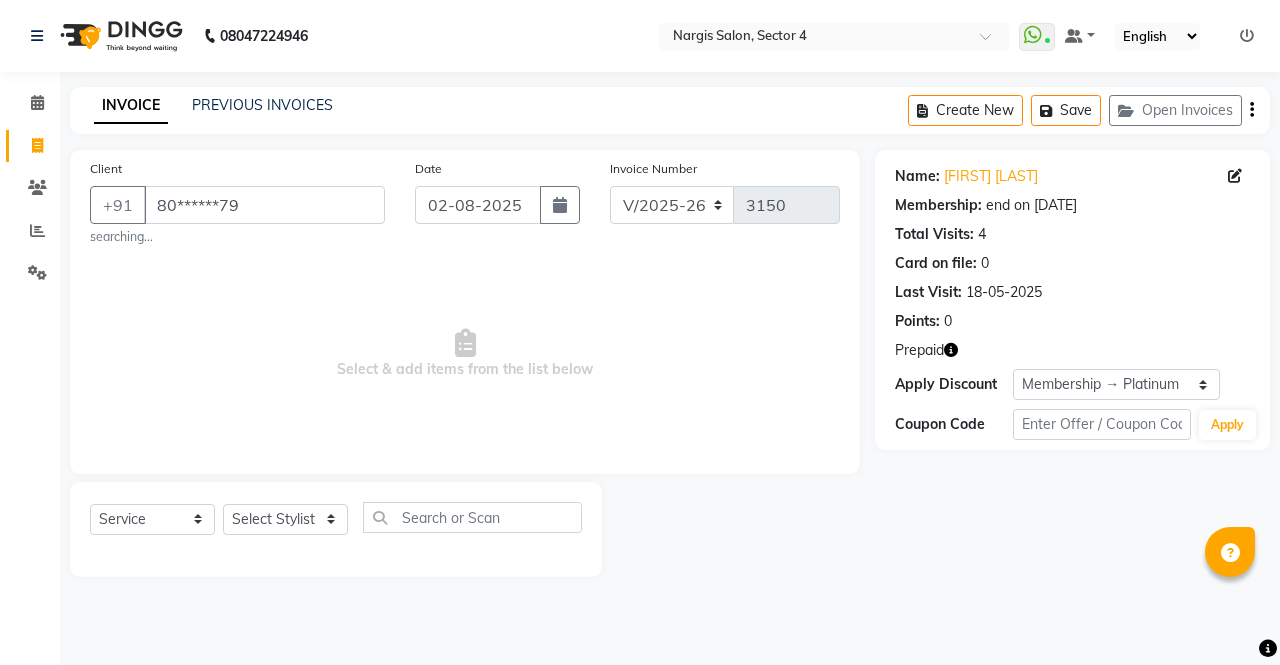 click on "Select & add items from the list below" at bounding box center [465, 354] 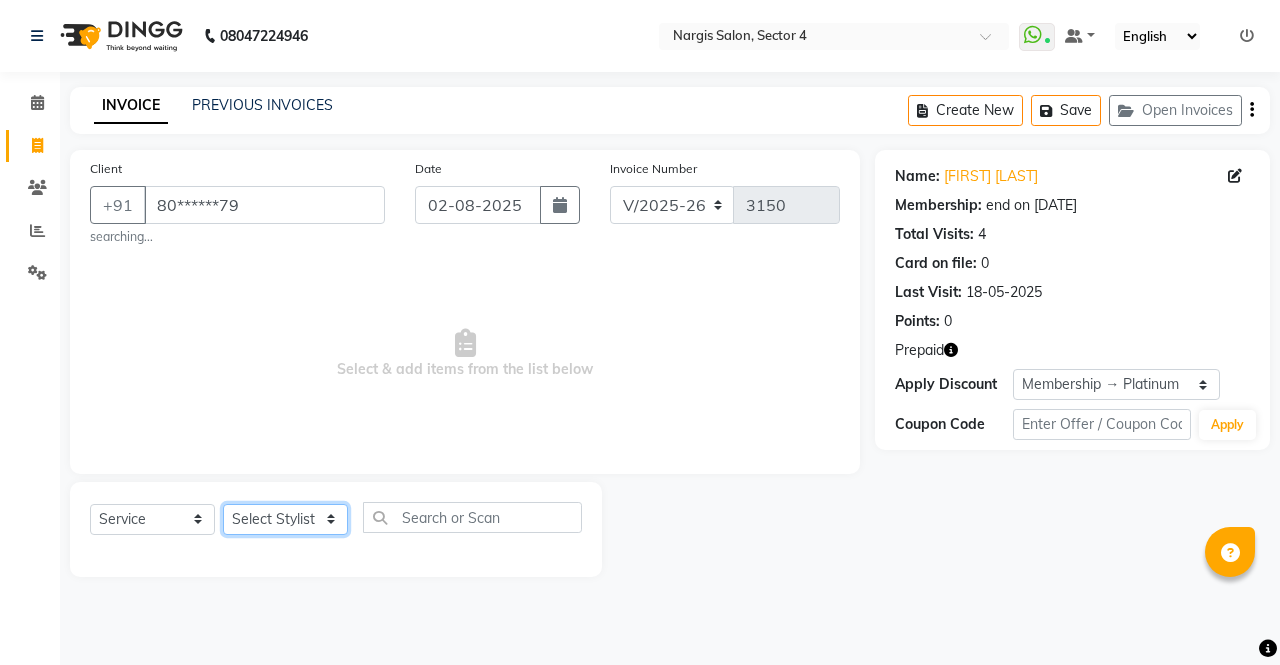 click on "Select Stylist ajeet anu armaan ashu Front Desk muskaan rakhi saima shivam soni sunil yashoda" 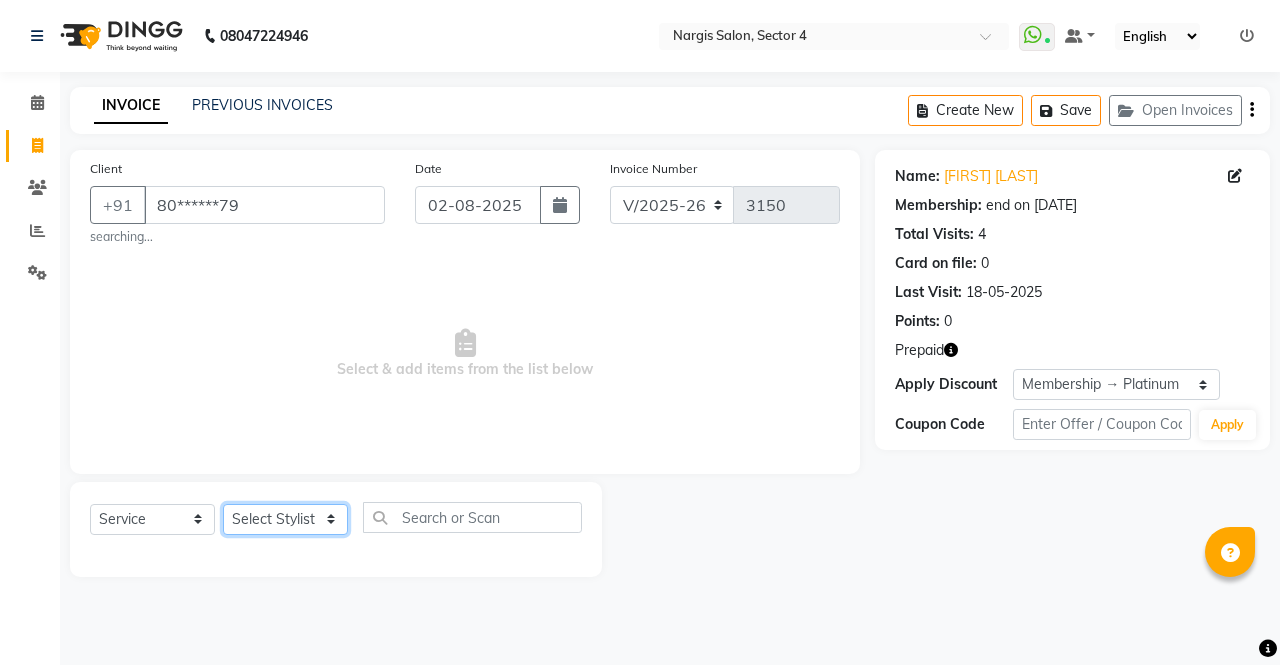 select on "62008" 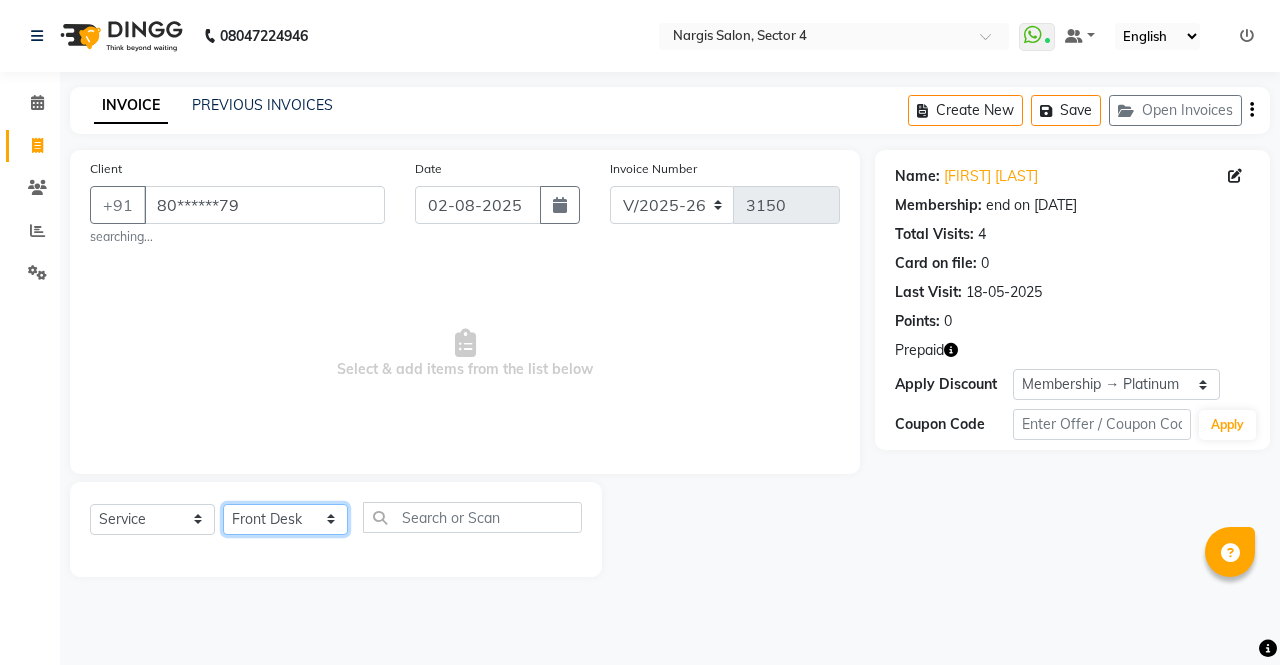 click on "Select Stylist ajeet anu armaan ashu Front Desk muskaan rakhi saima shivam soni sunil yashoda" 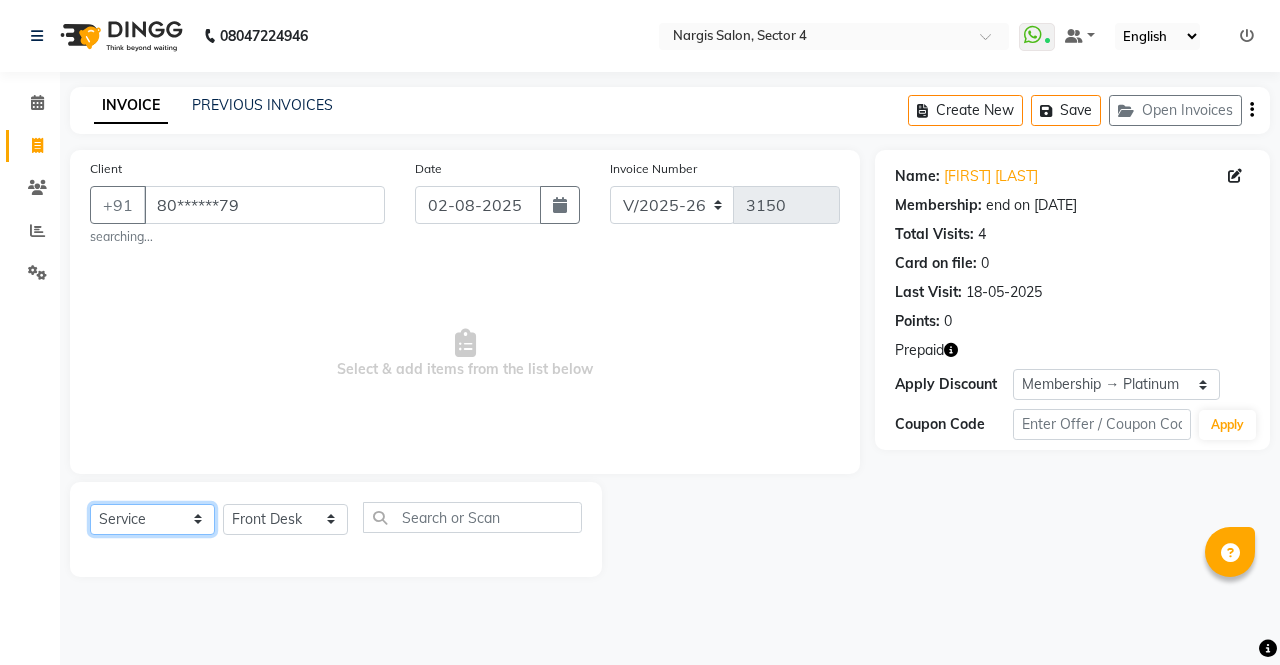click on "Select  Service  Product  Membership  Package Voucher Prepaid Gift Card" 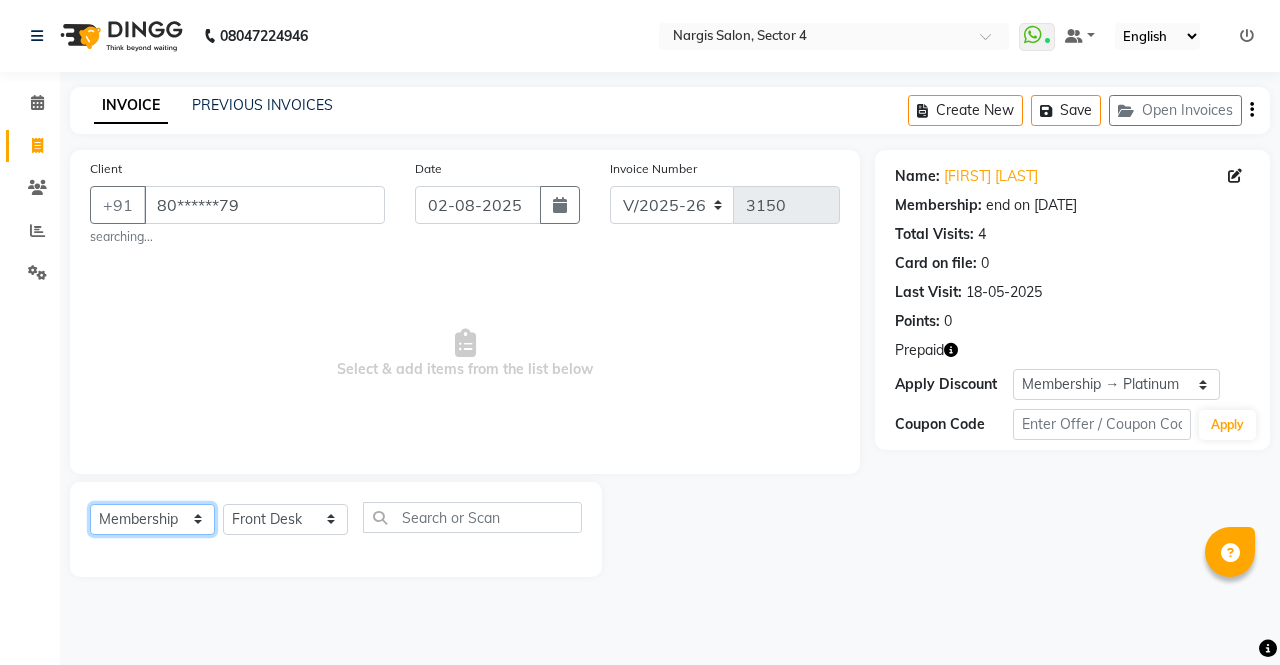 click on "Select  Service  Product  Membership  Package Voucher Prepaid Gift Card" 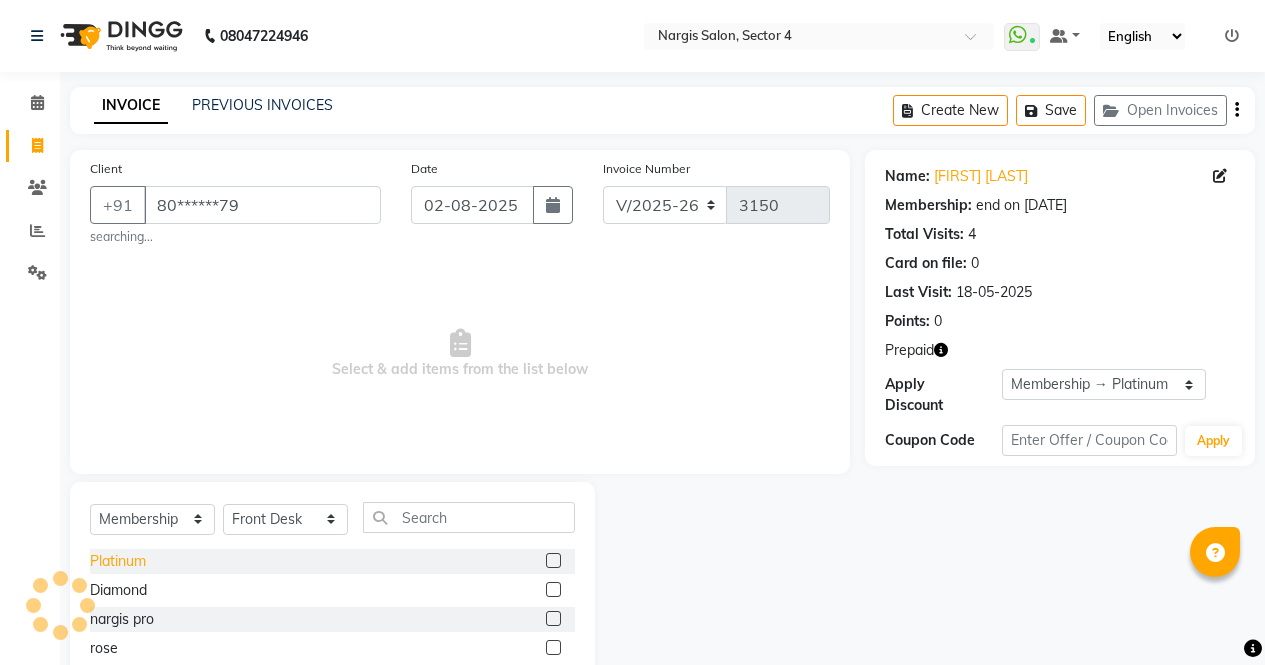 click on "Platinum" 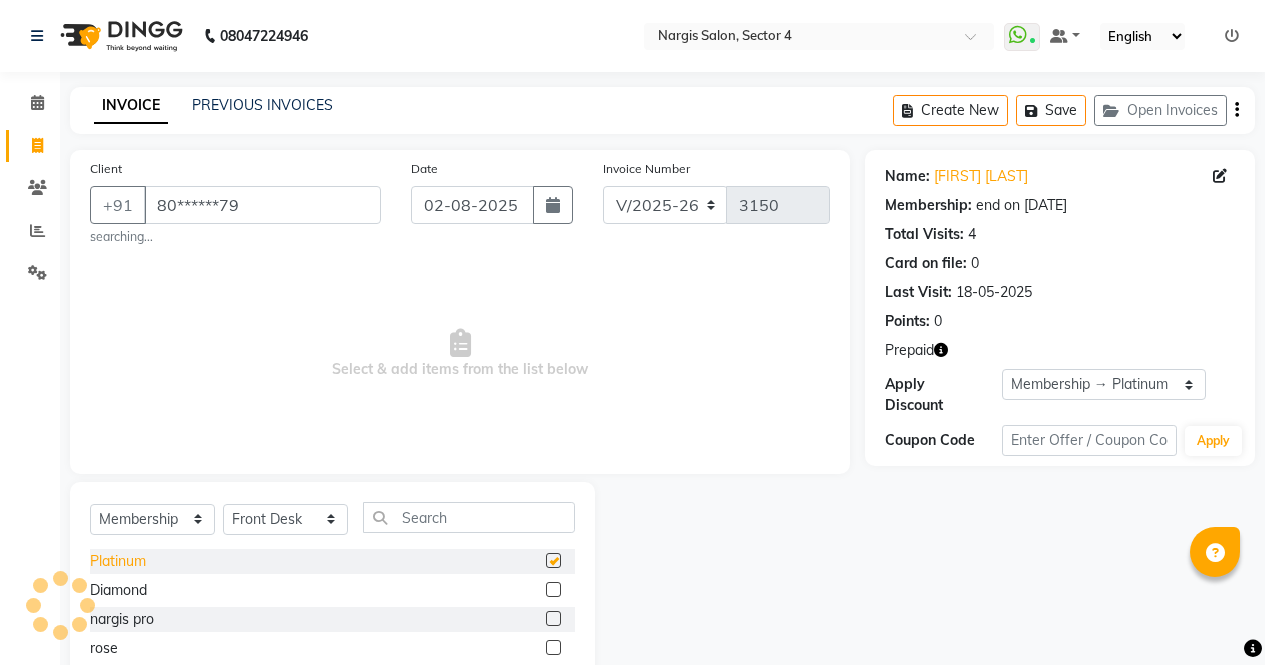select on "select" 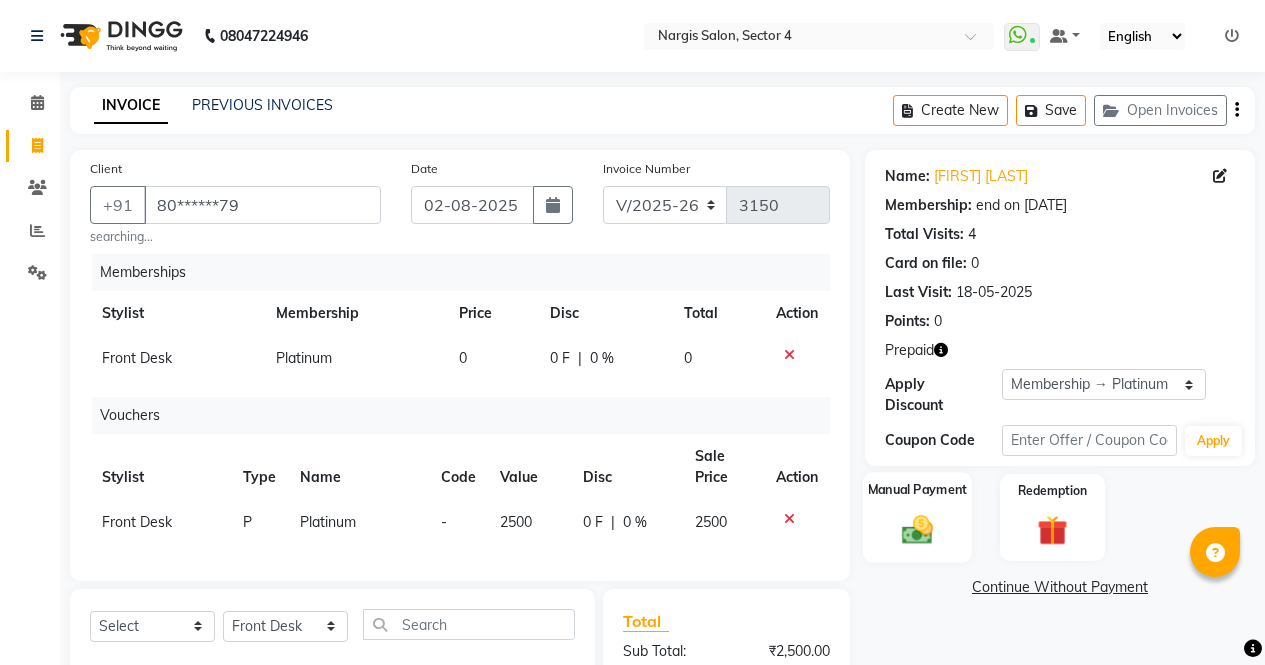 click 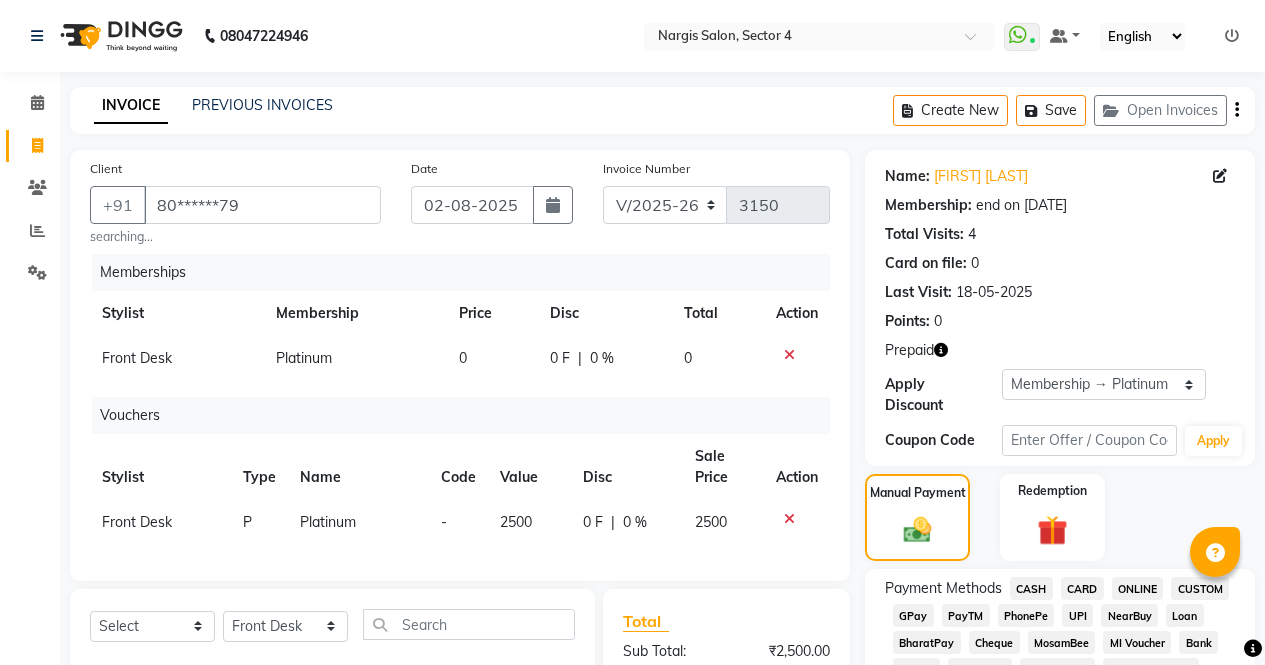 click on "CARD" 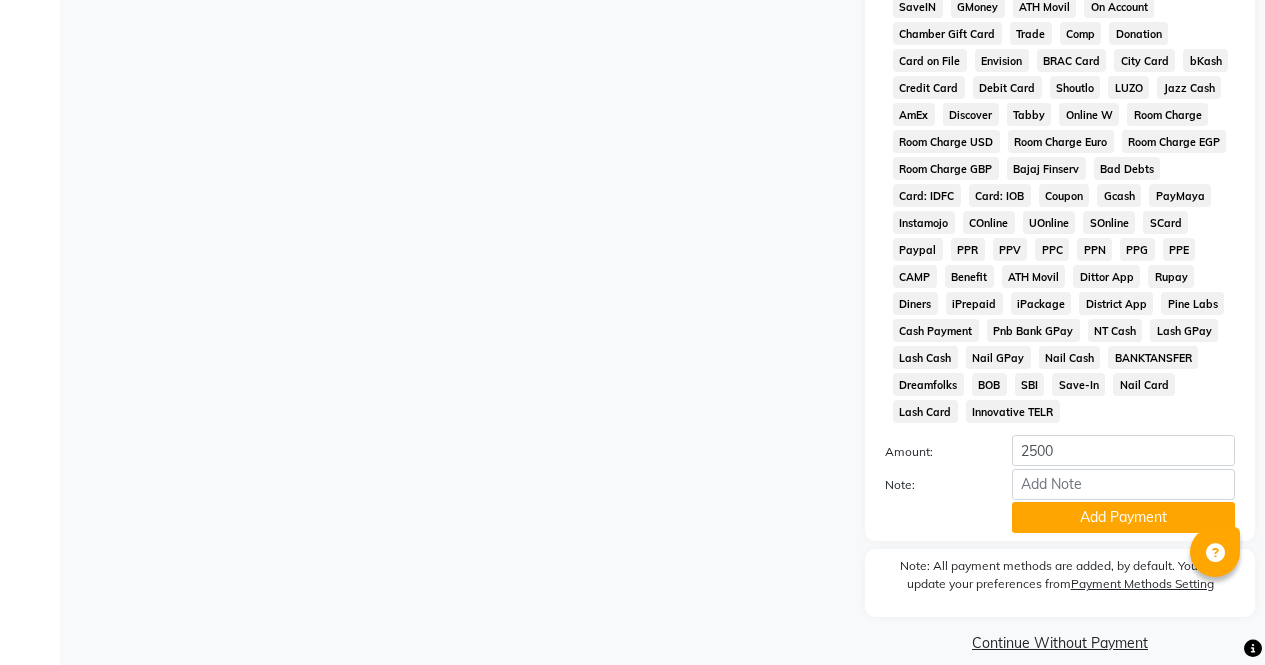 scroll, scrollTop: 859, scrollLeft: 0, axis: vertical 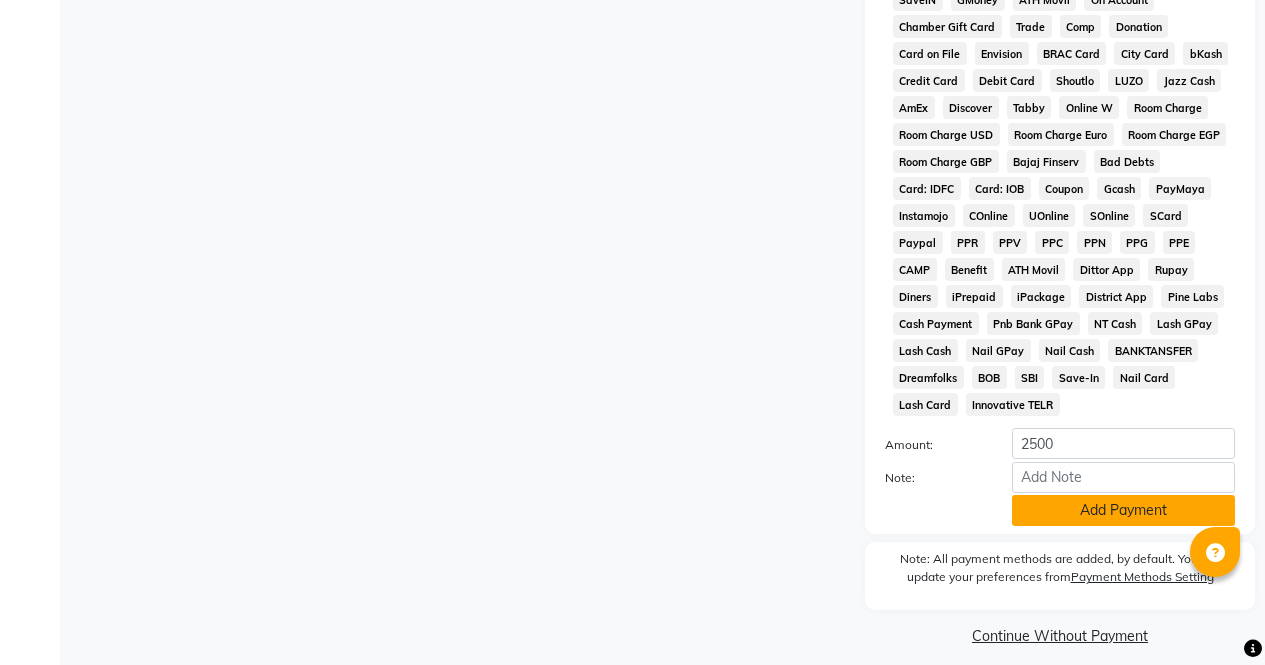 click on "Add Payment" 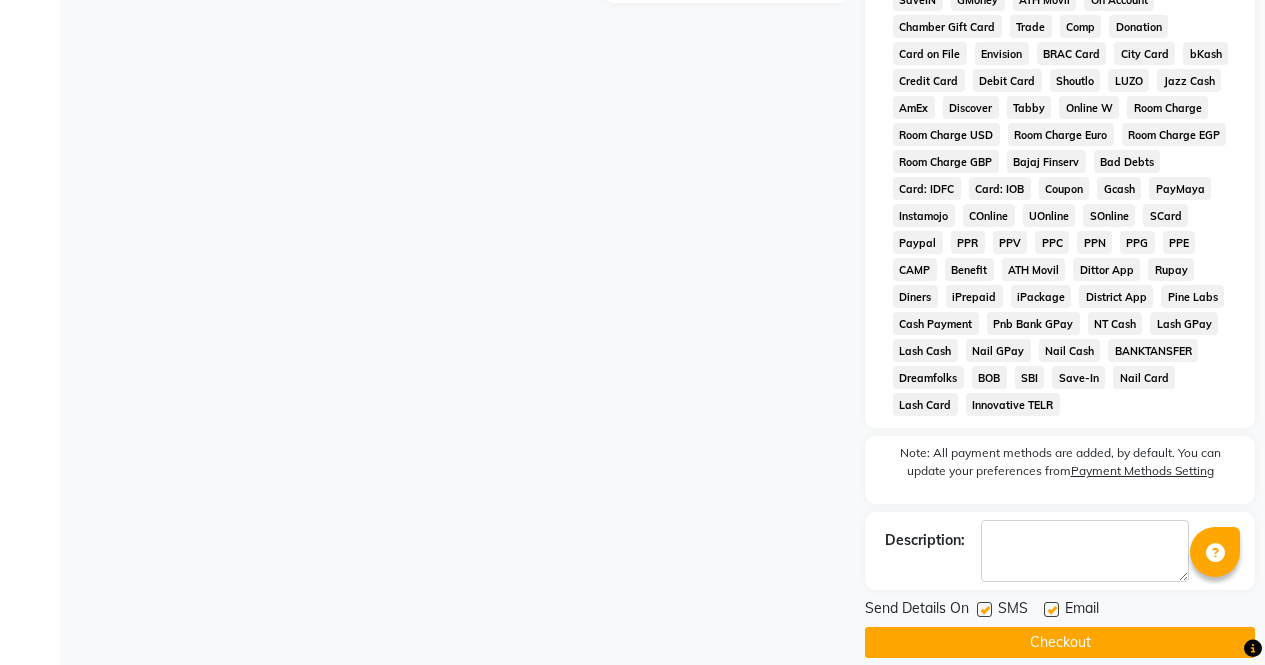 click on "Checkout" 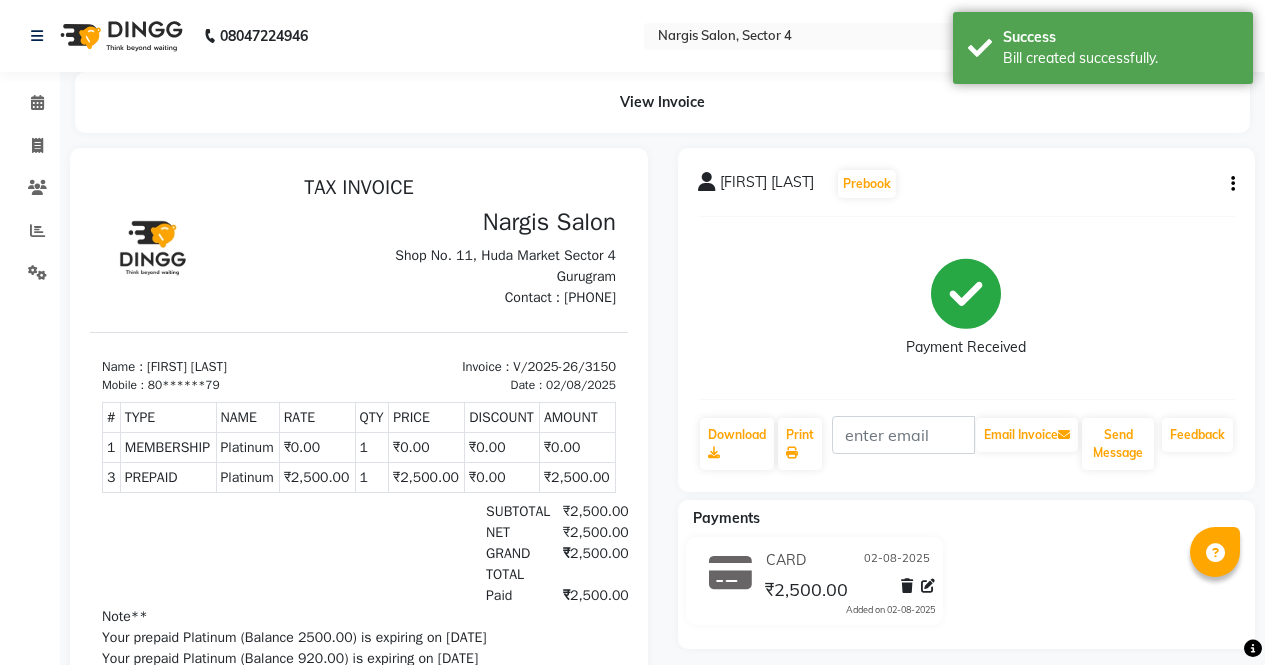scroll, scrollTop: 0, scrollLeft: 0, axis: both 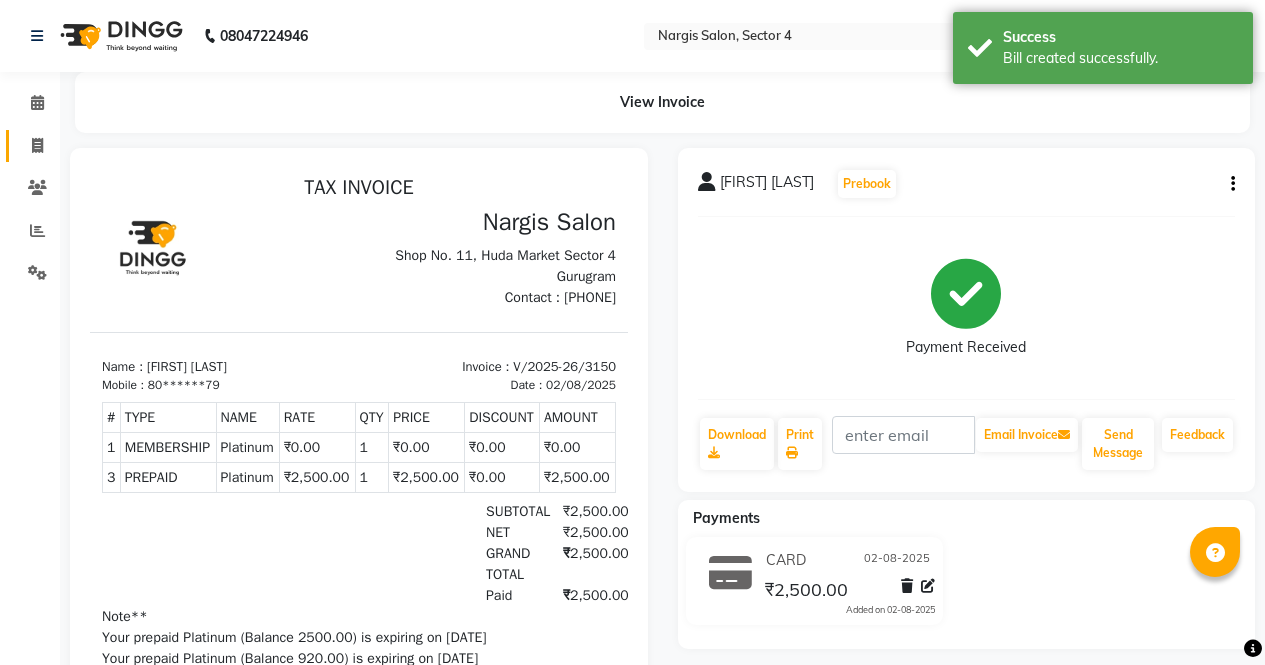 click 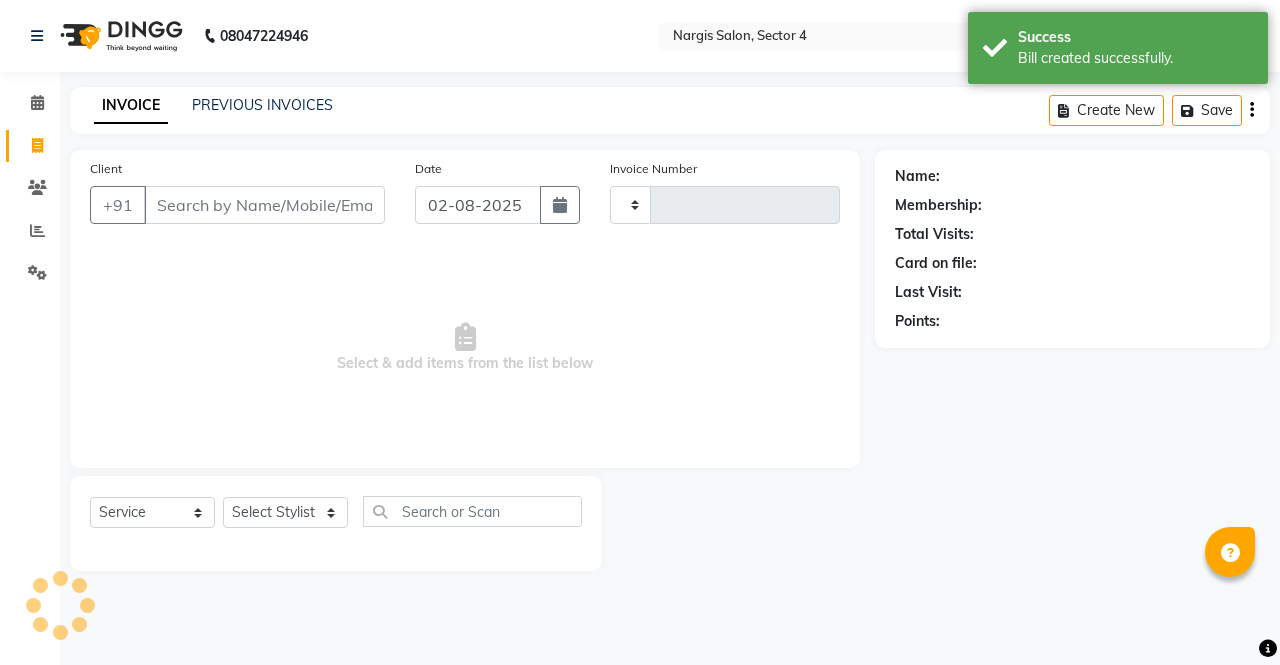 type on "3151" 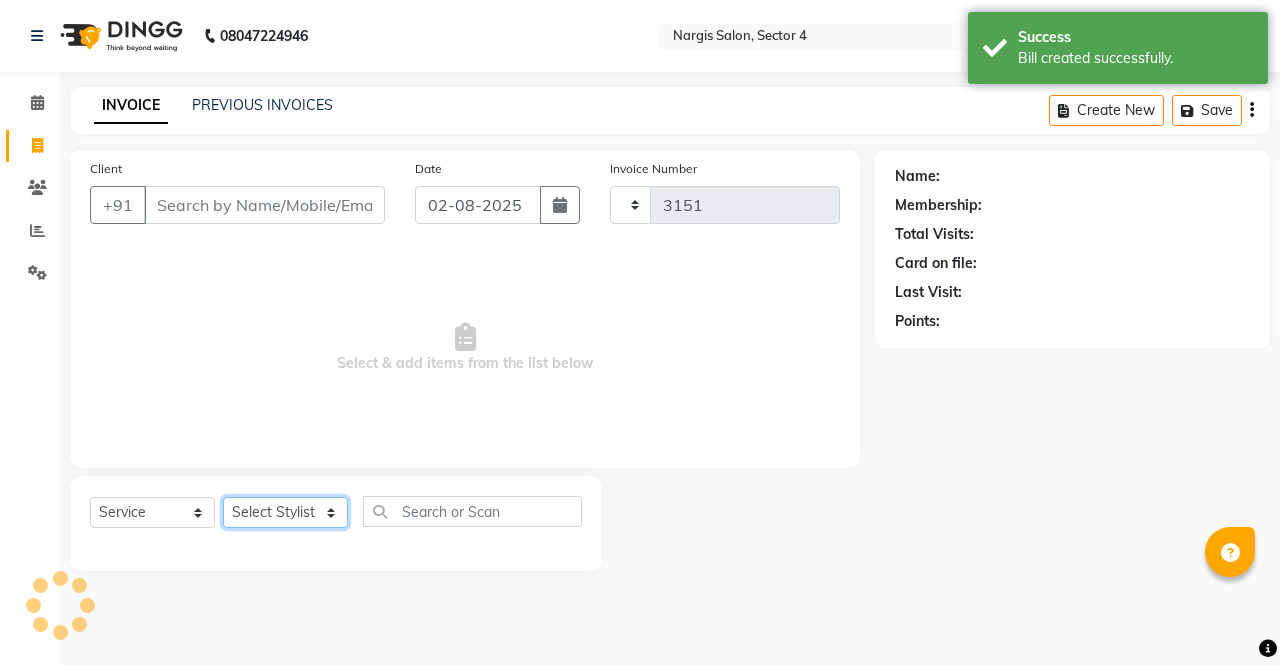click on "Select Stylist" 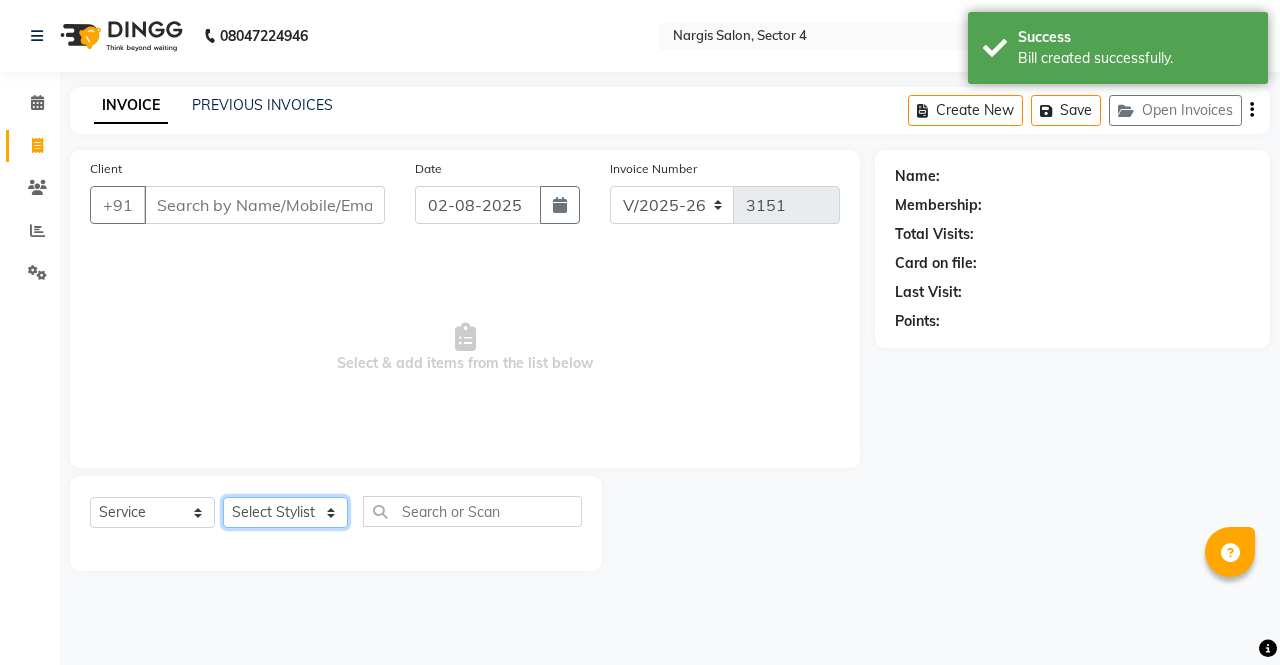 select on "[PHONE]" 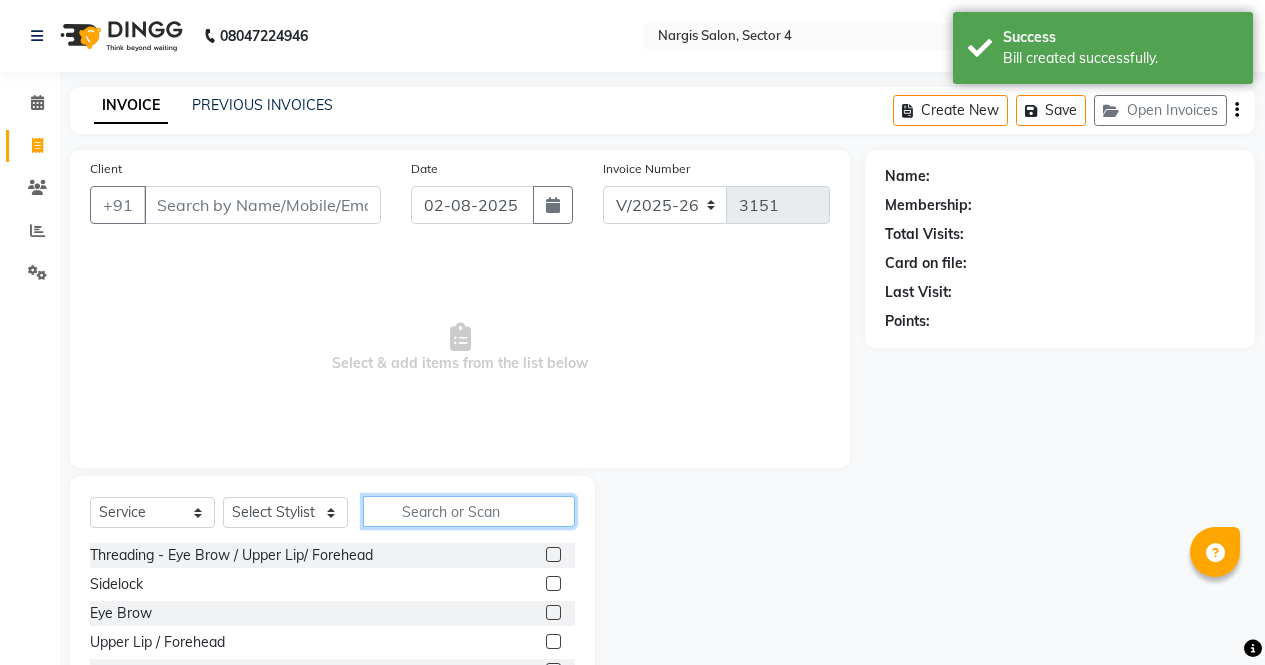 click 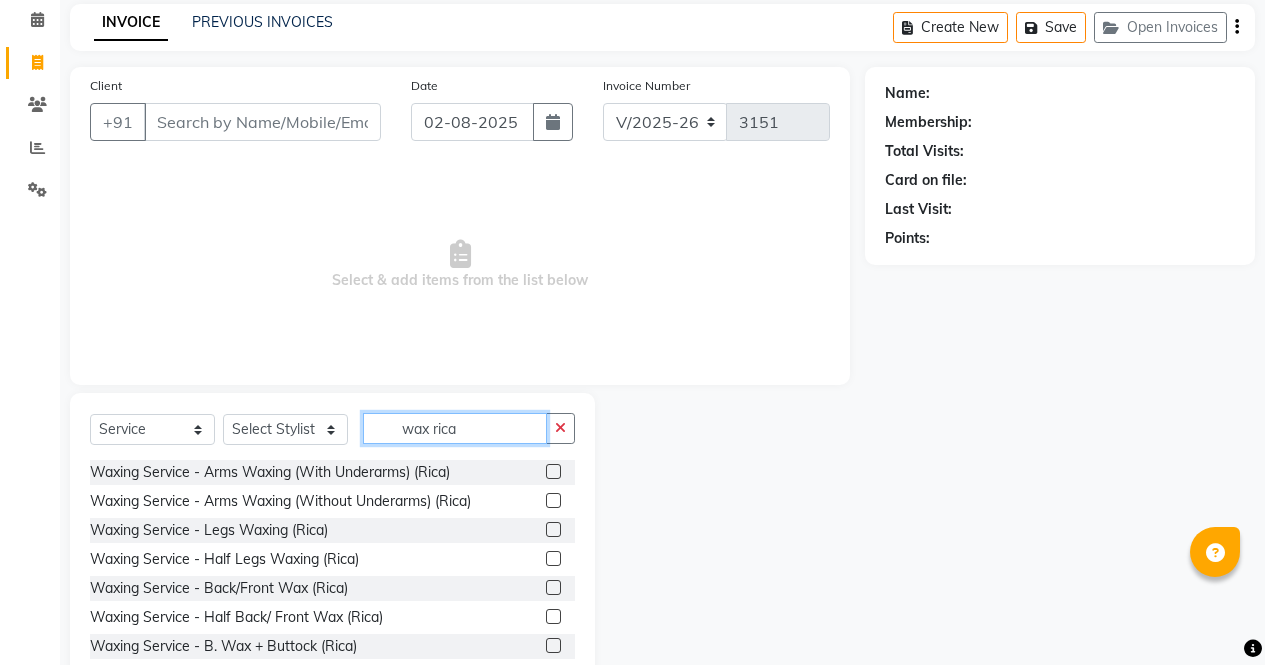 scroll, scrollTop: 136, scrollLeft: 0, axis: vertical 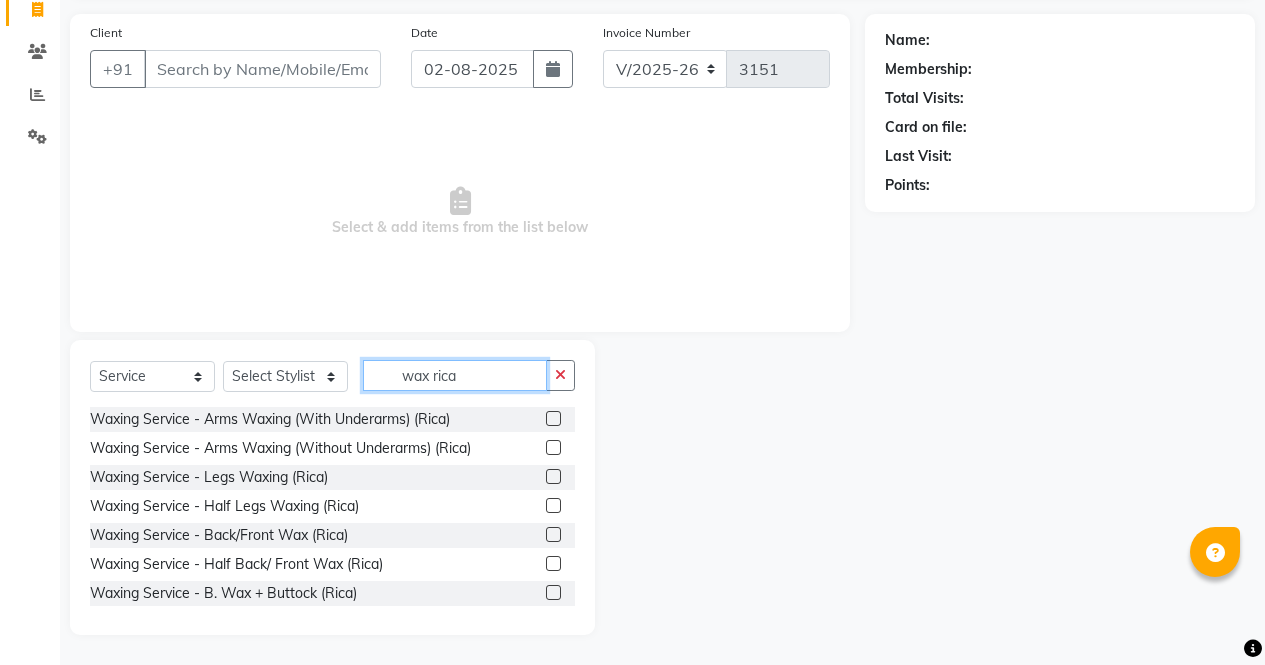 type on "wax rica" 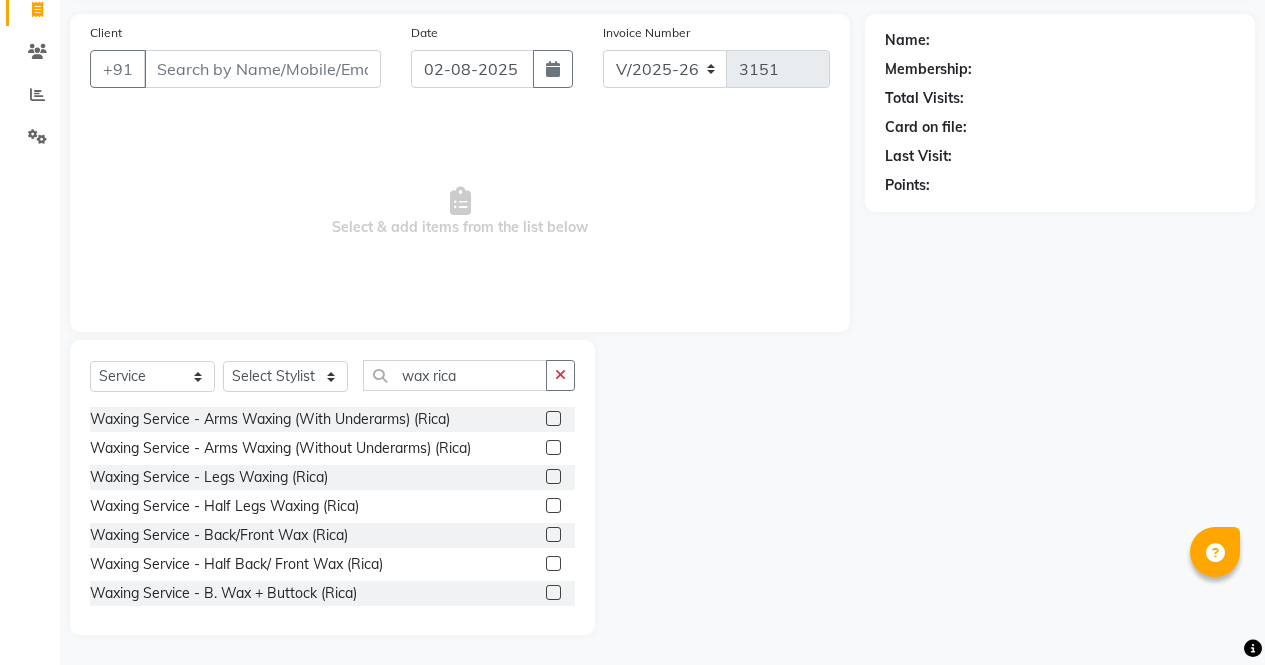 click 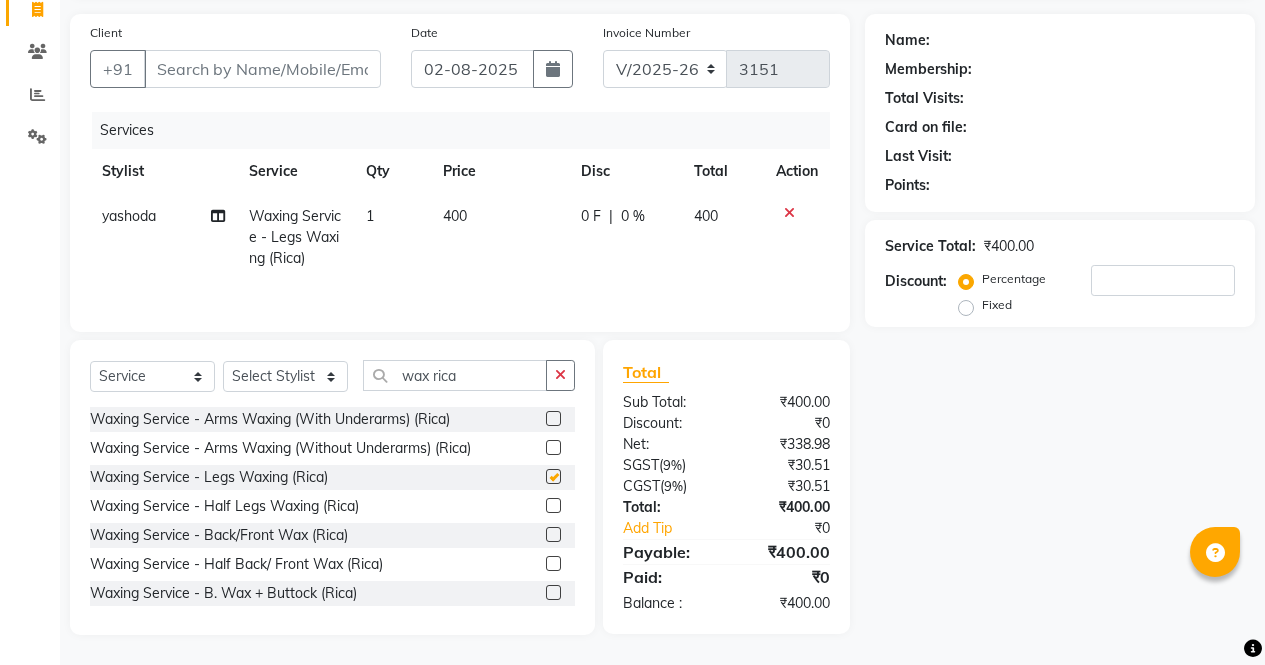 checkbox on "false" 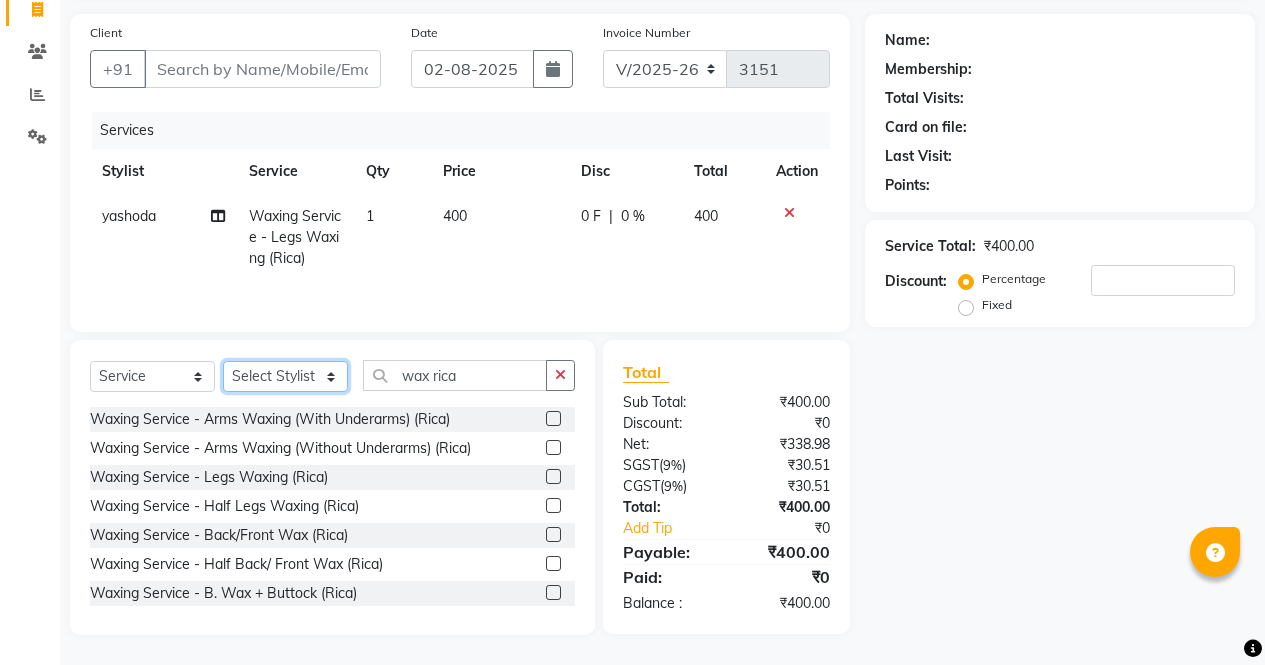 click on "Select Stylist ajeet anu armaan ashu Front Desk muskaan rakhi saima shivam soni sunil yashoda" 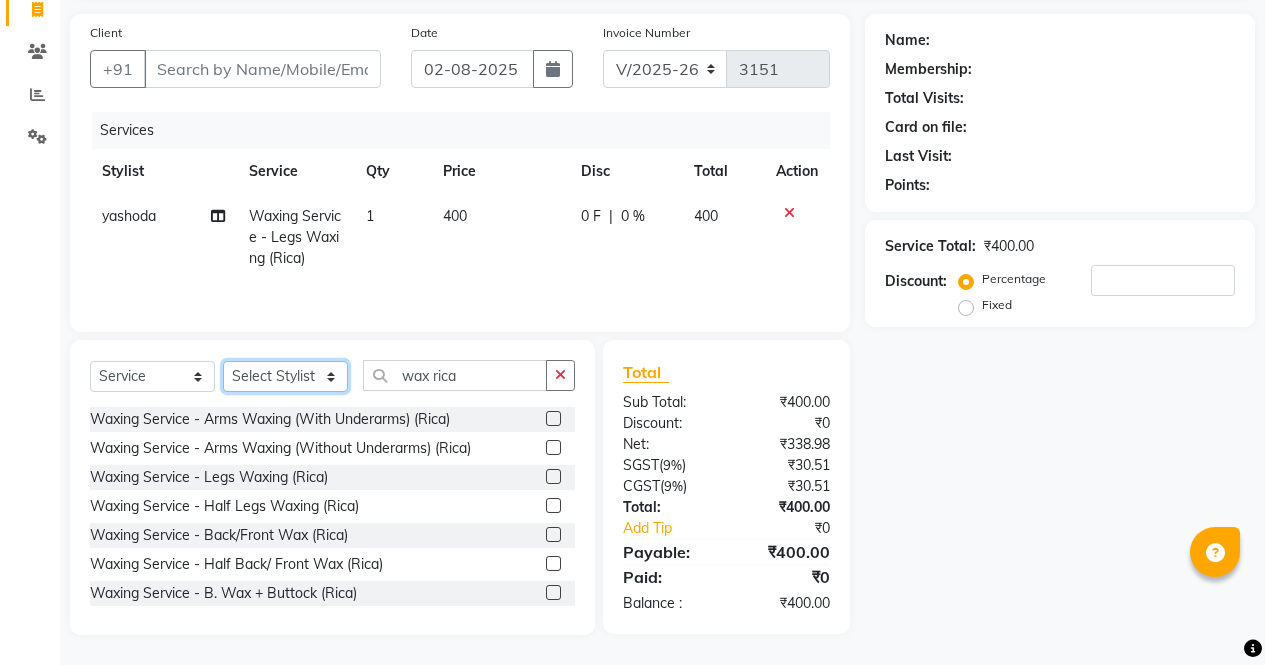 click on "Select Stylist ajeet anu armaan ashu Front Desk muskaan rakhi saima shivam soni sunil yashoda" 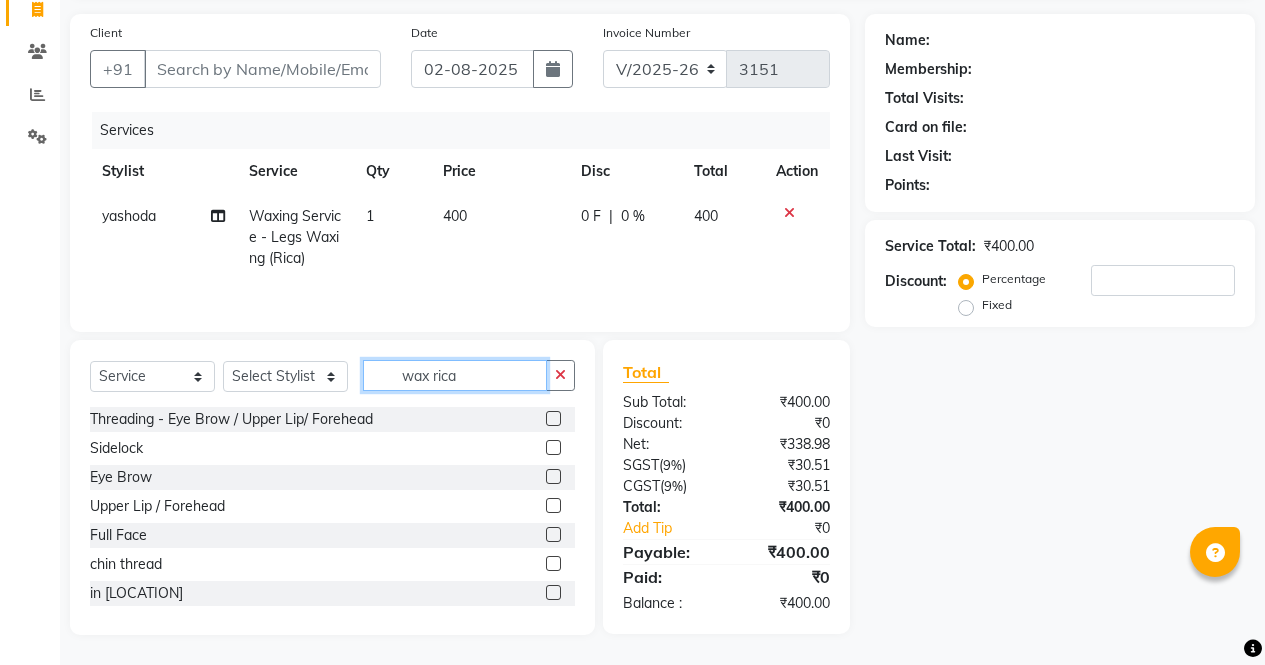 click on "wax rica" 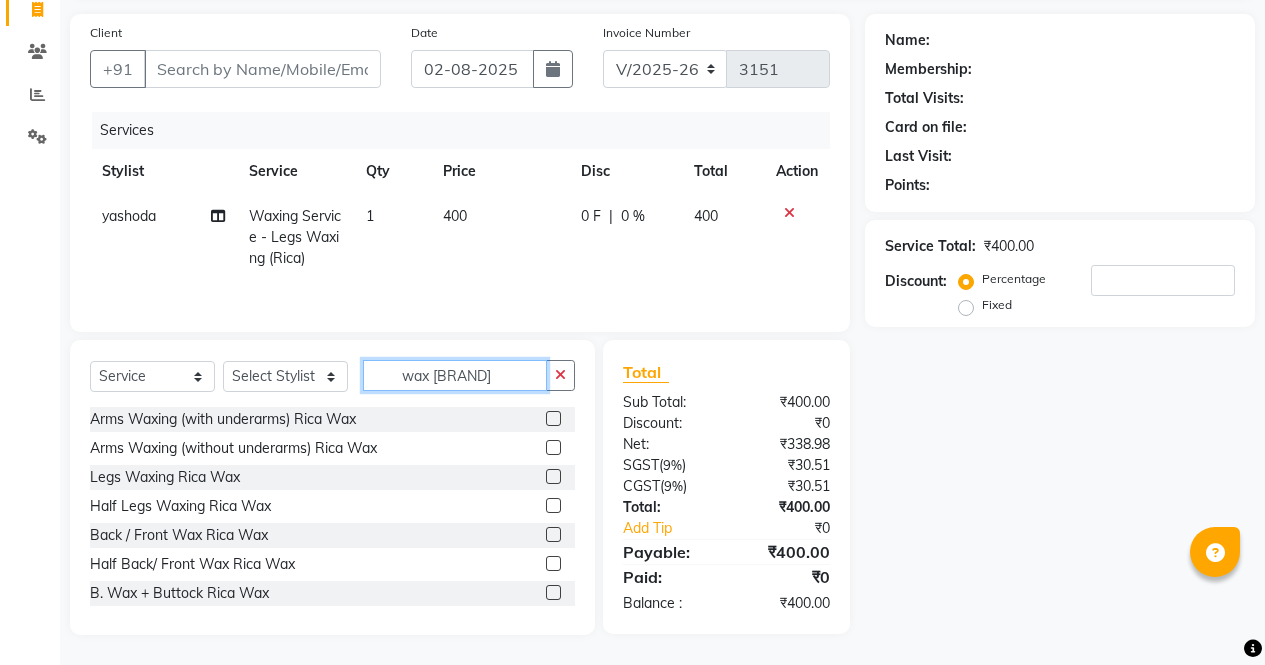 type on "wax [BRAND]" 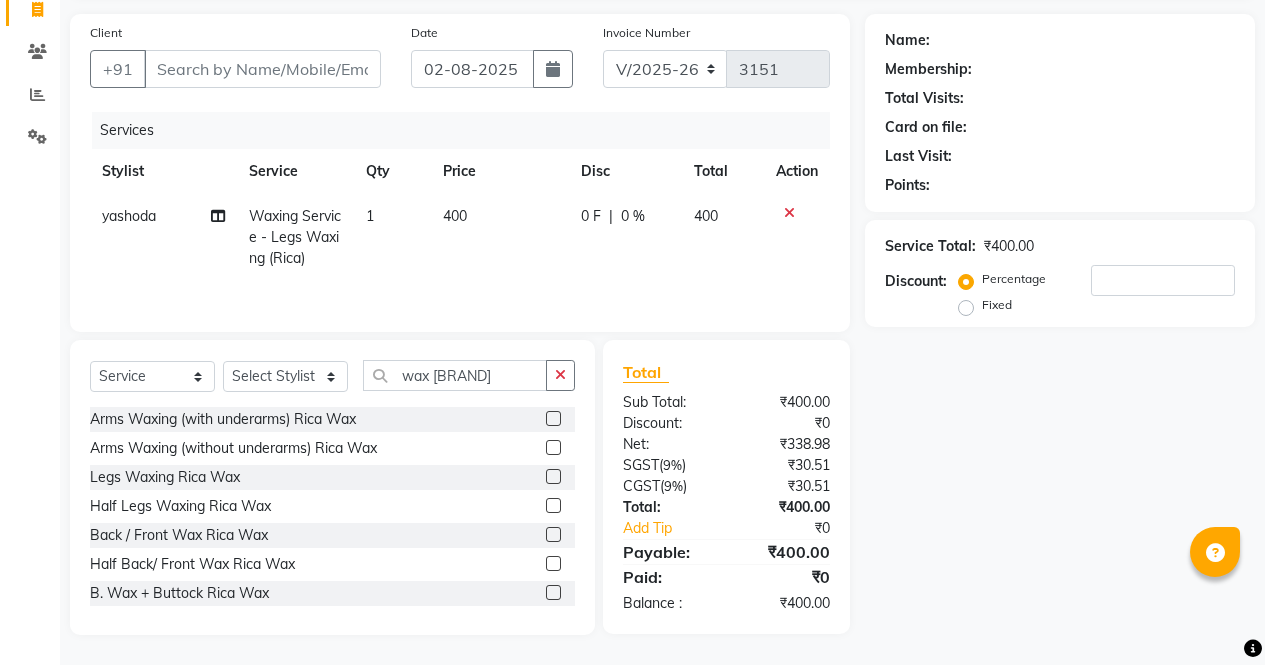 click 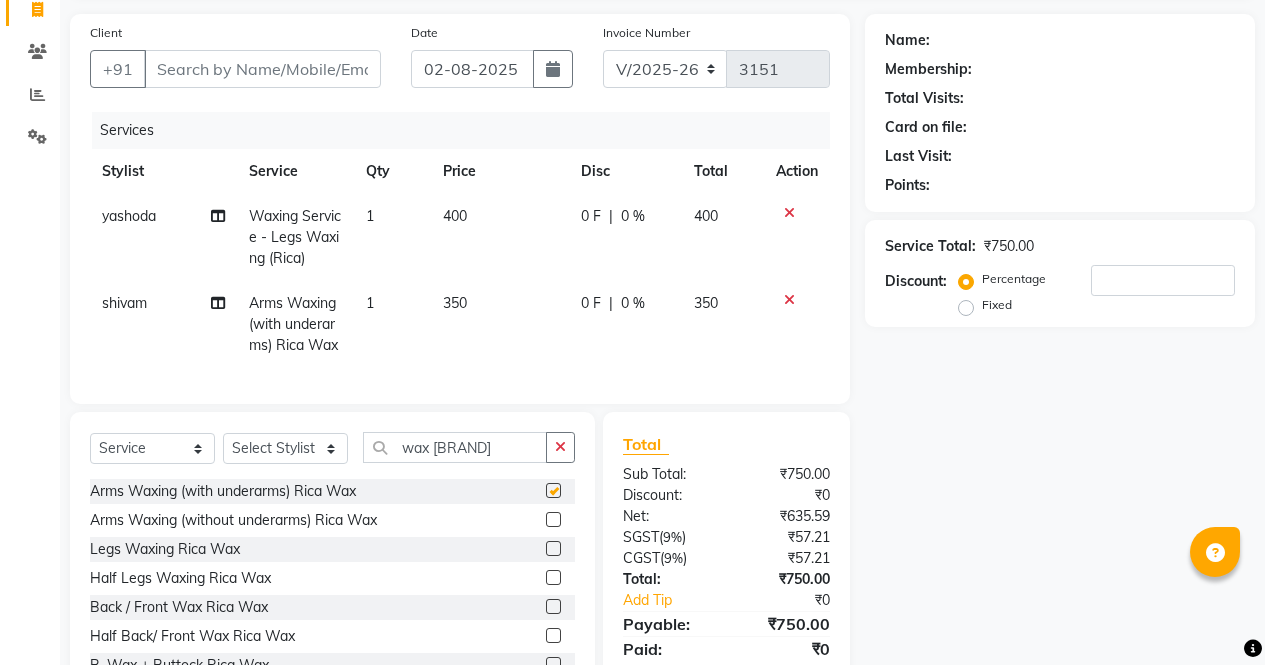 checkbox on "false" 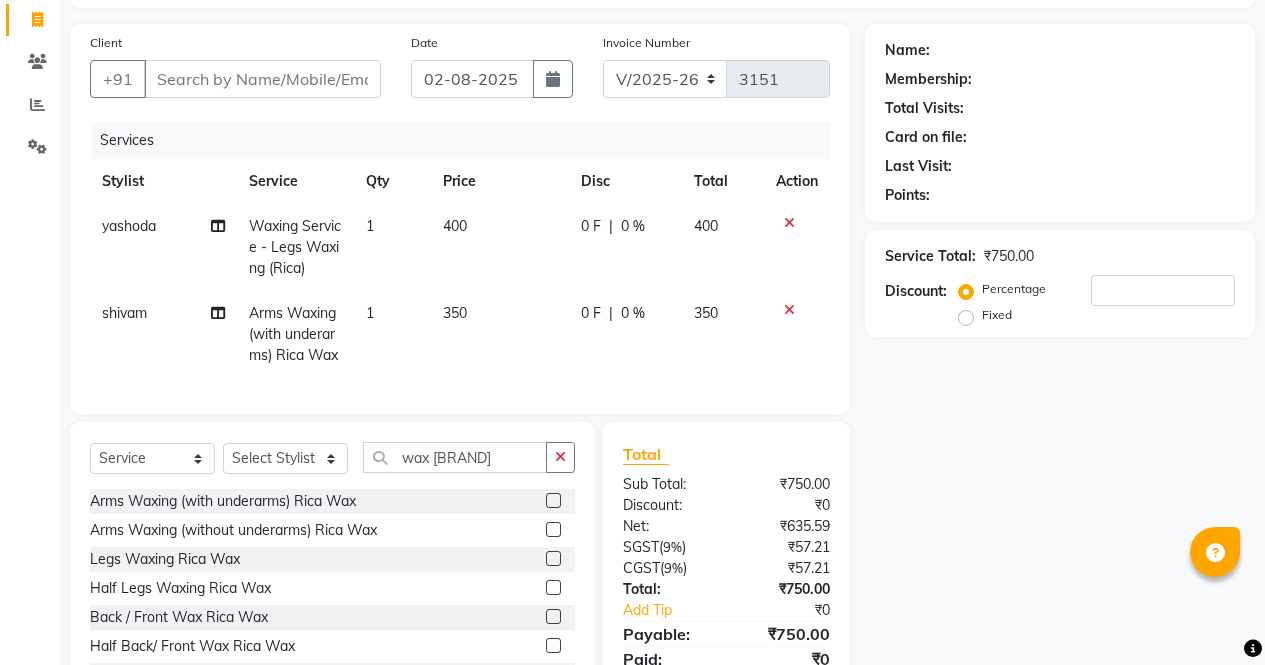 scroll, scrollTop: 147, scrollLeft: 0, axis: vertical 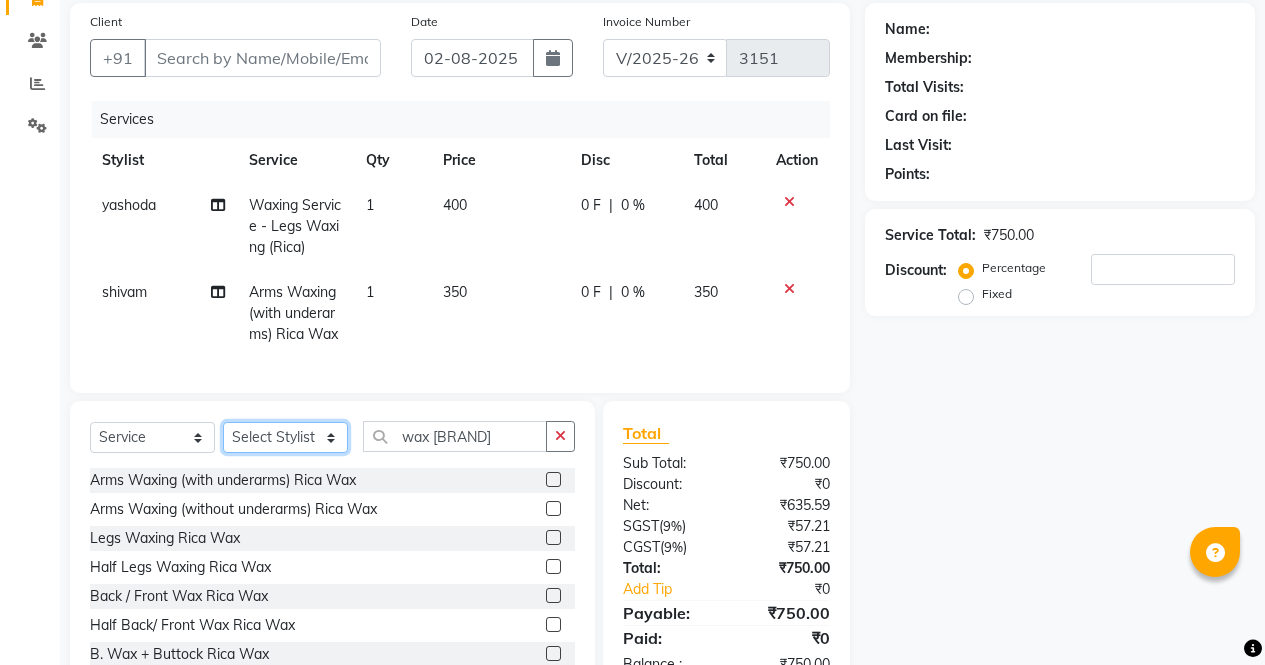 click on "Select Stylist ajeet anu armaan ashu Front Desk muskaan rakhi saima shivam soni sunil yashoda" 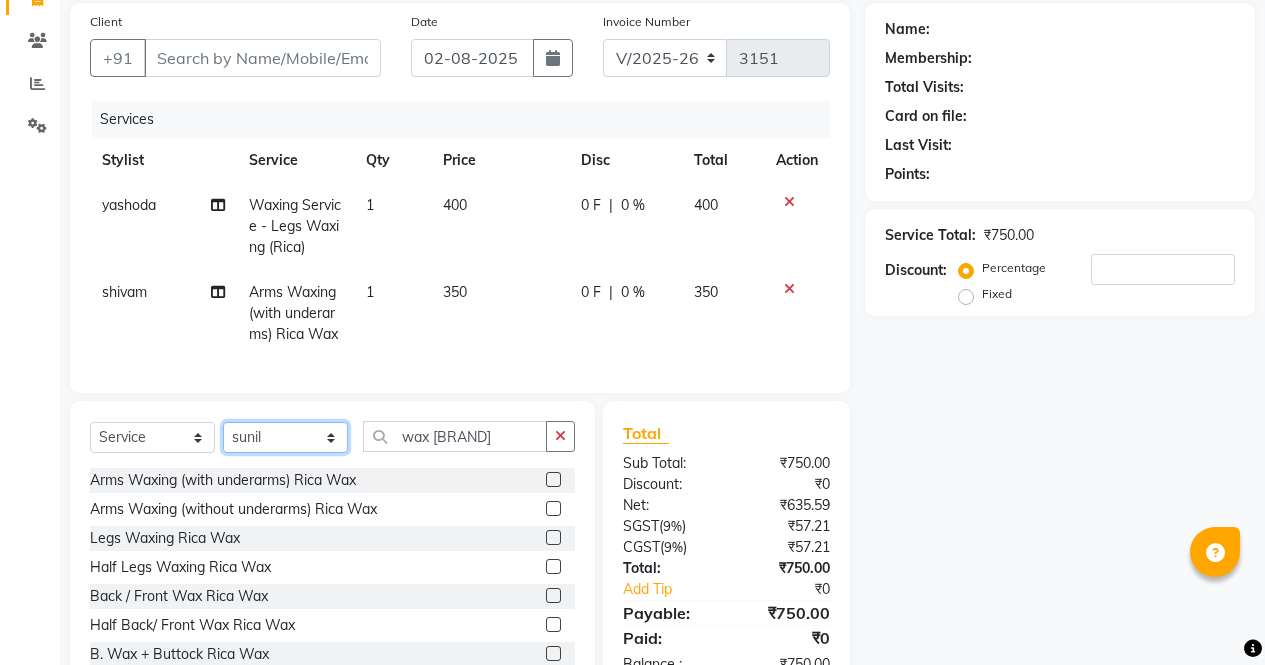 click on "Select Stylist ajeet anu armaan ashu Front Desk muskaan rakhi saima shivam soni sunil yashoda" 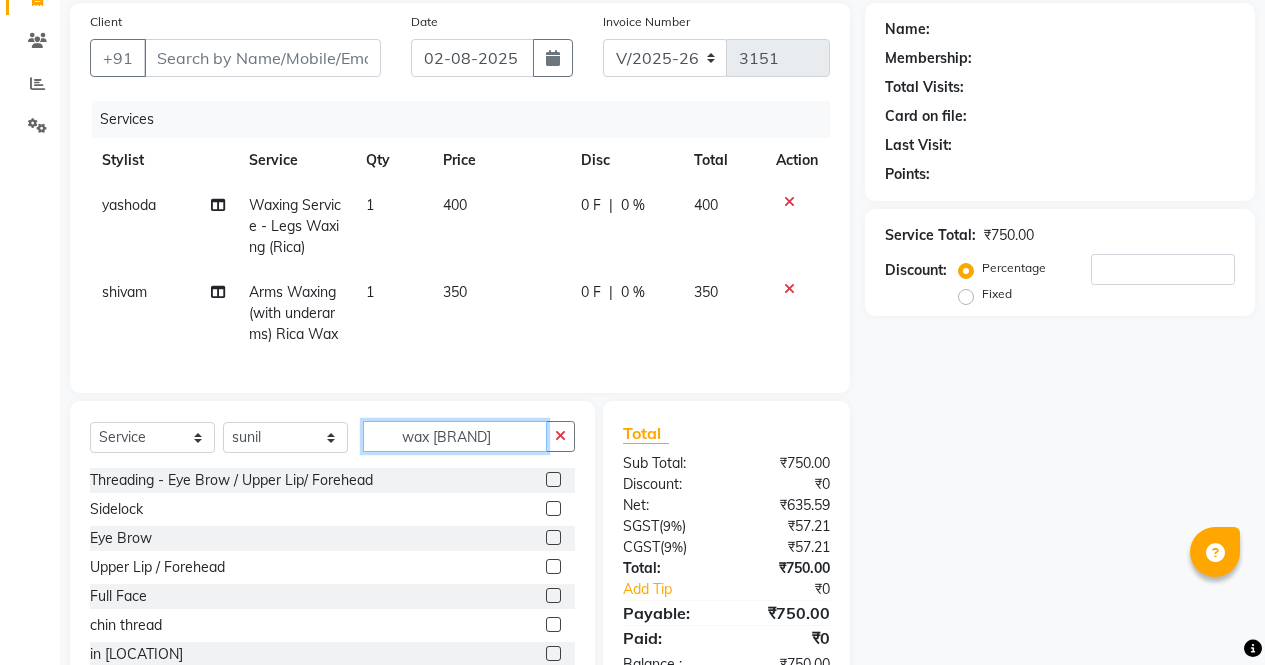 click on "wax [BRAND]" 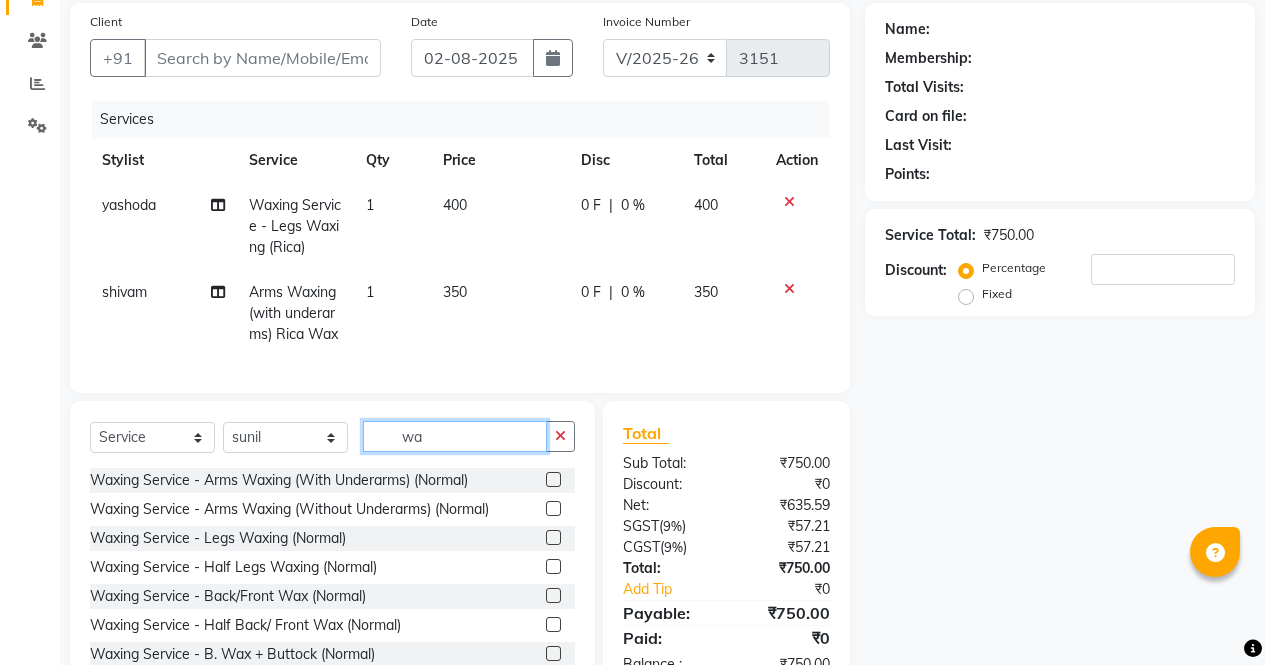 type on "w" 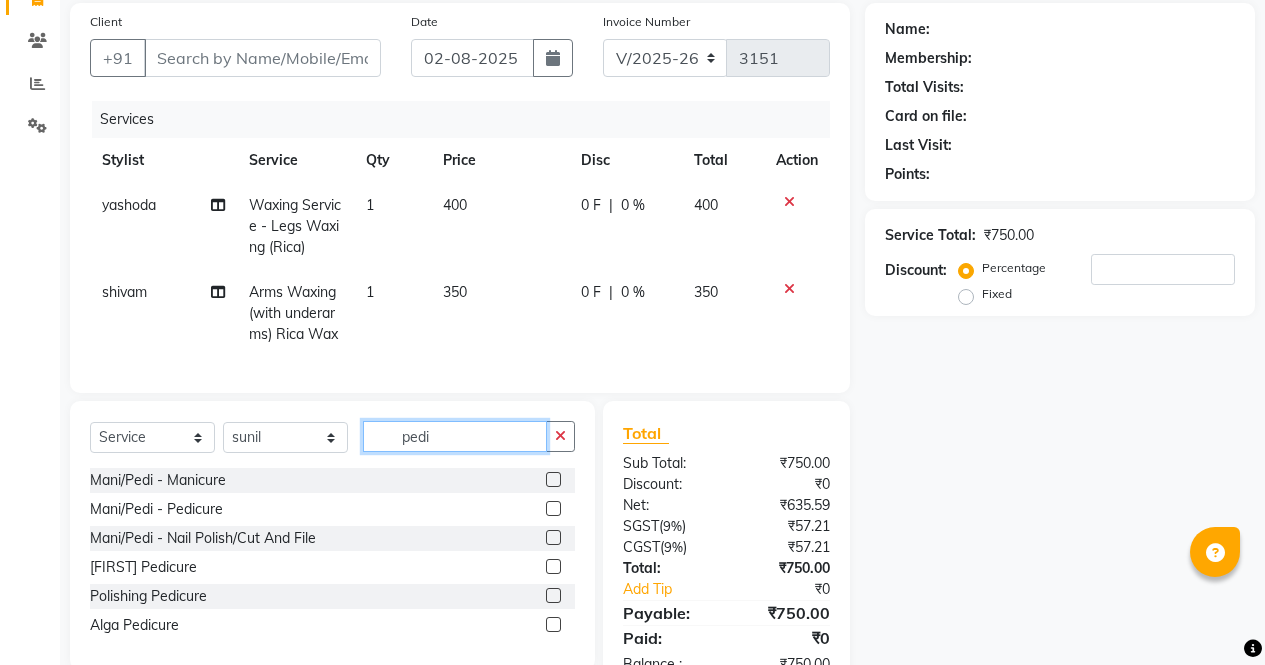 type on "pedi" 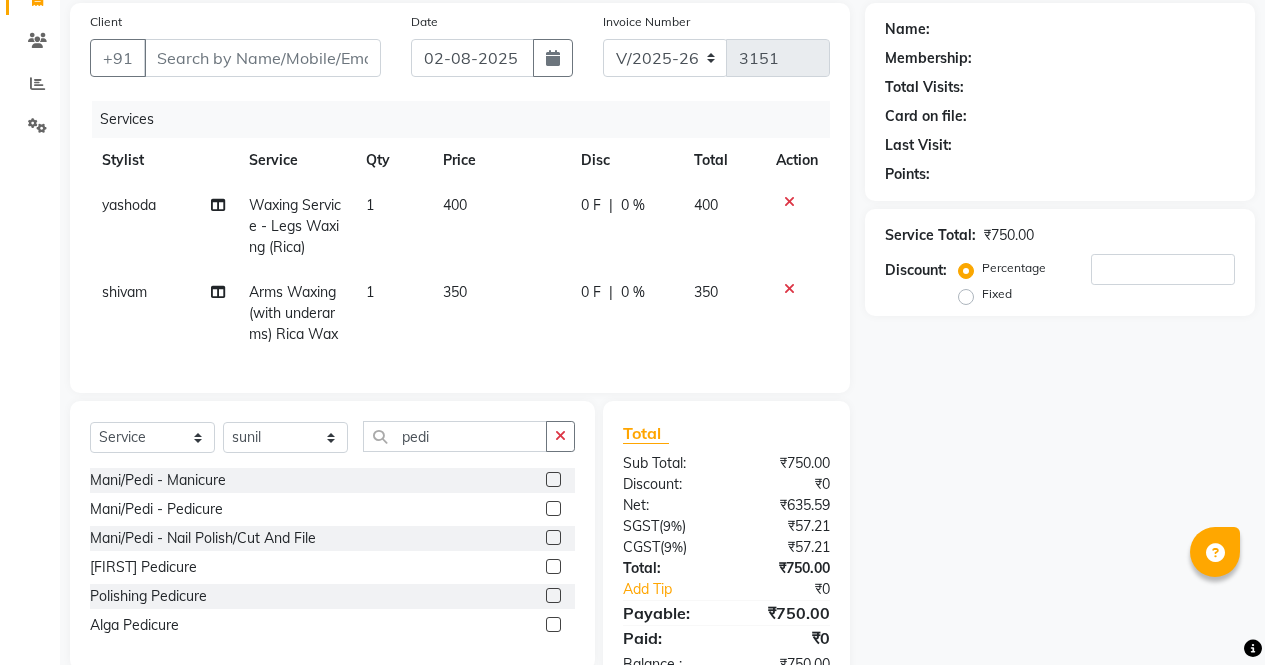 click 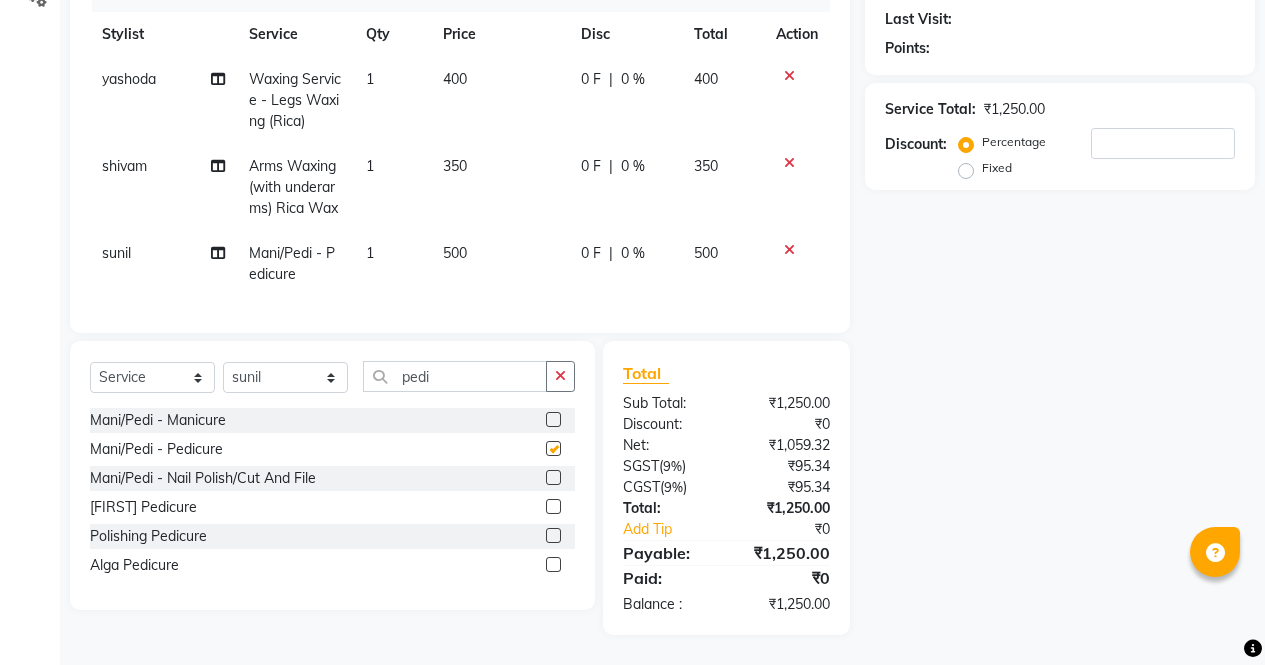 checkbox on "false" 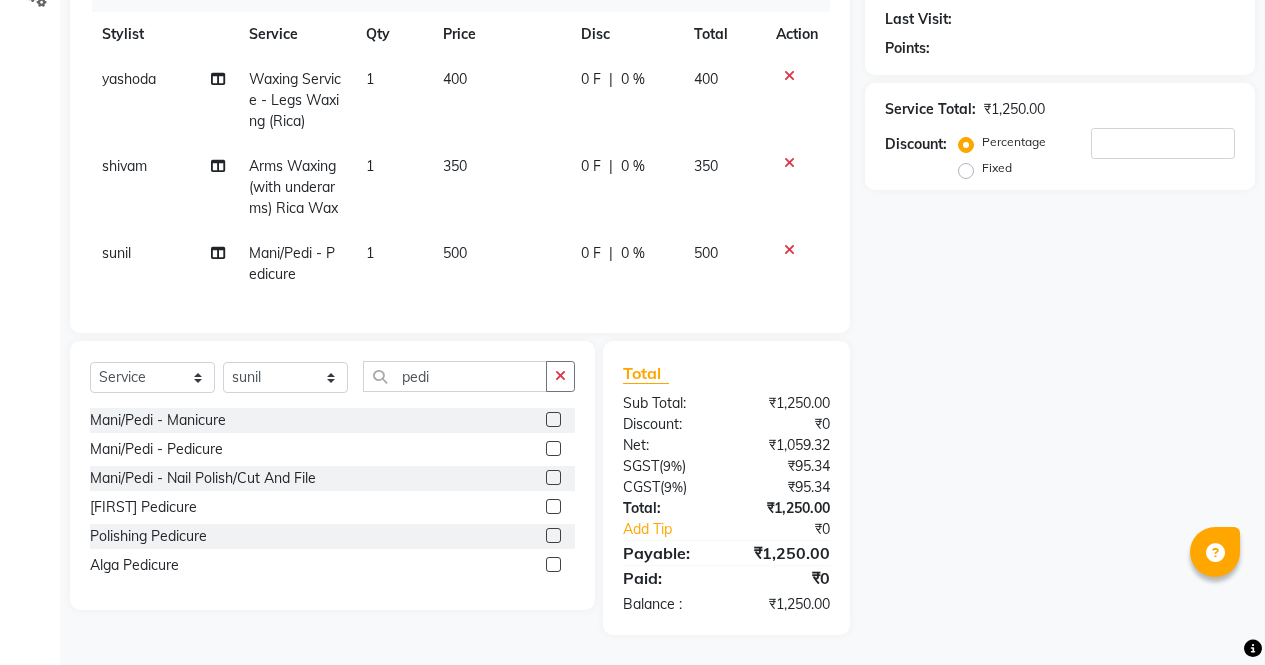 scroll, scrollTop: 288, scrollLeft: 0, axis: vertical 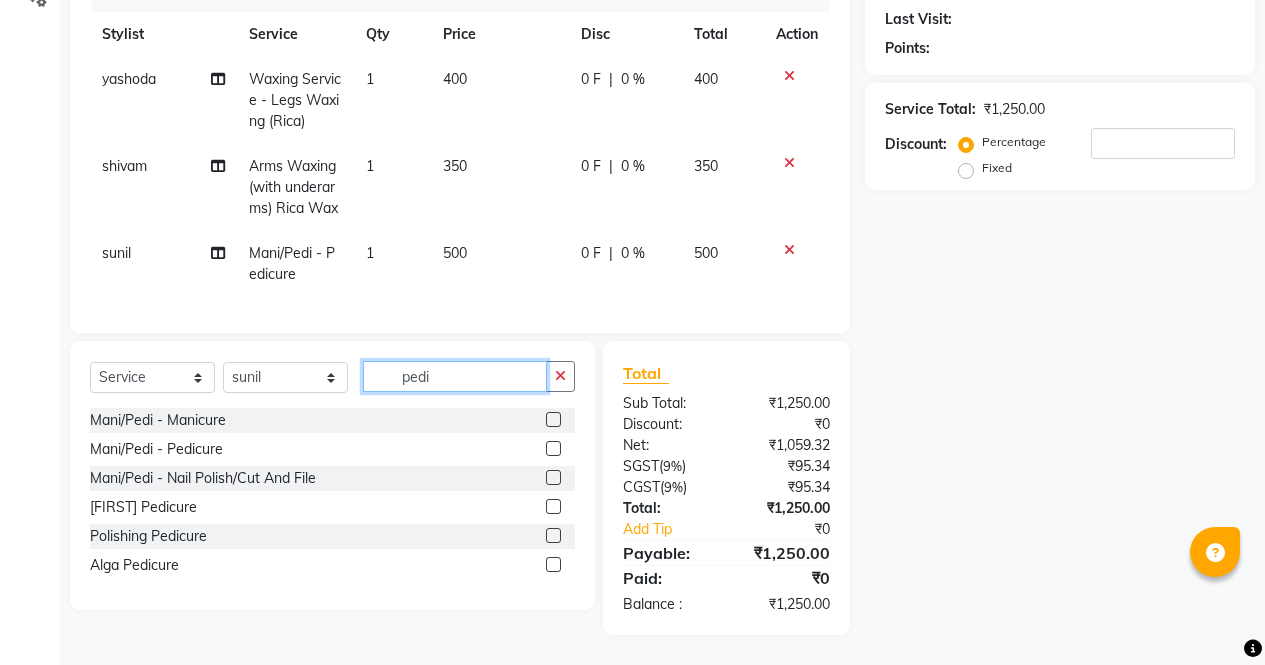 click on "pedi" 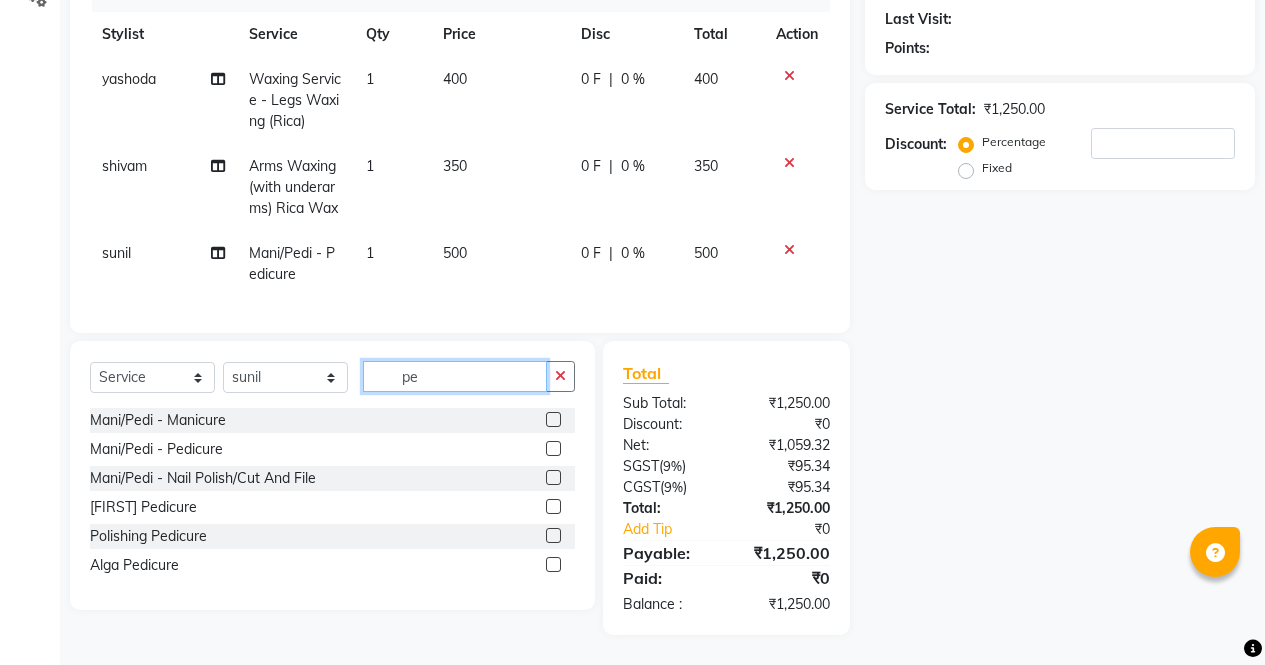 type on "p" 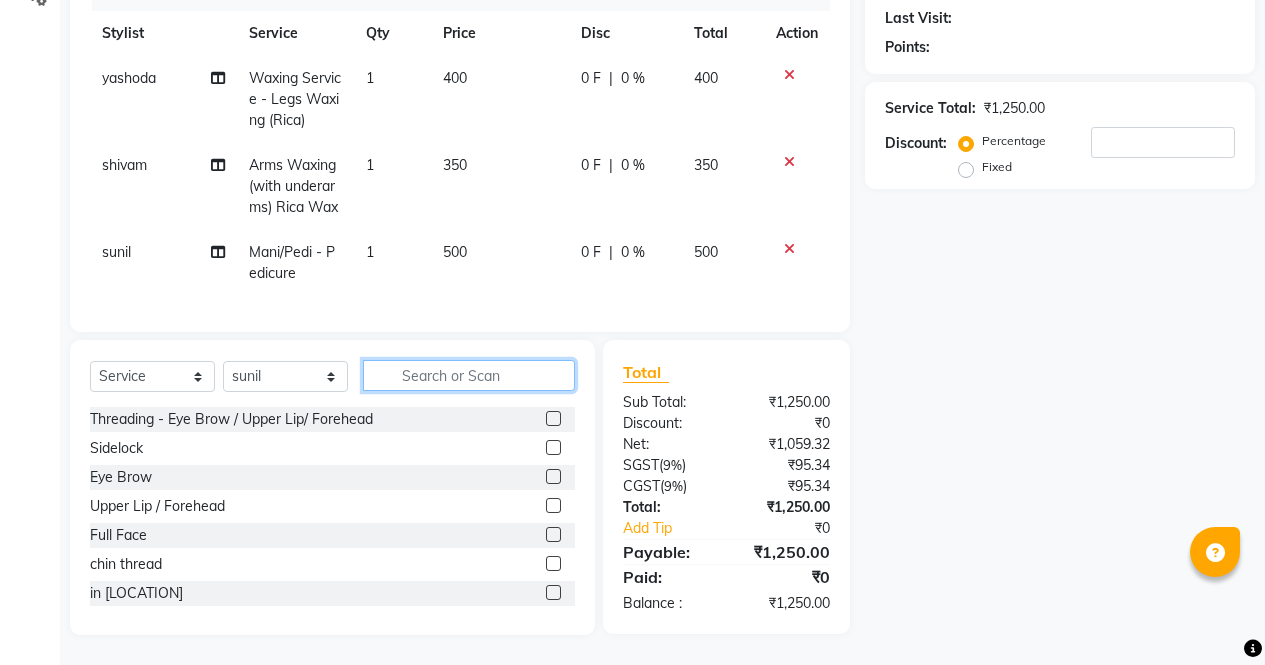 type 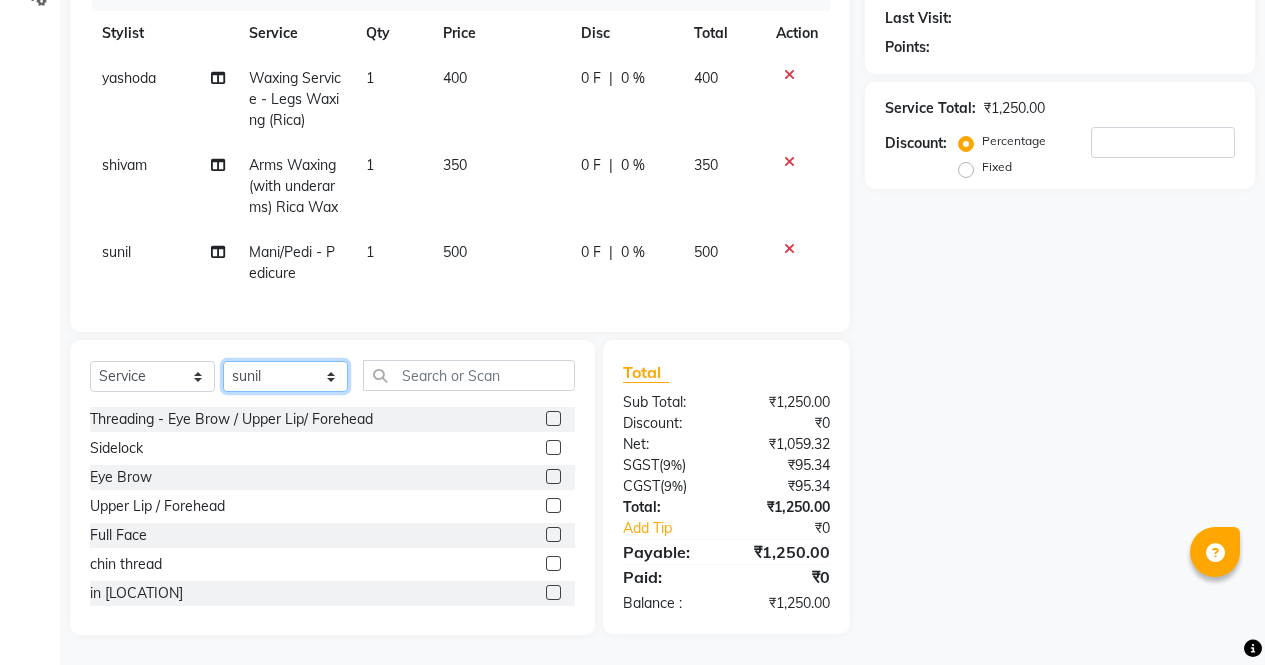 click on "Select Stylist ajeet anu armaan ashu Front Desk muskaan rakhi saima shivam soni sunil yashoda" 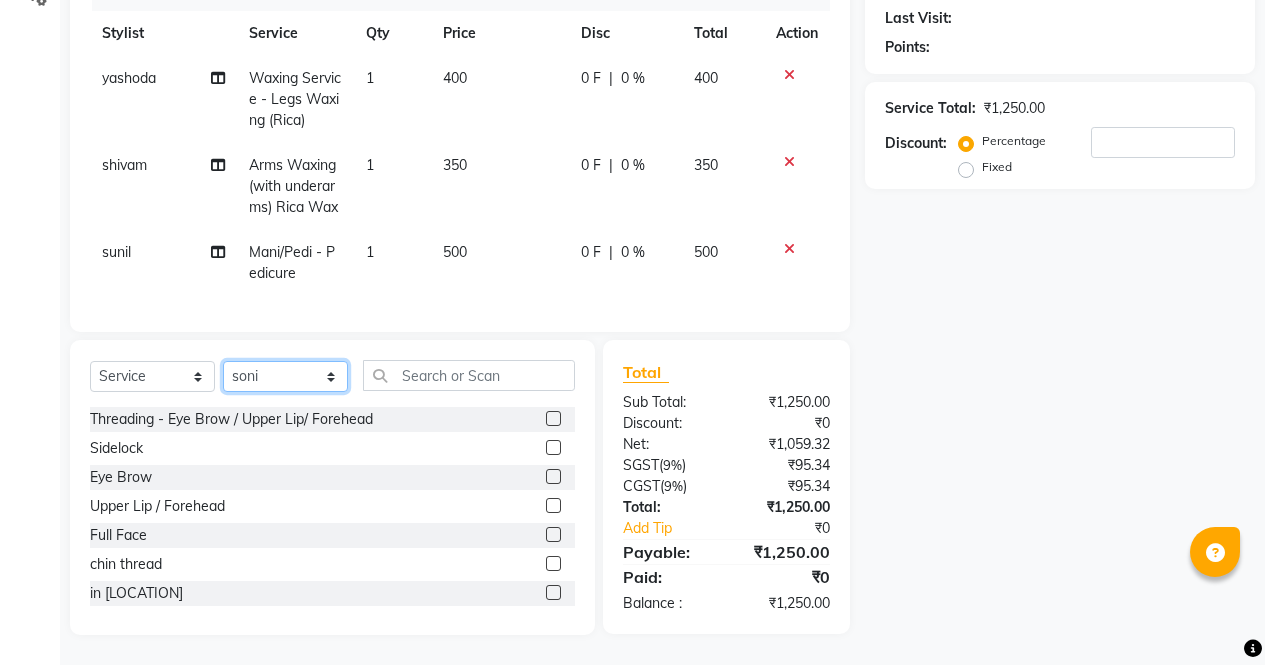 click on "Select Stylist ajeet anu armaan ashu Front Desk muskaan rakhi saima shivam soni sunil yashoda" 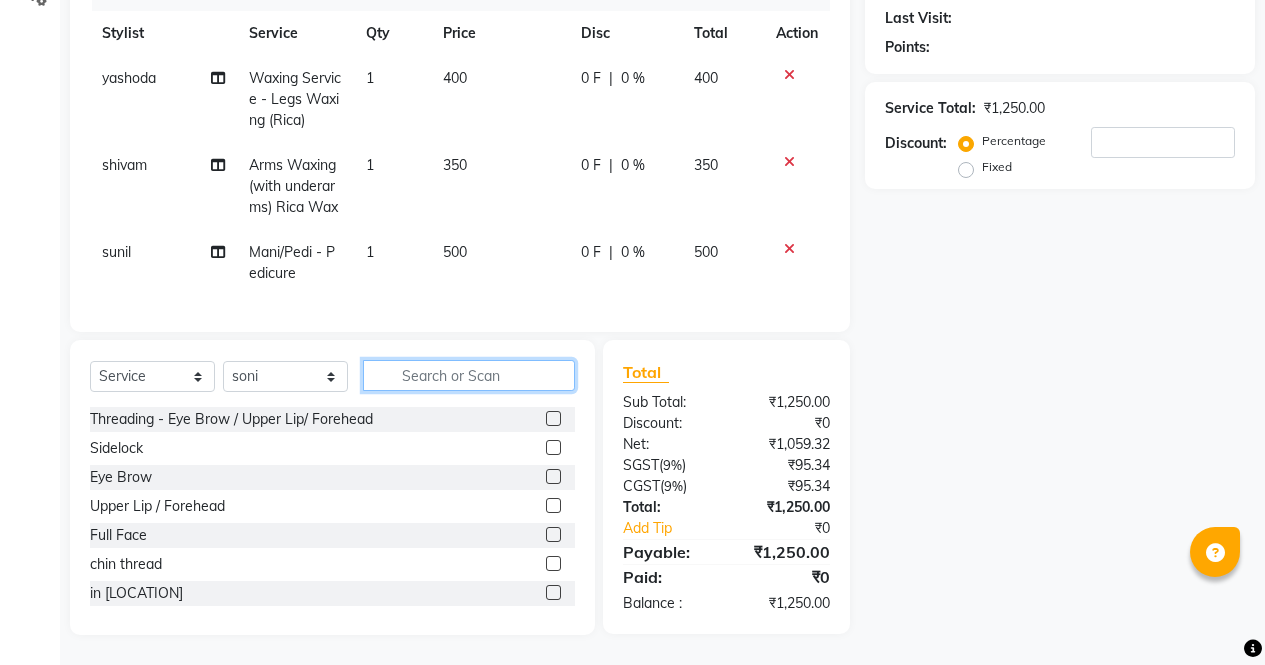 click 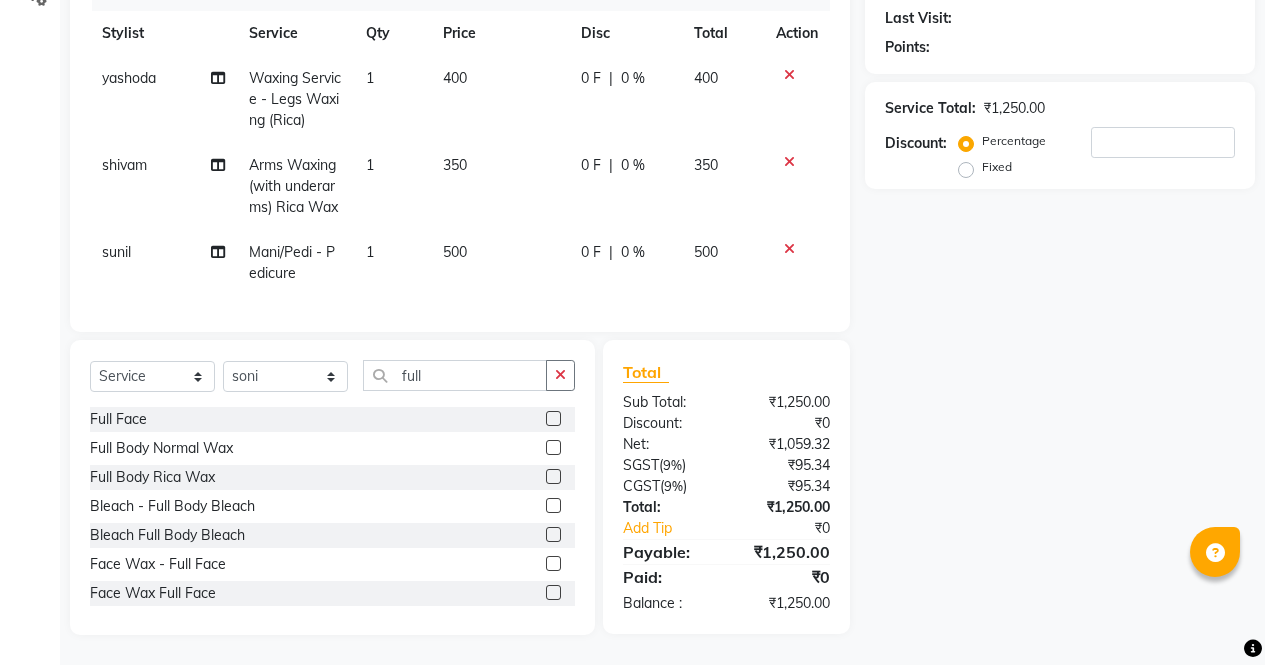 click on "Bleach - Full Body Bleach" 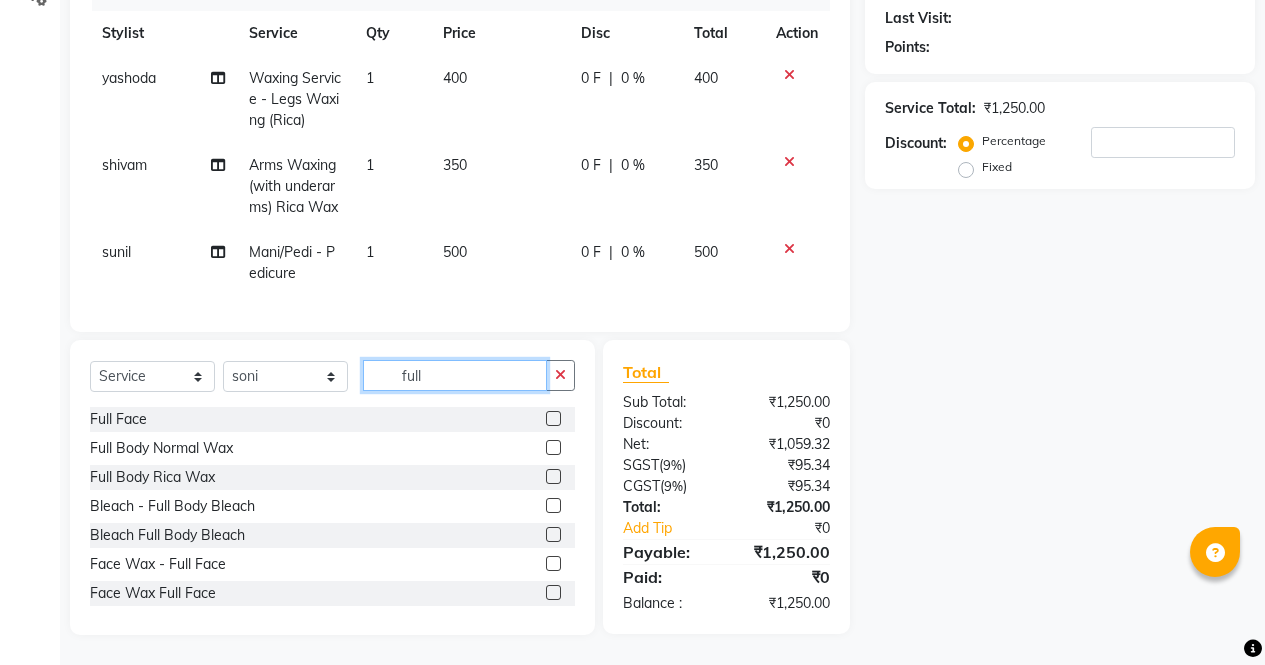 click on "full" 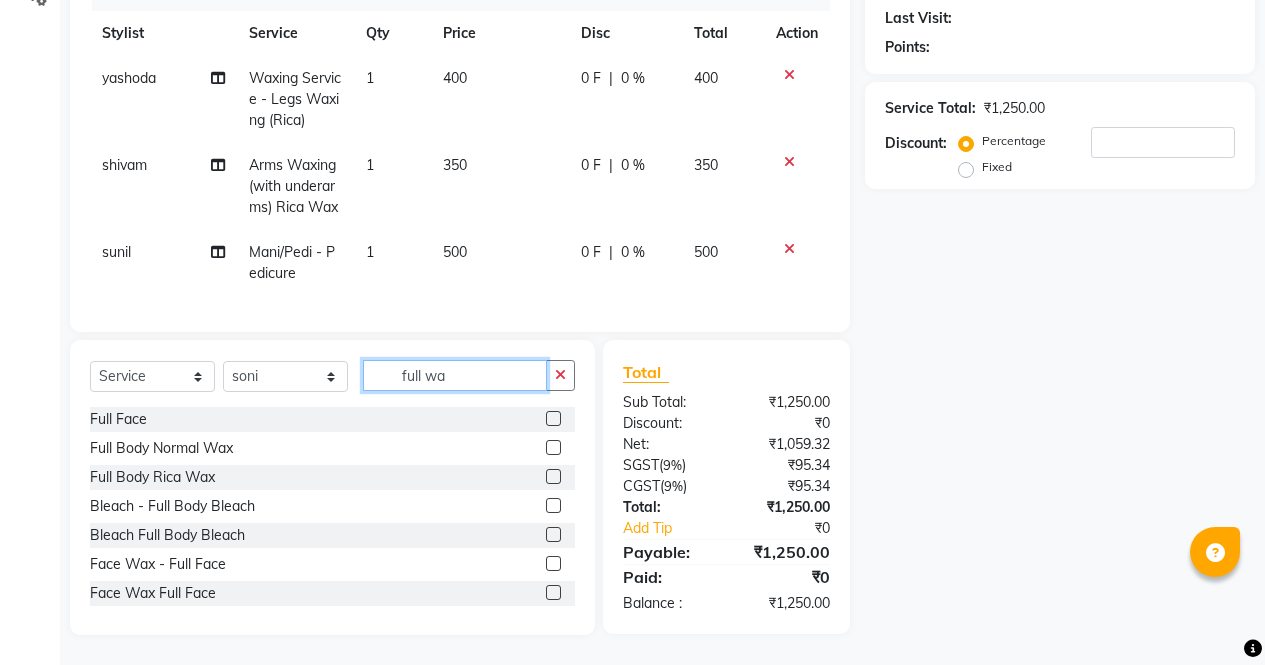 scroll, scrollTop: 288, scrollLeft: 0, axis: vertical 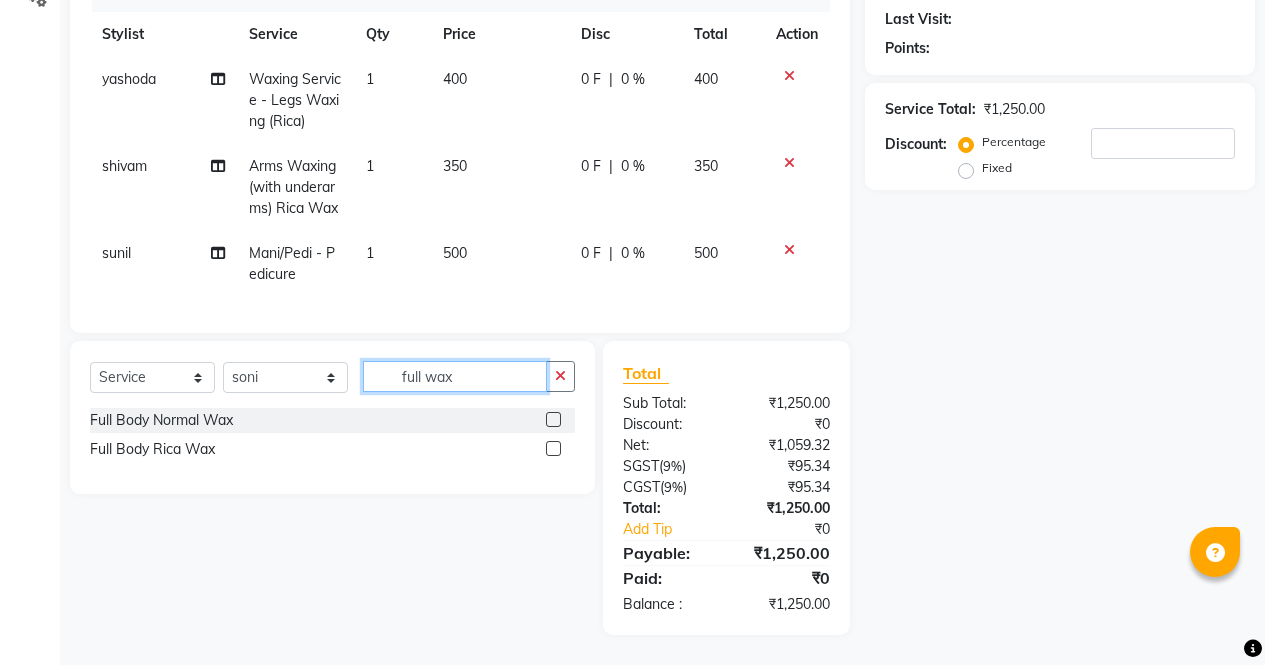 type on "full wax" 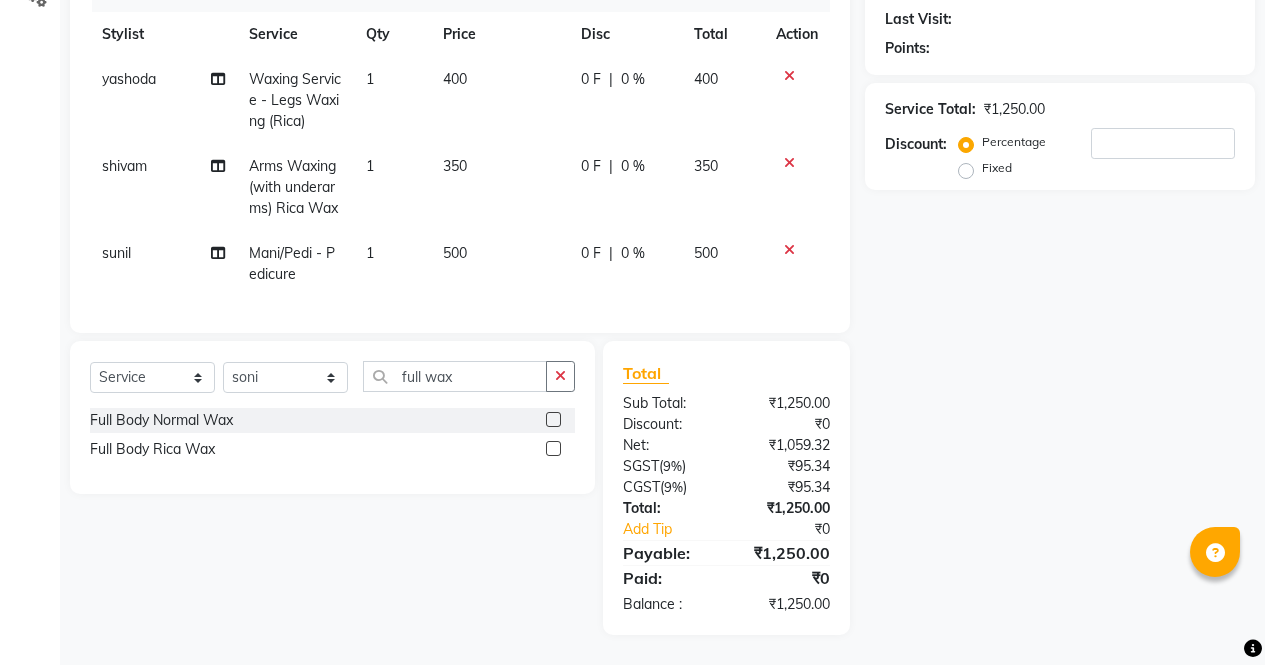 click 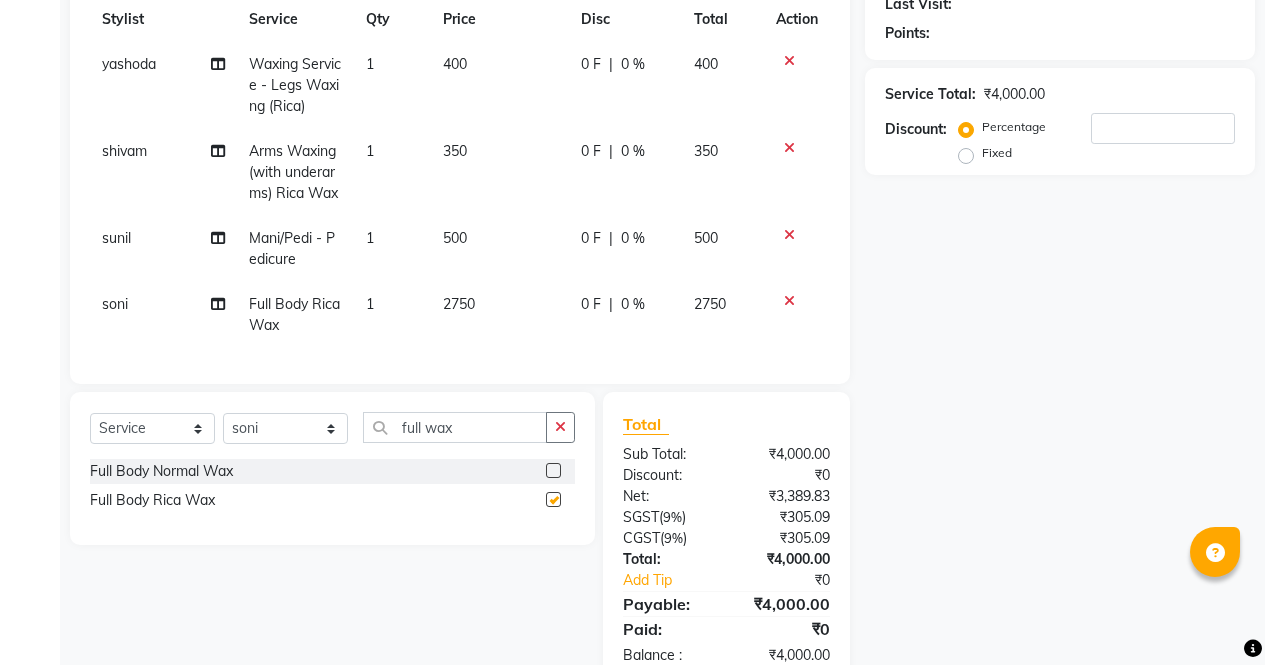 checkbox on "false" 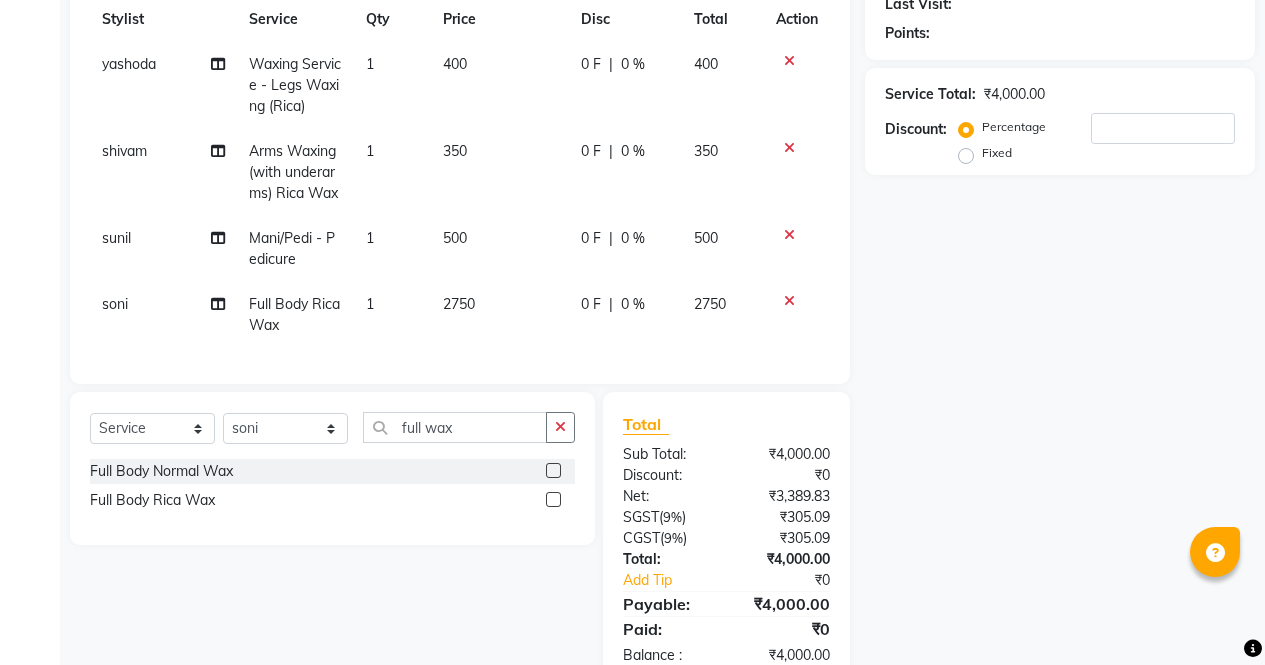 scroll, scrollTop: 354, scrollLeft: 0, axis: vertical 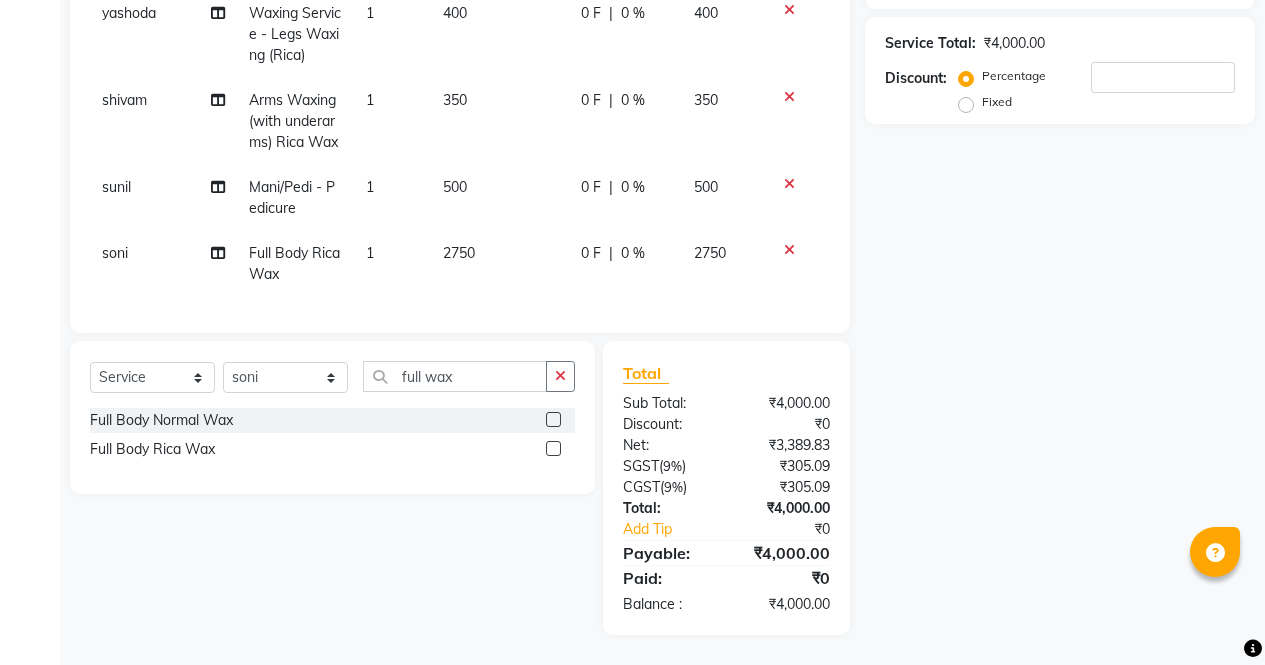 click 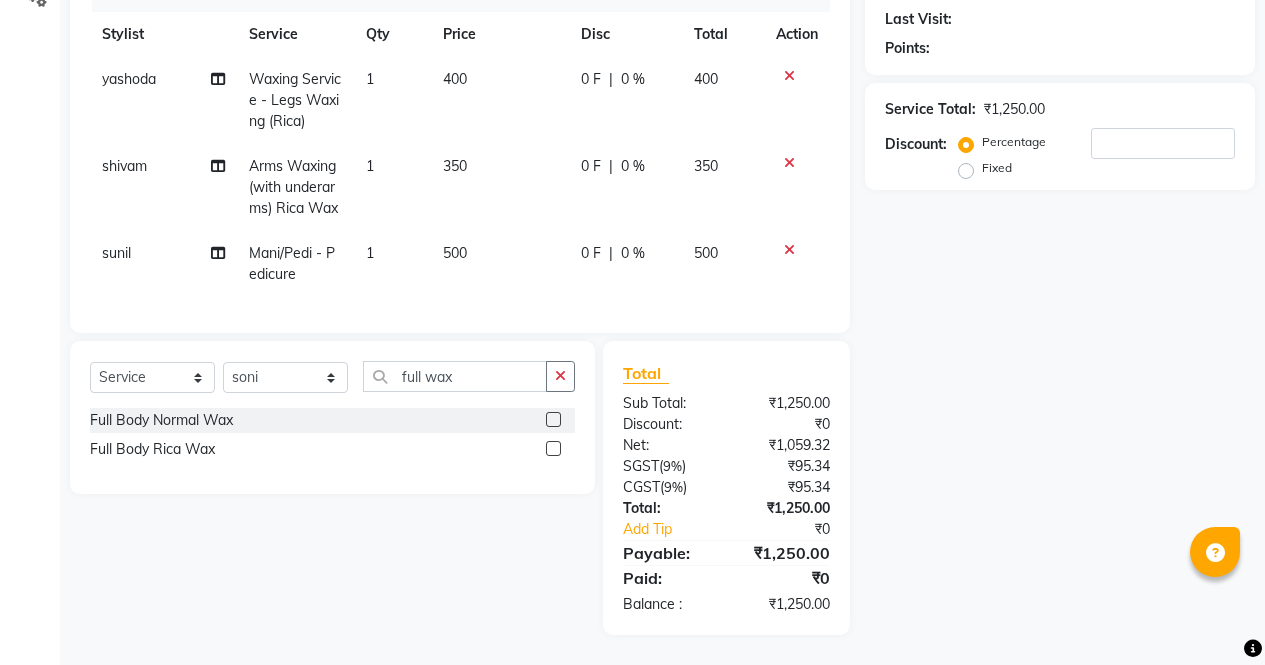 click 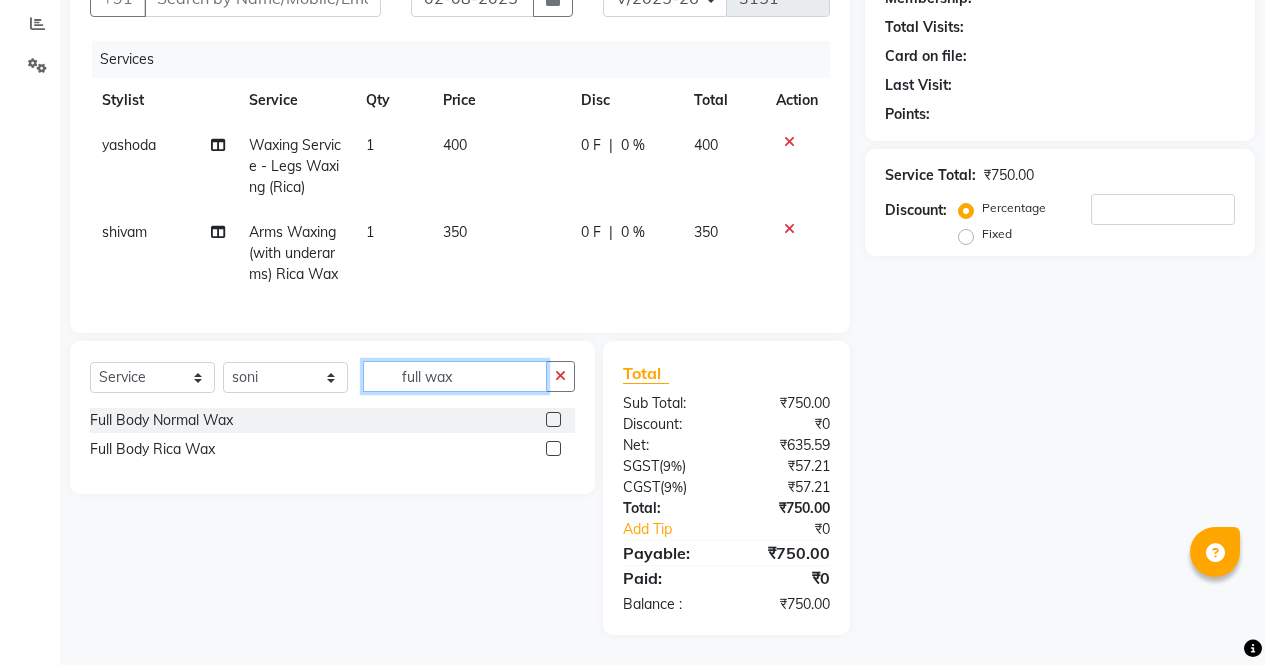 click on "full wax" 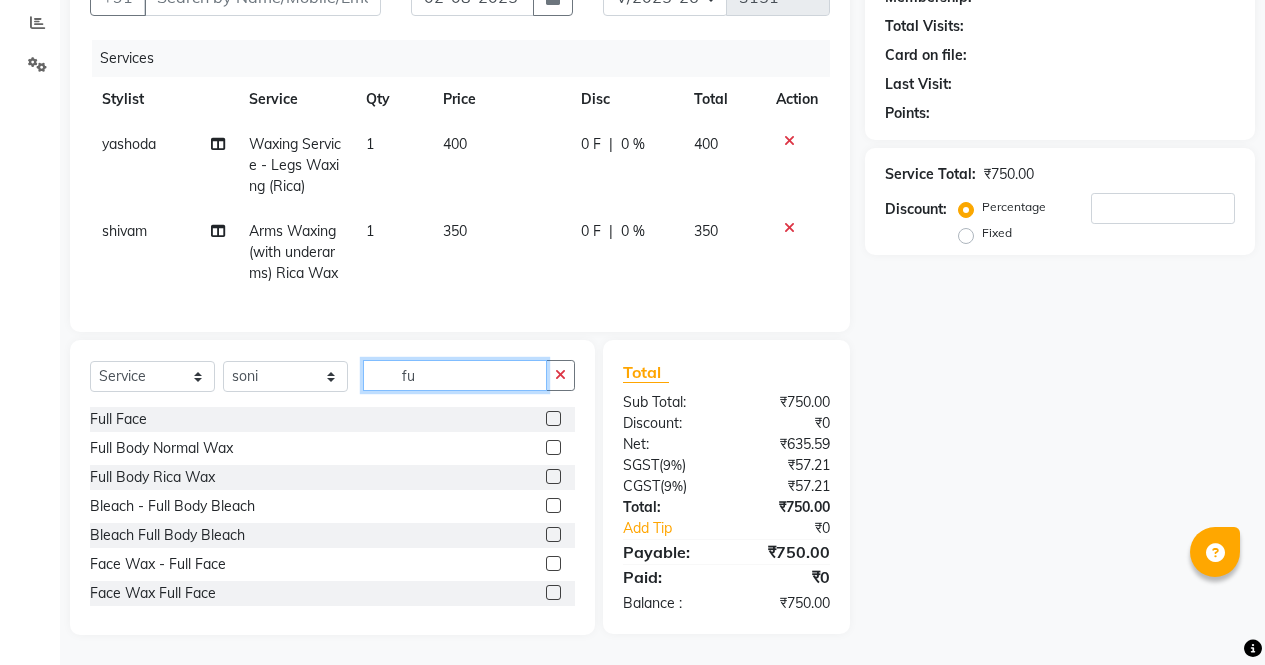 type on "f" 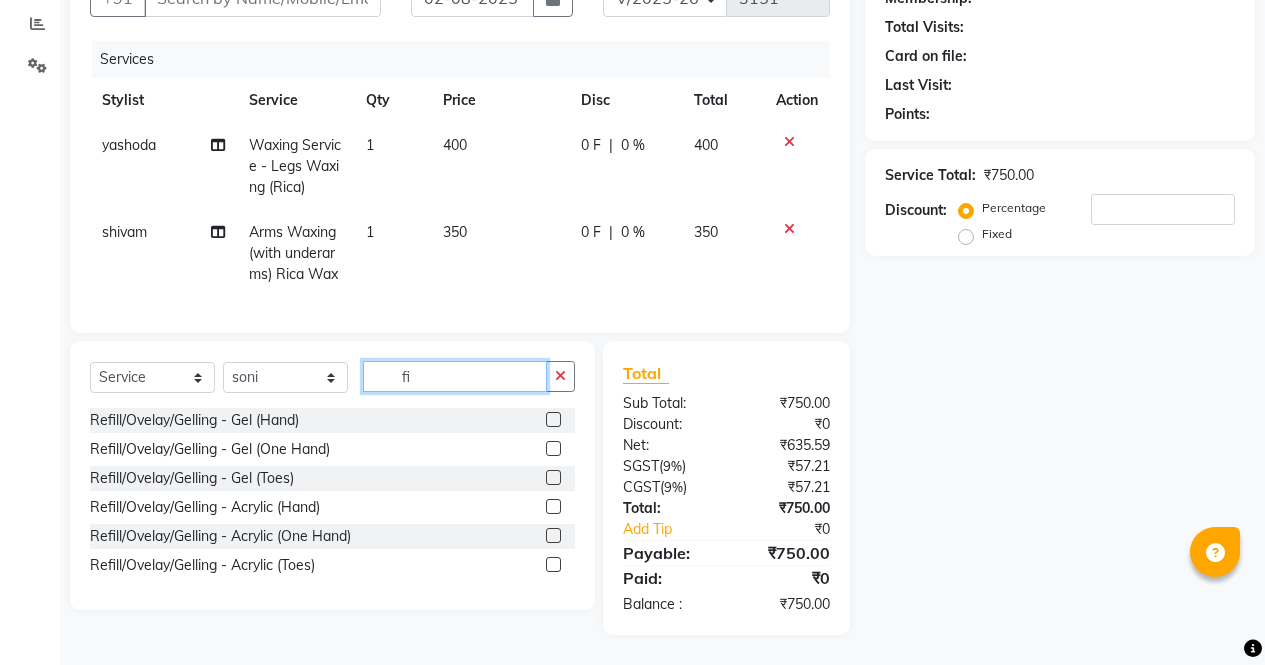 type on "f" 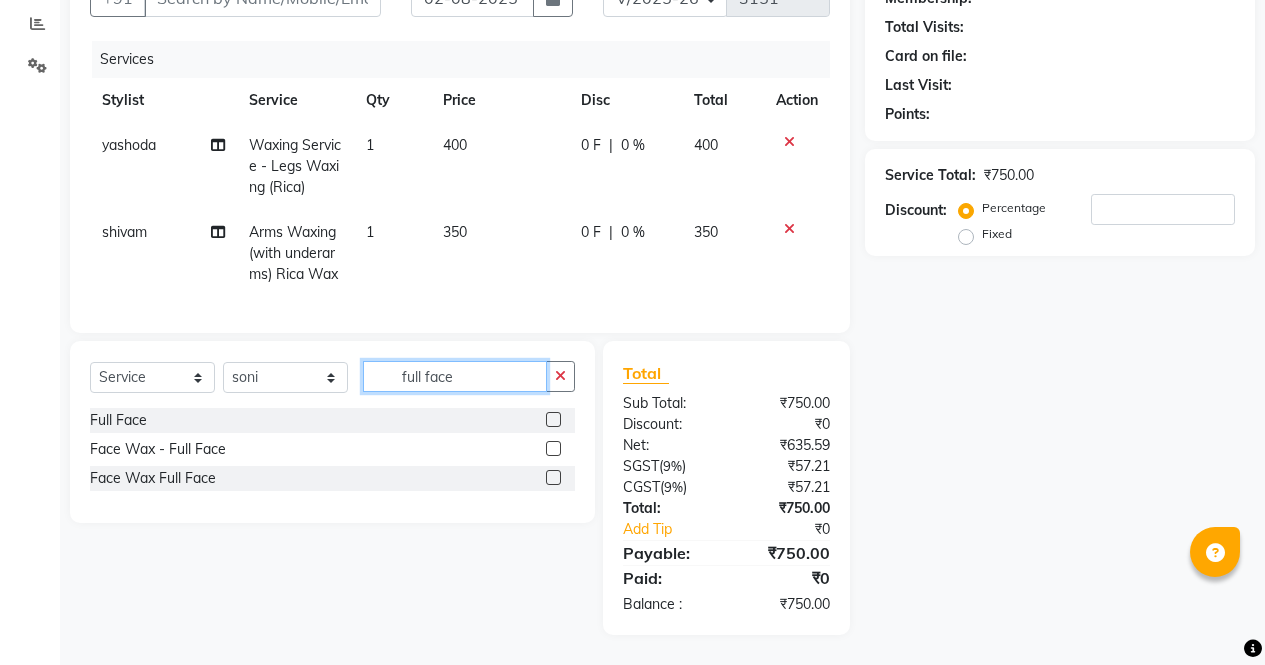 type on "full face" 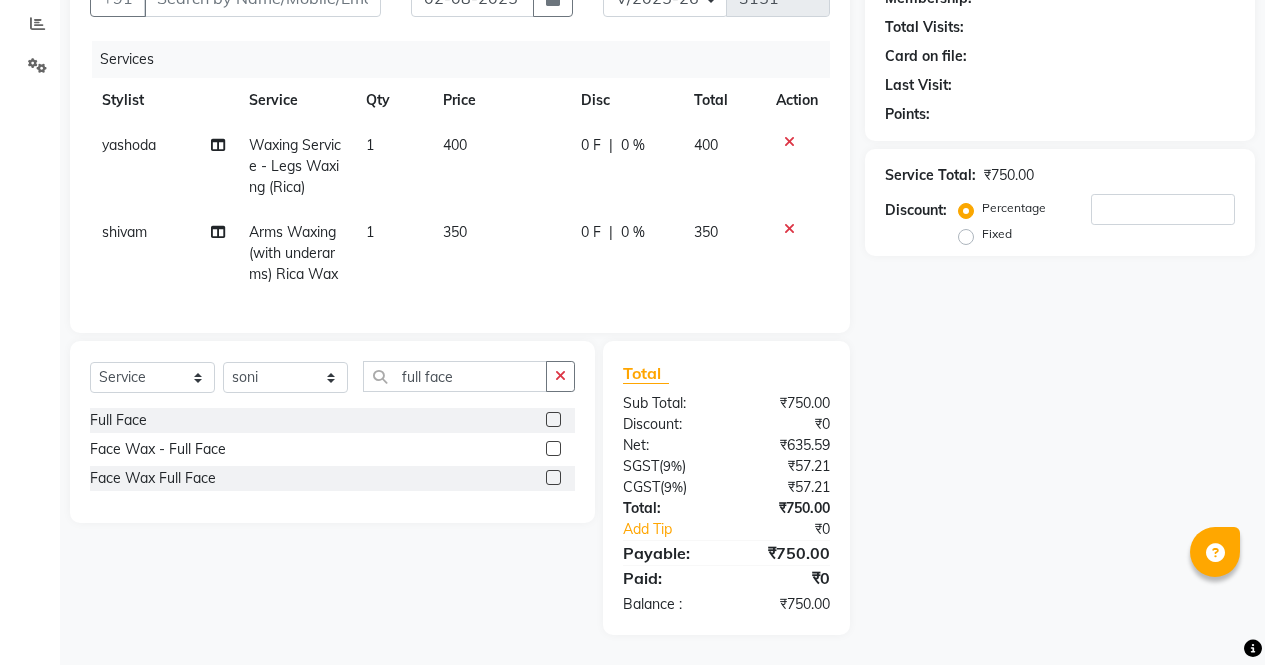 click 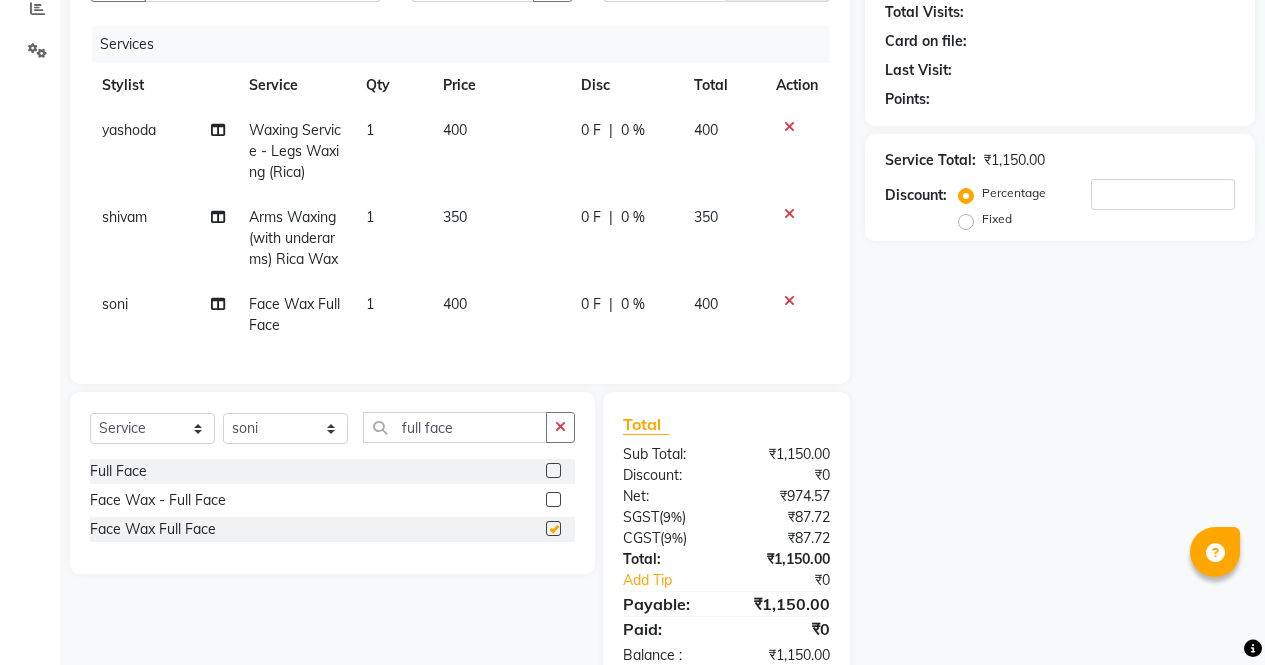 checkbox on "false" 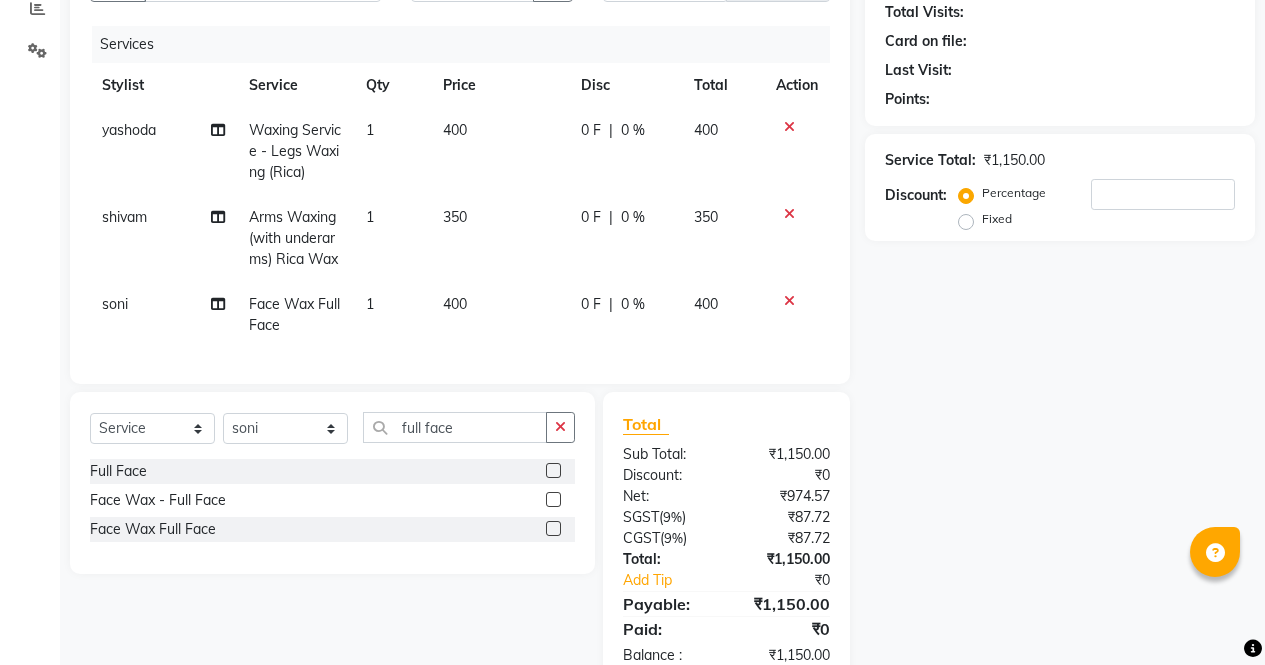 scroll, scrollTop: 288, scrollLeft: 0, axis: vertical 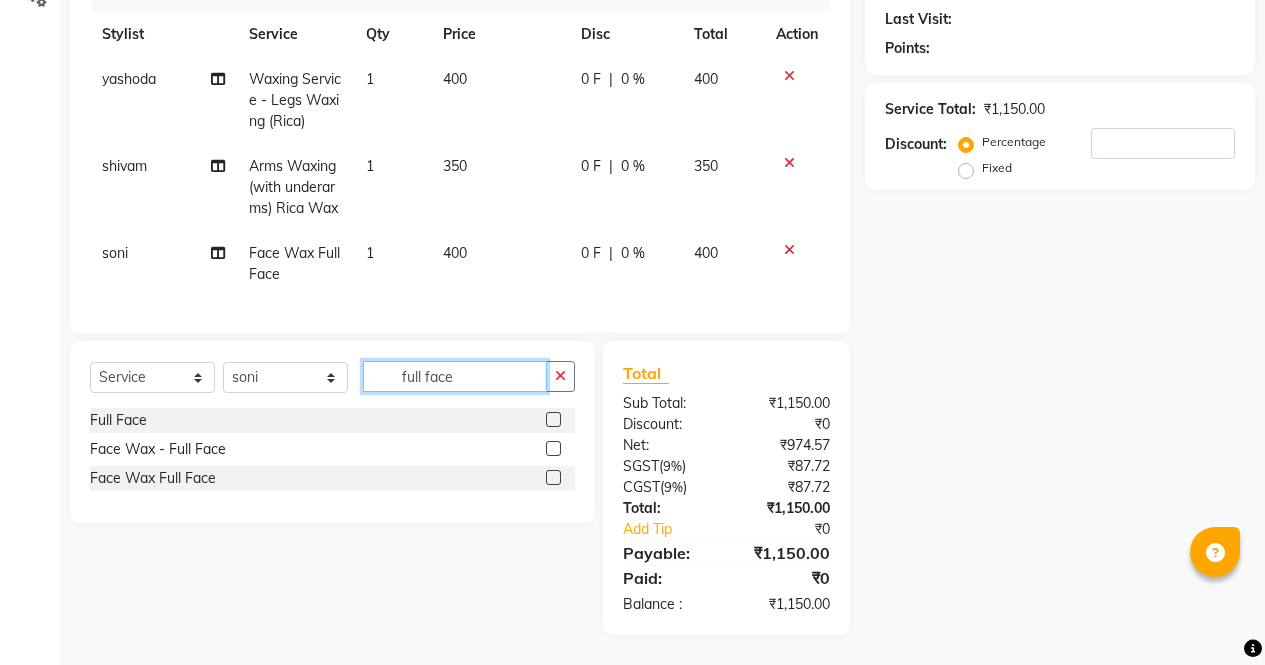 click on "full face" 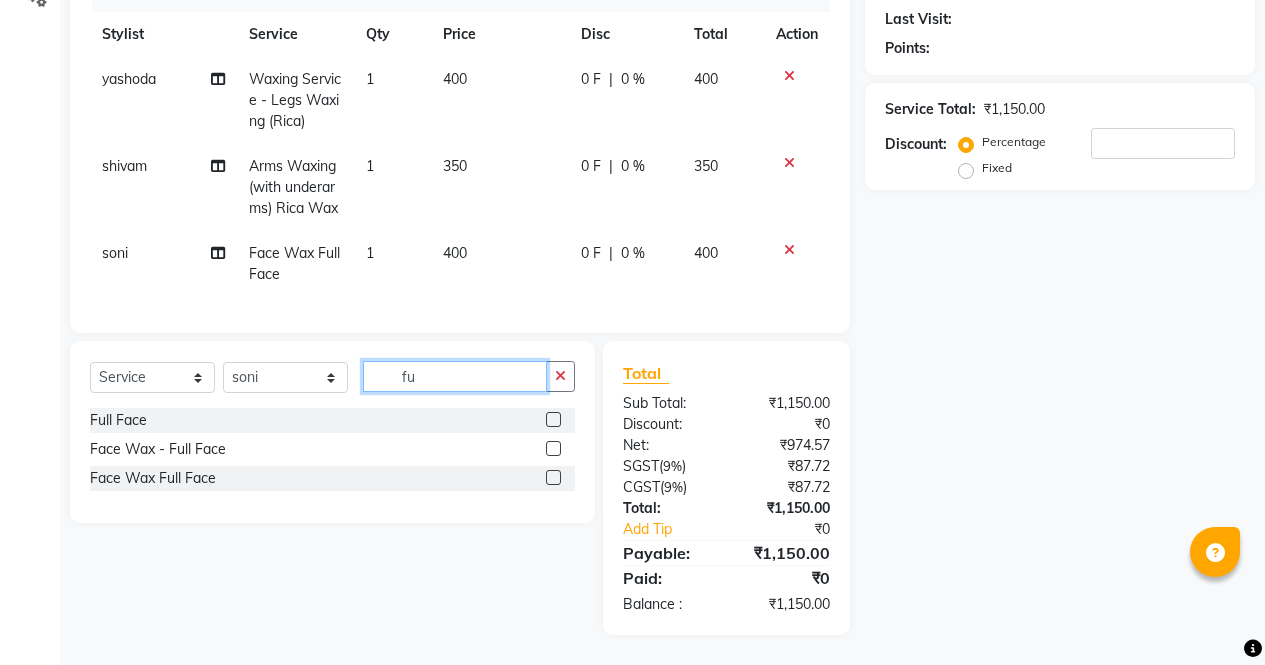 type on "f" 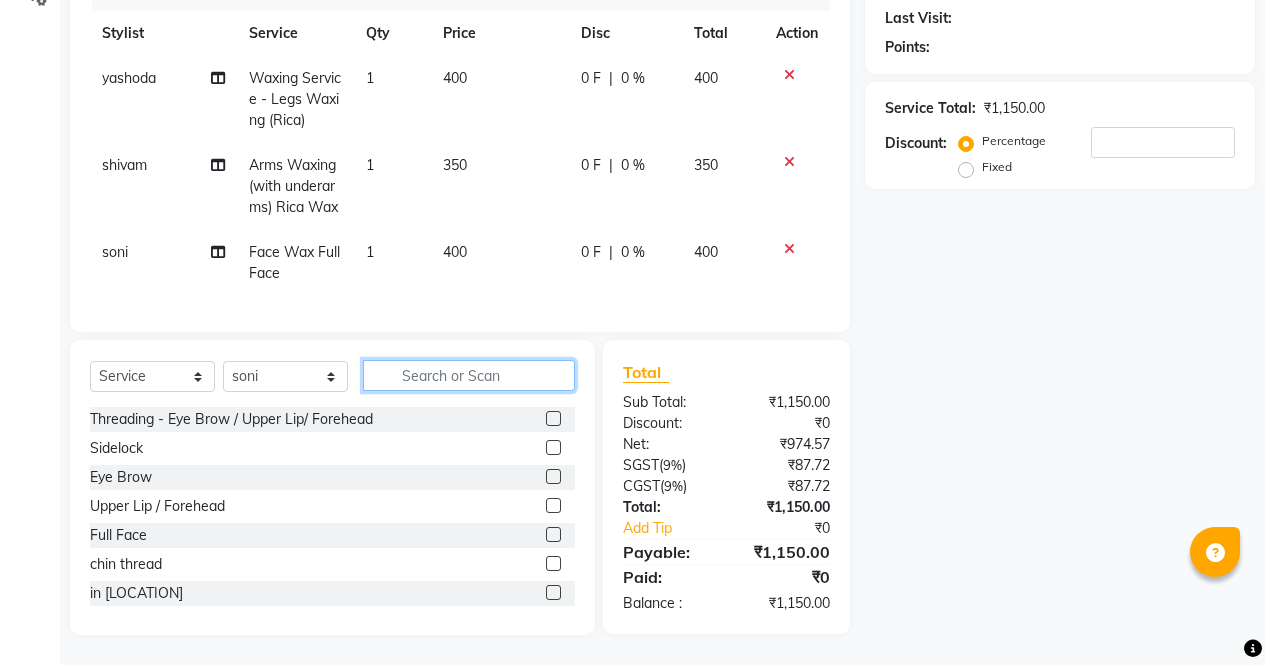 type 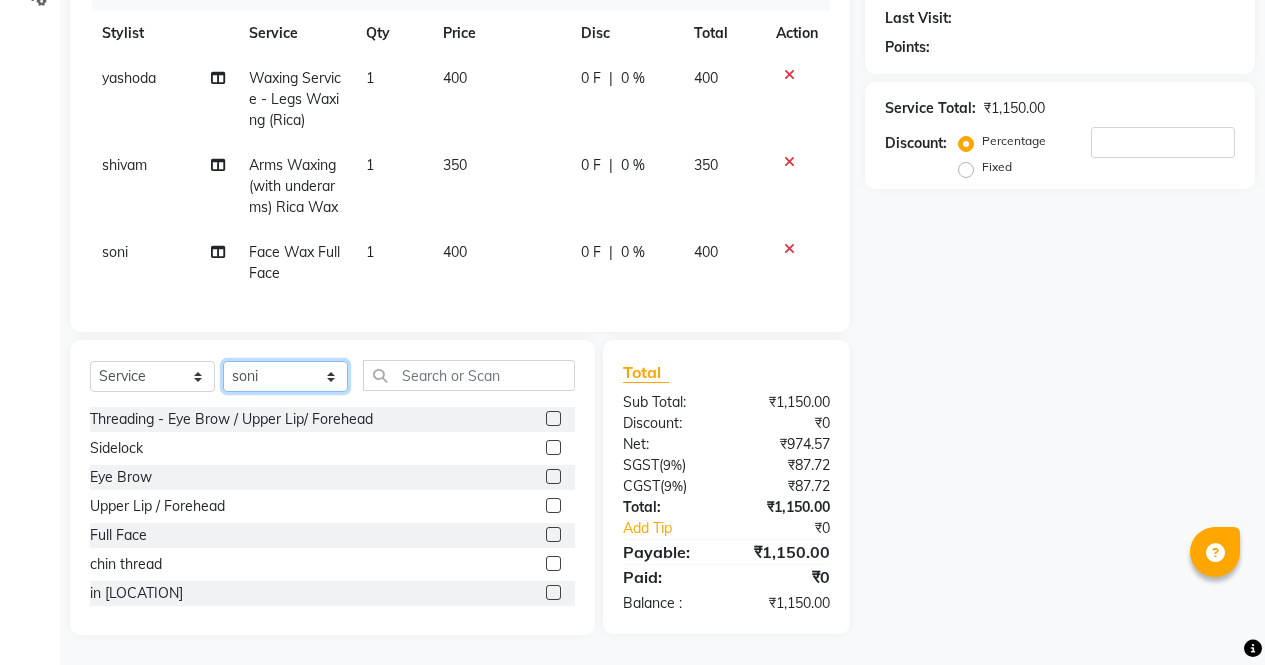 click on "Select Stylist ajeet anu armaan ashu Front Desk muskaan rakhi saima shivam soni sunil yashoda" 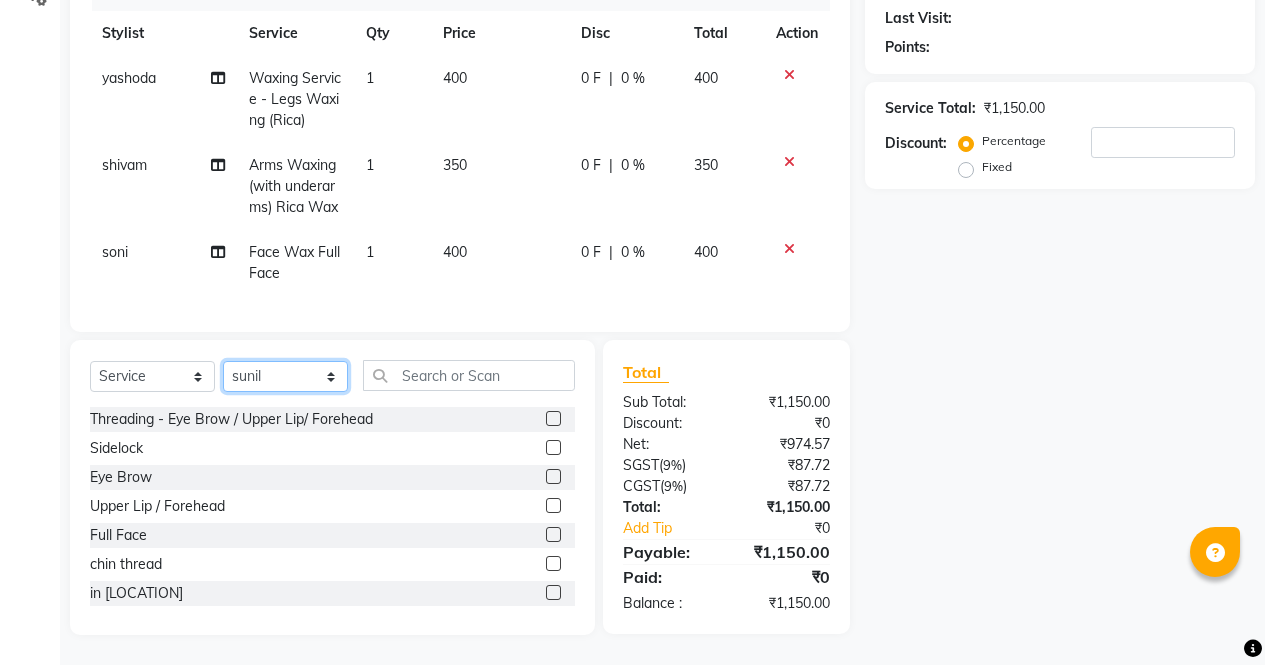 click on "Select Stylist ajeet anu armaan ashu Front Desk muskaan rakhi saima shivam soni sunil yashoda" 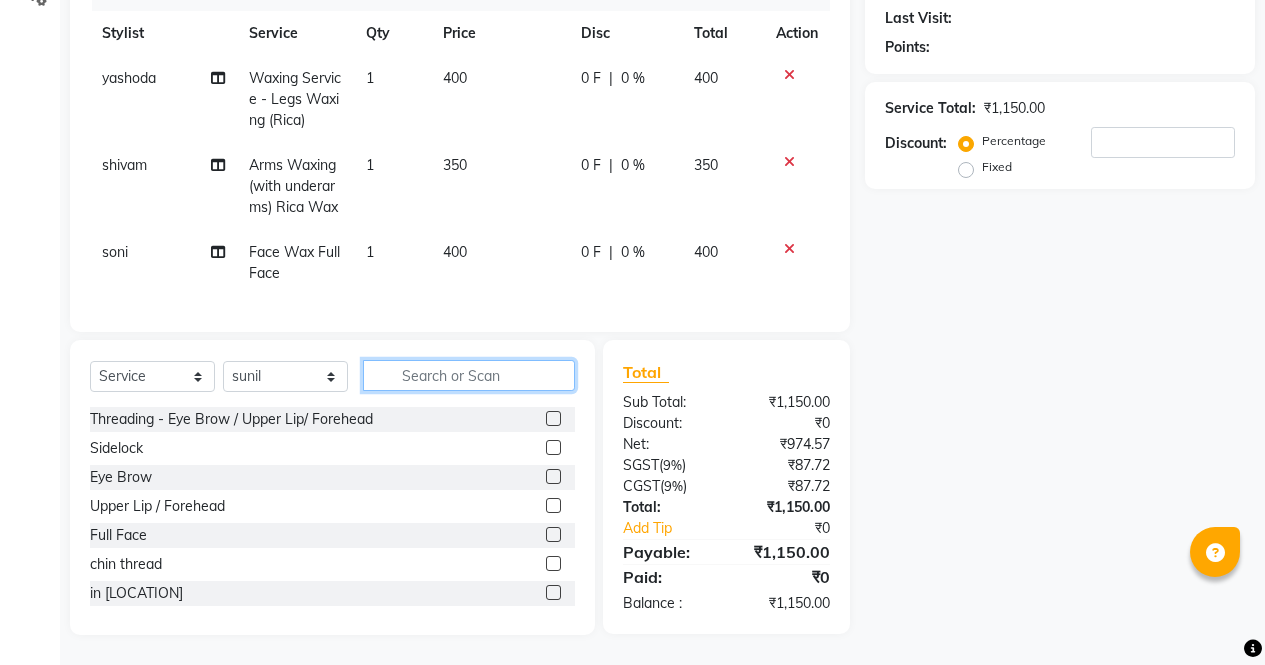 click 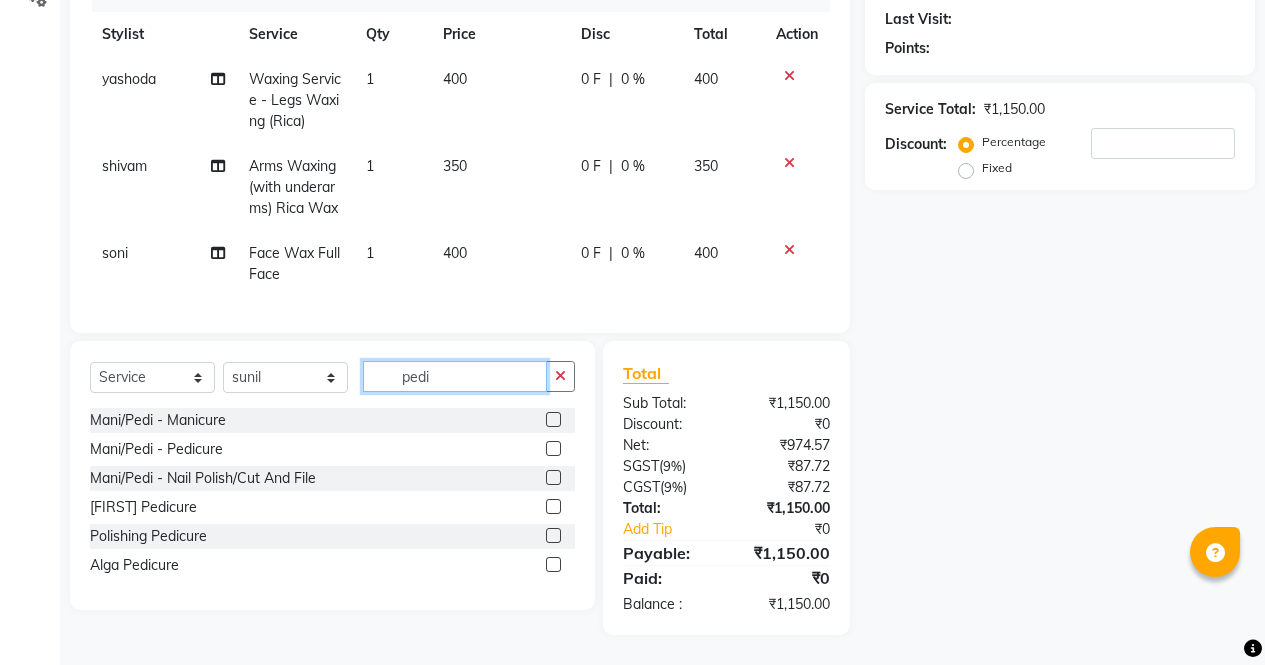 type on "pedi" 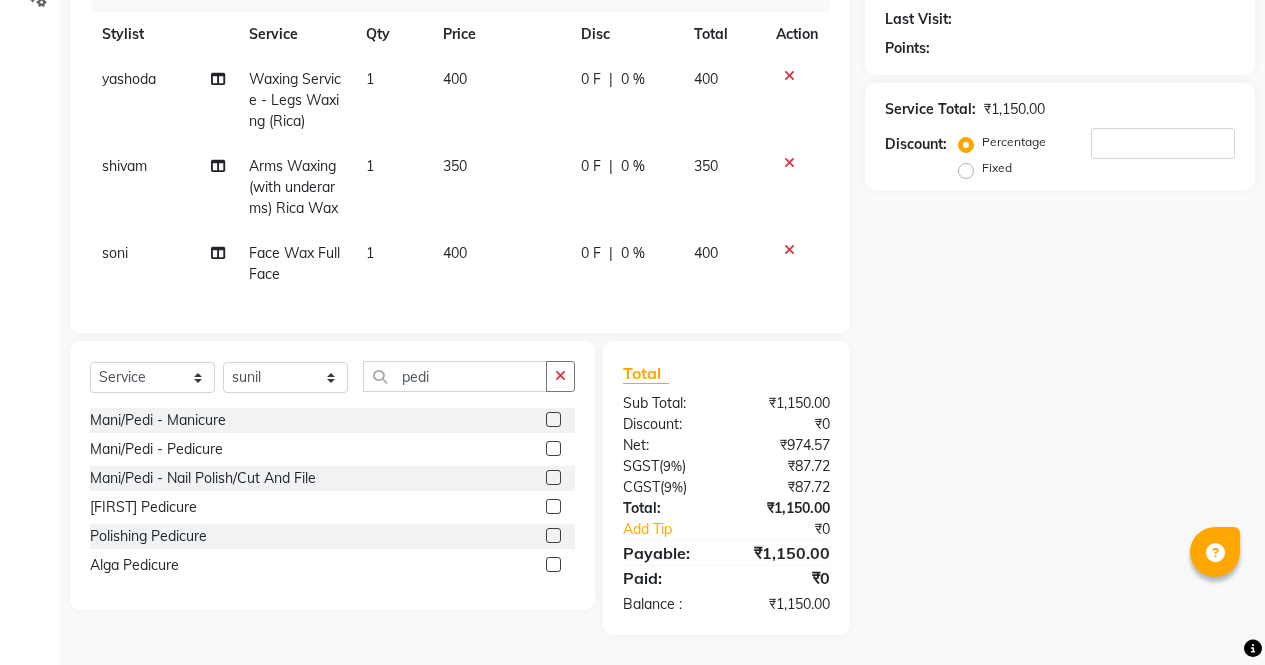 click 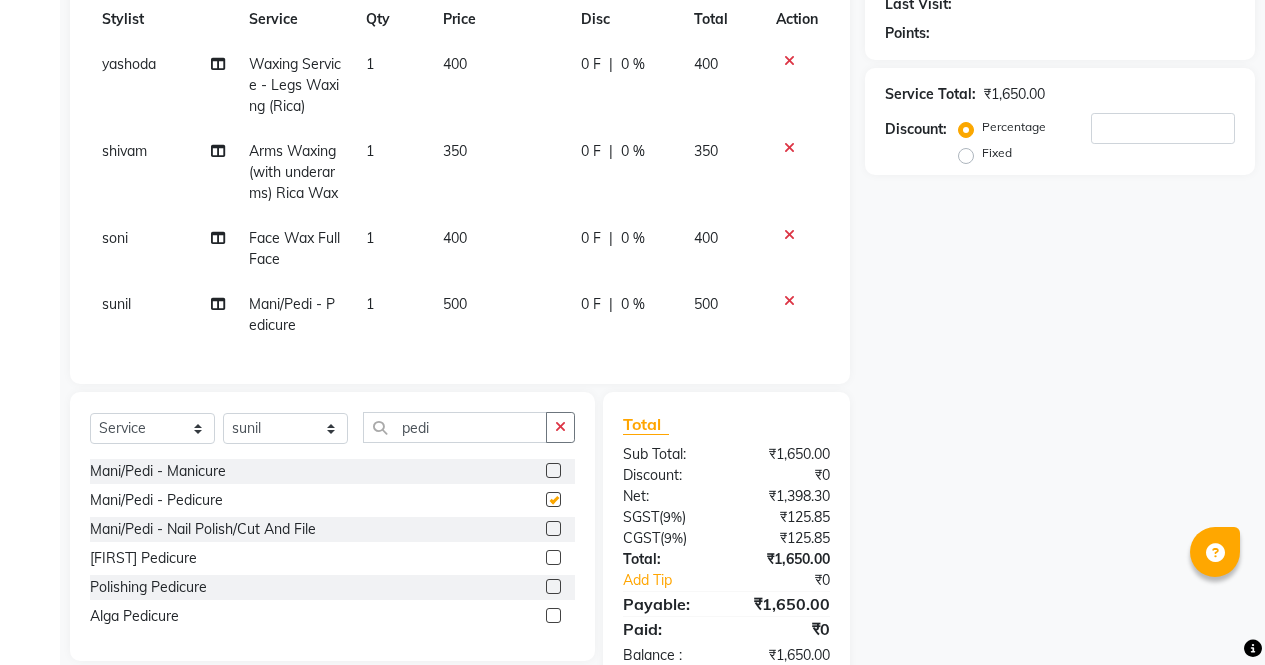 checkbox on "false" 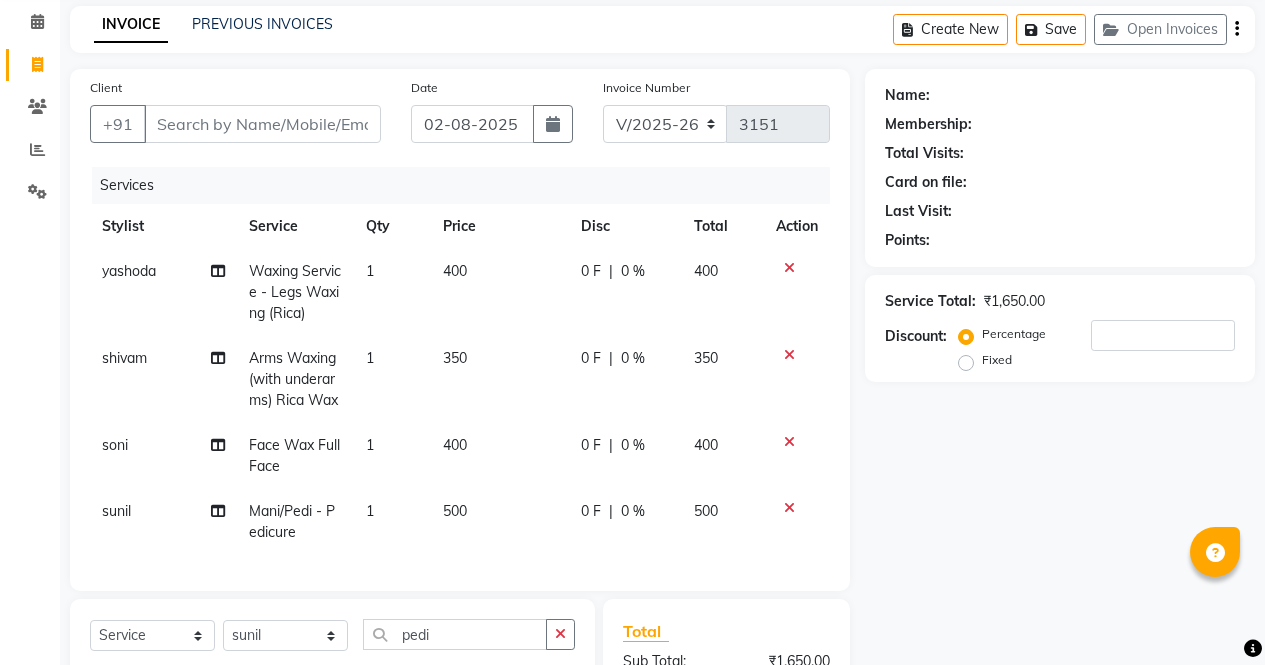 scroll, scrollTop: 118, scrollLeft: 0, axis: vertical 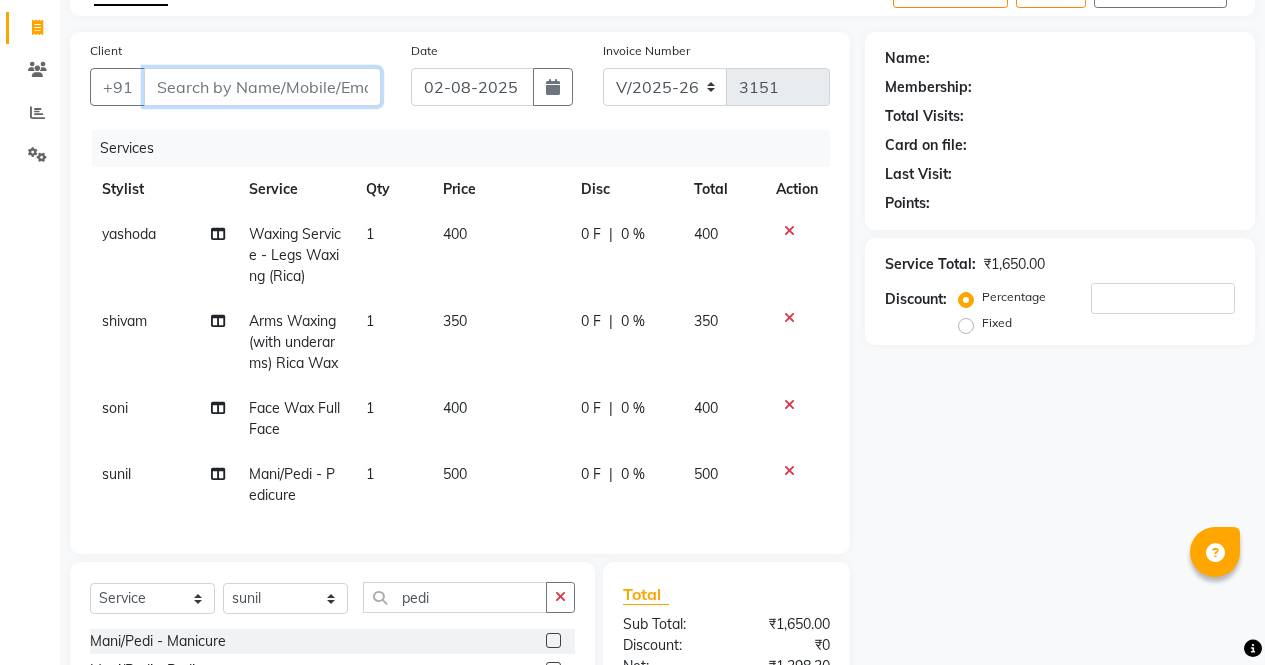 click on "Client" at bounding box center [262, 87] 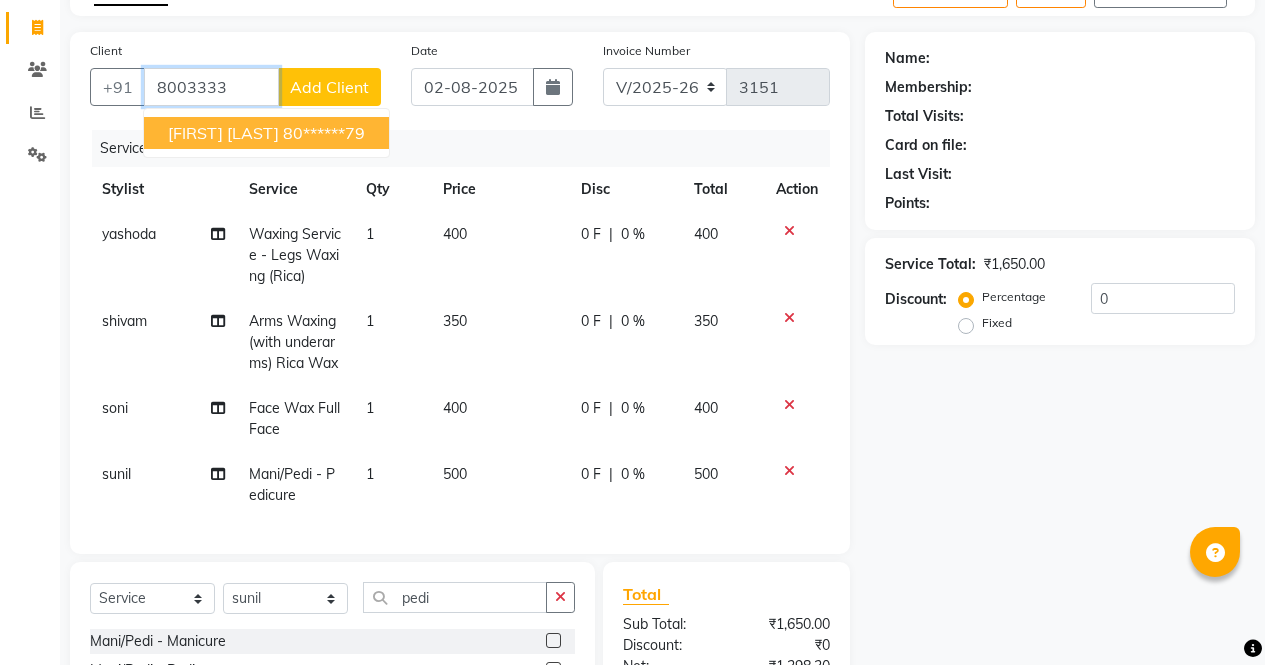 click on "80******79" at bounding box center (324, 133) 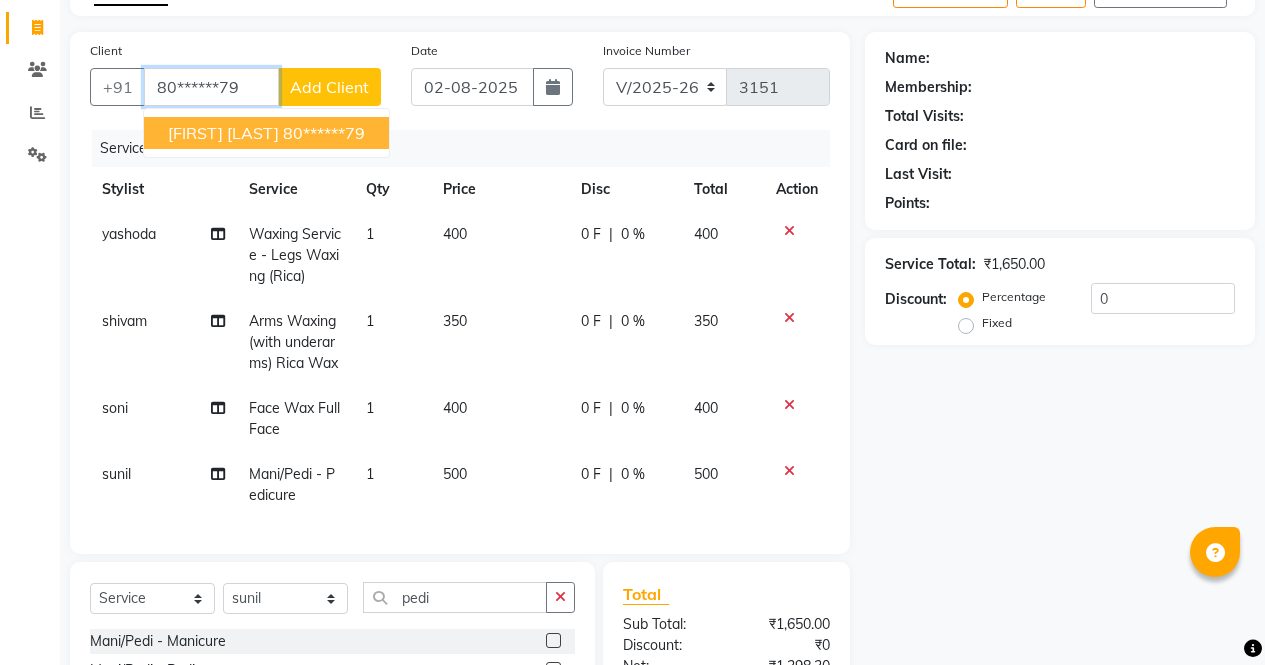 type on "80******79" 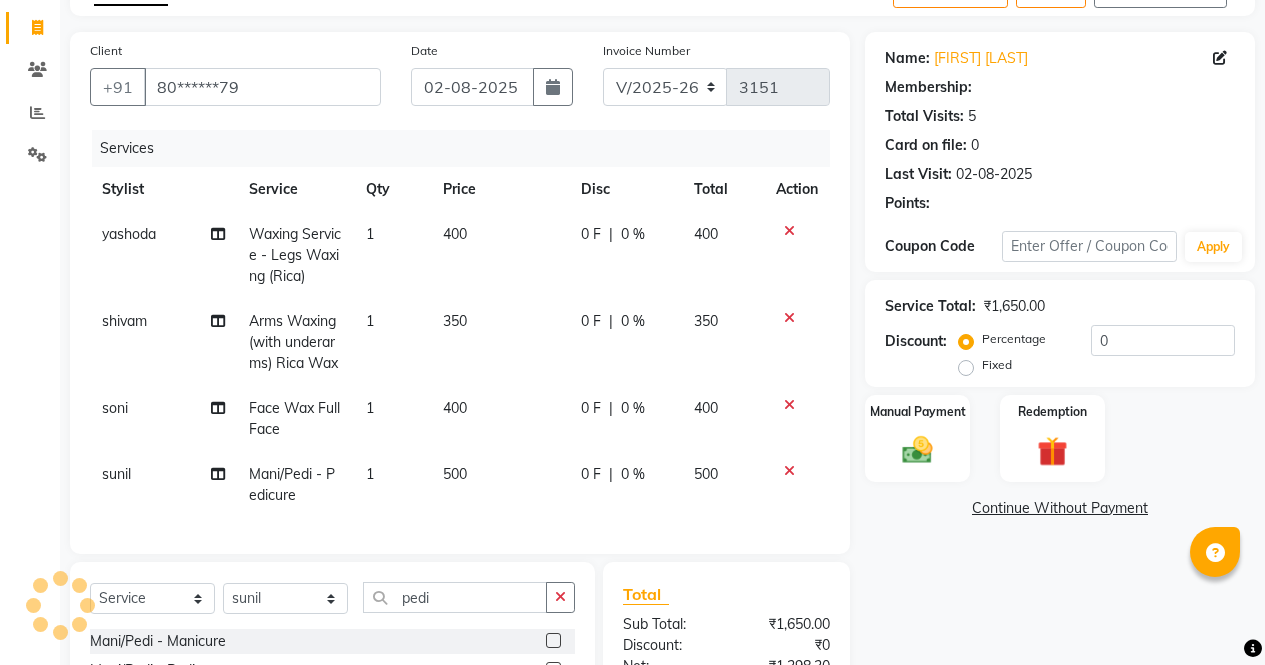 select on "1: Object" 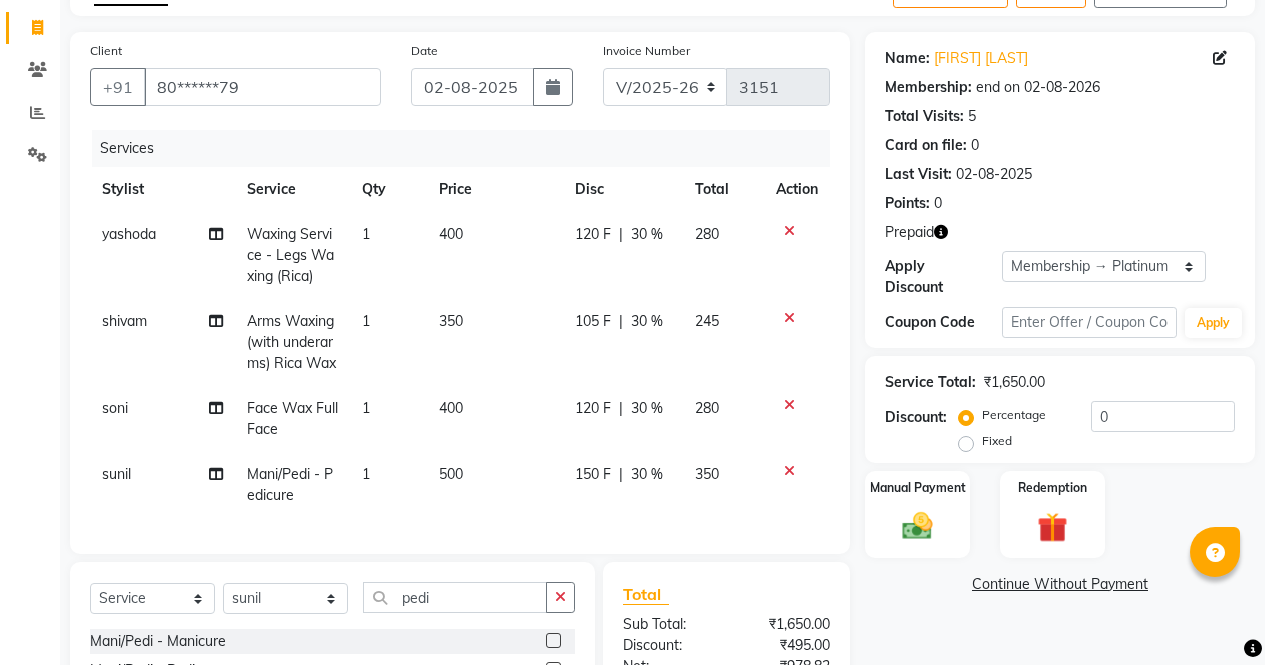 click 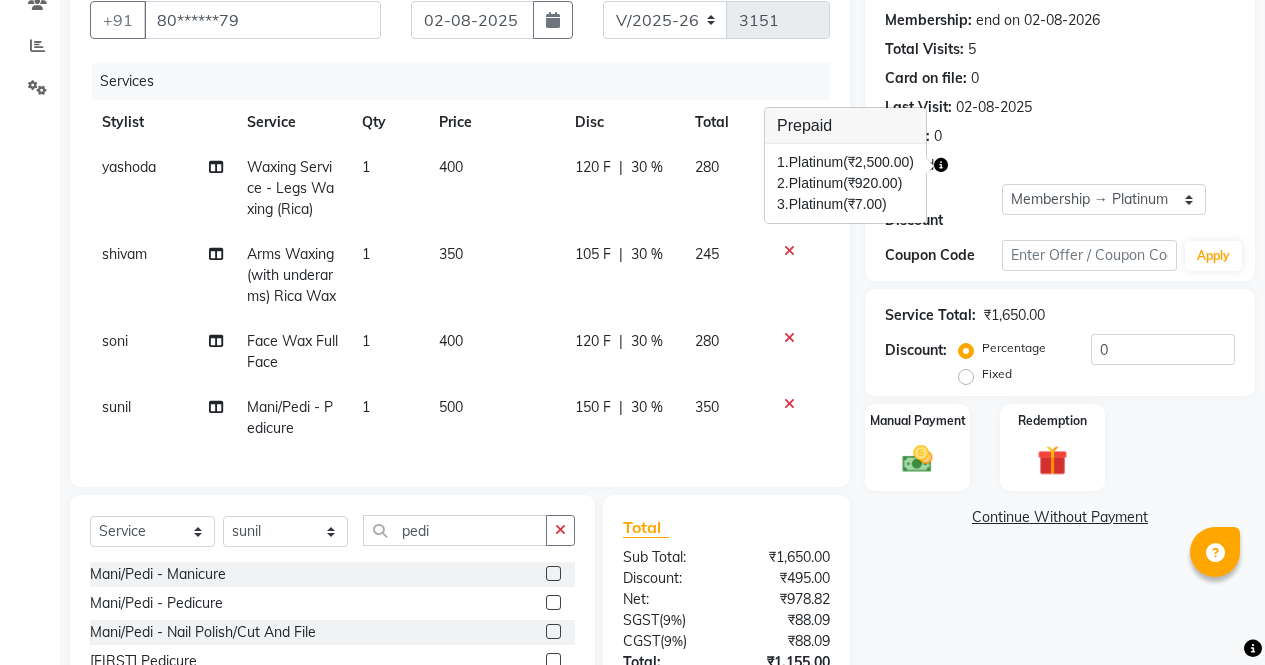 scroll, scrollTop: 184, scrollLeft: 0, axis: vertical 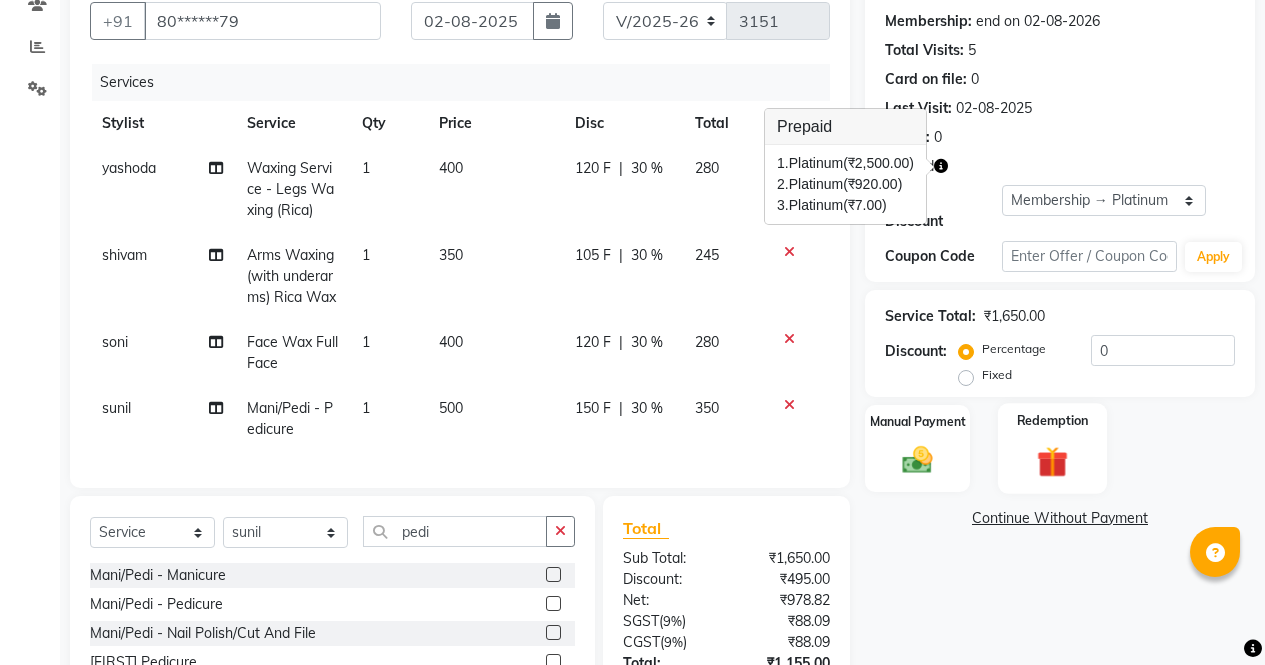 click 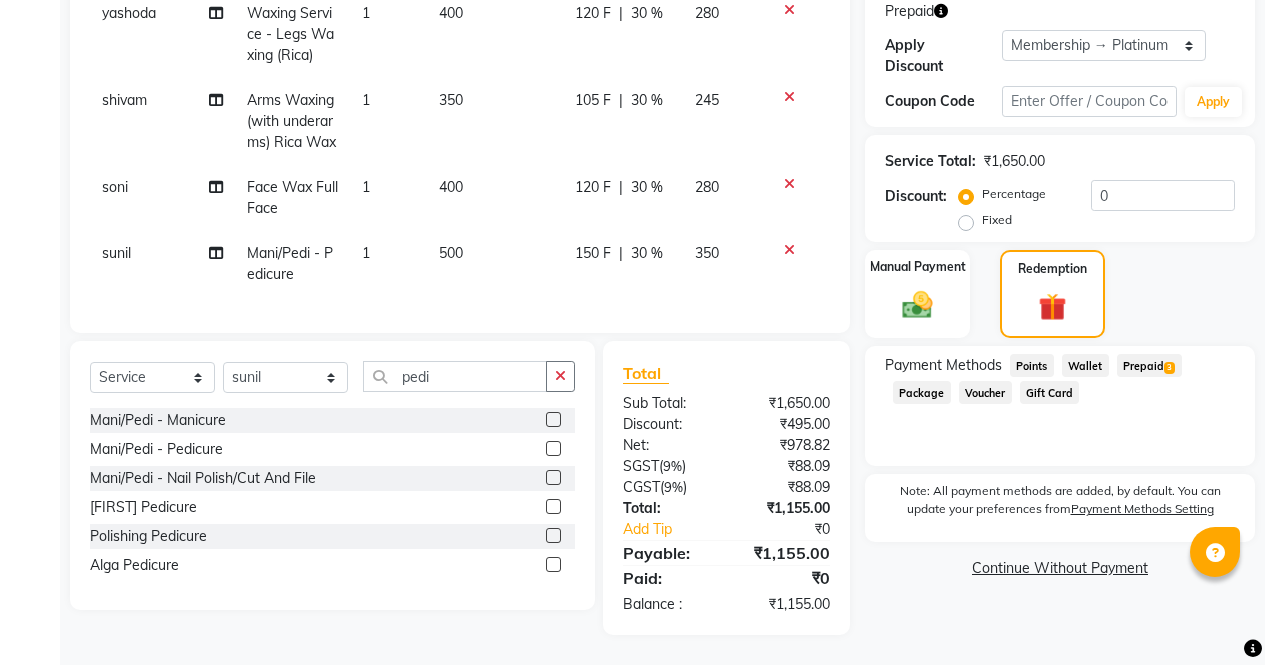 click on "Prepaid  3" 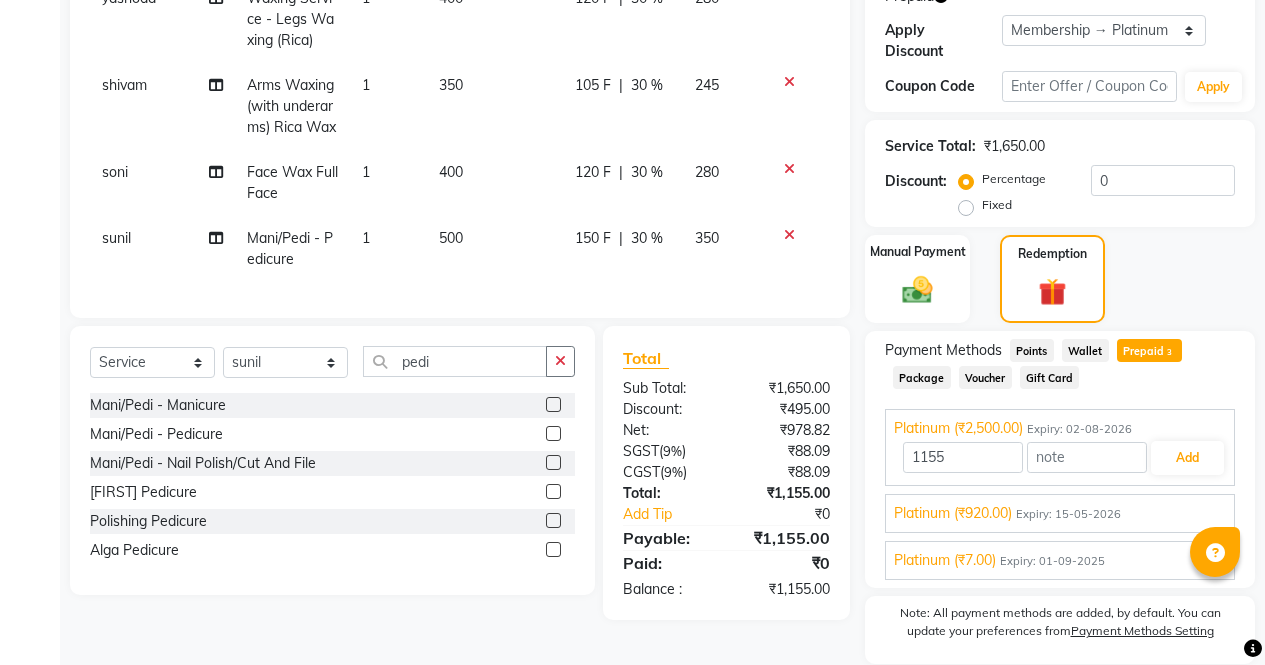 scroll, scrollTop: 408, scrollLeft: 0, axis: vertical 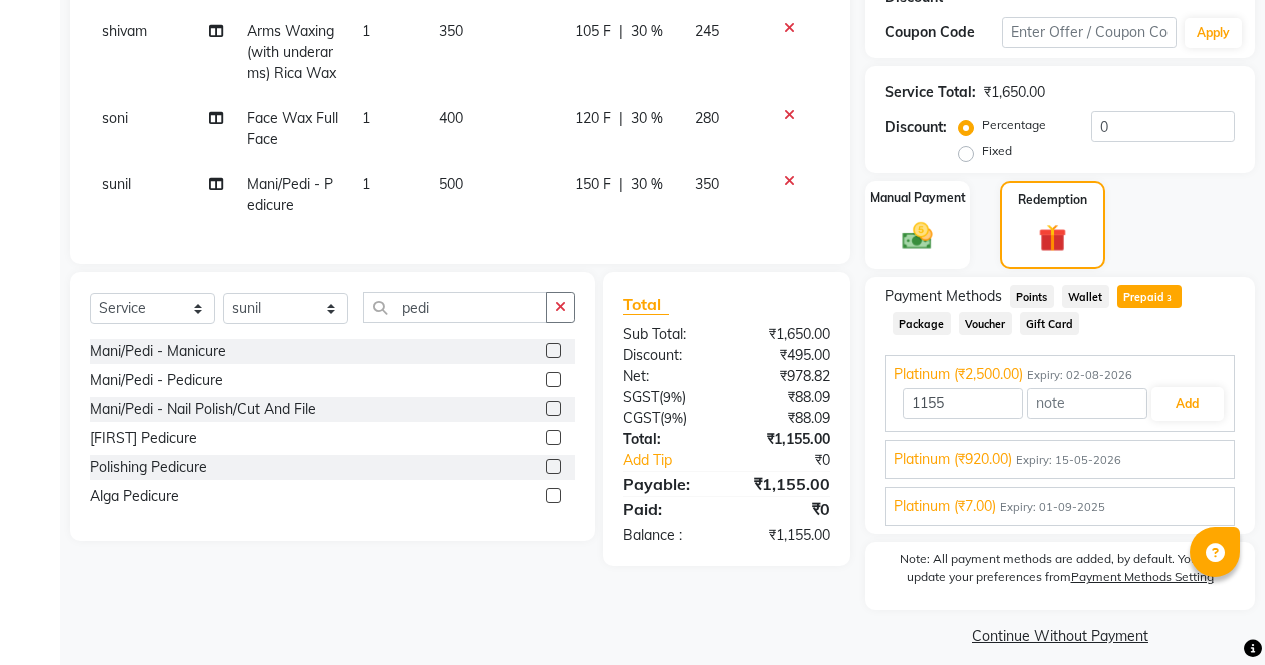 click on "Expiry: 15-05-2026" at bounding box center (1068, 460) 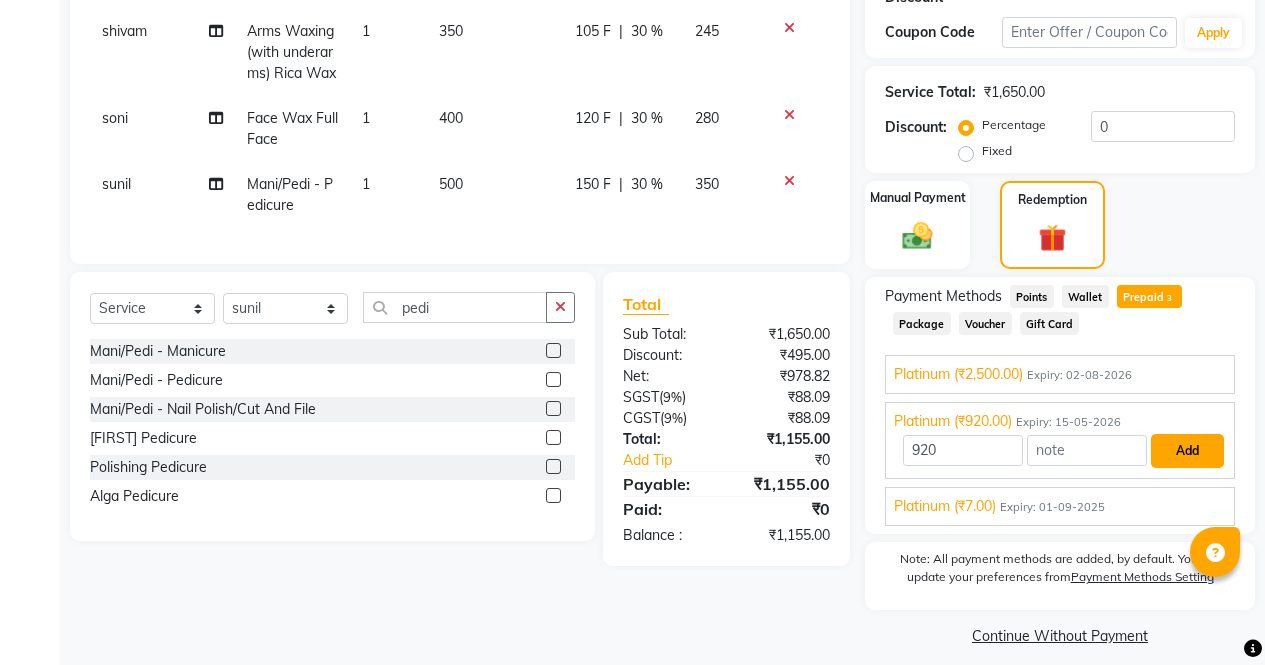 click on "Add" at bounding box center [1187, 451] 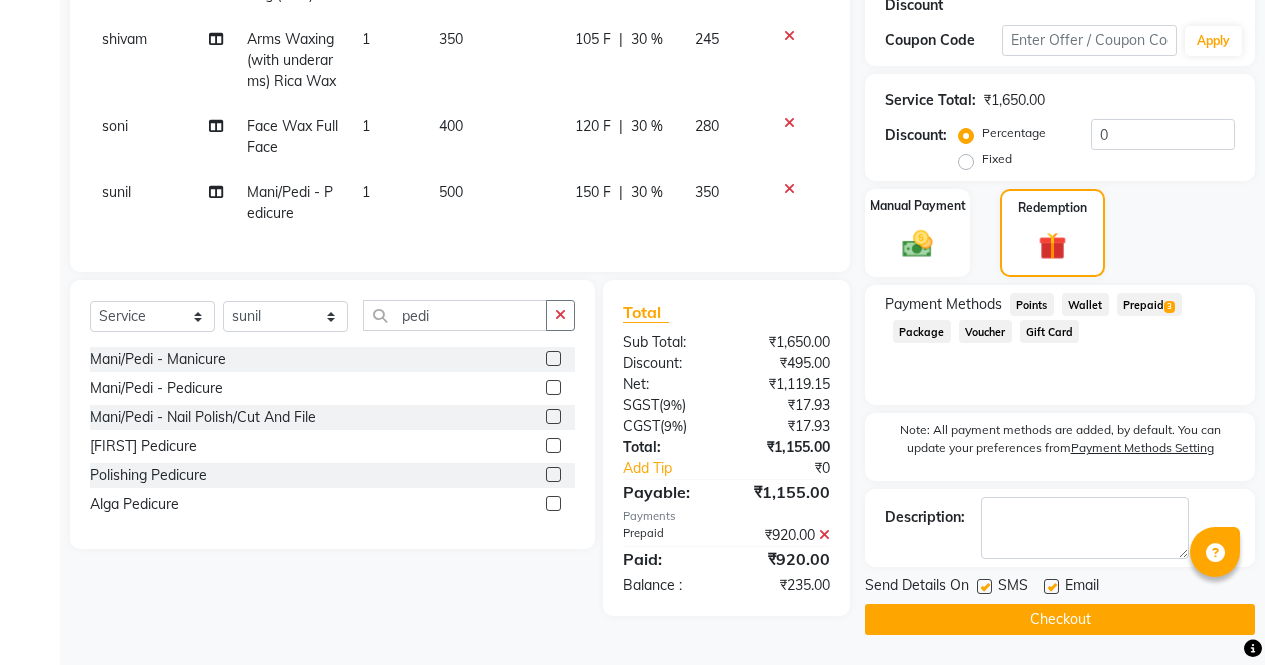 scroll, scrollTop: 396, scrollLeft: 0, axis: vertical 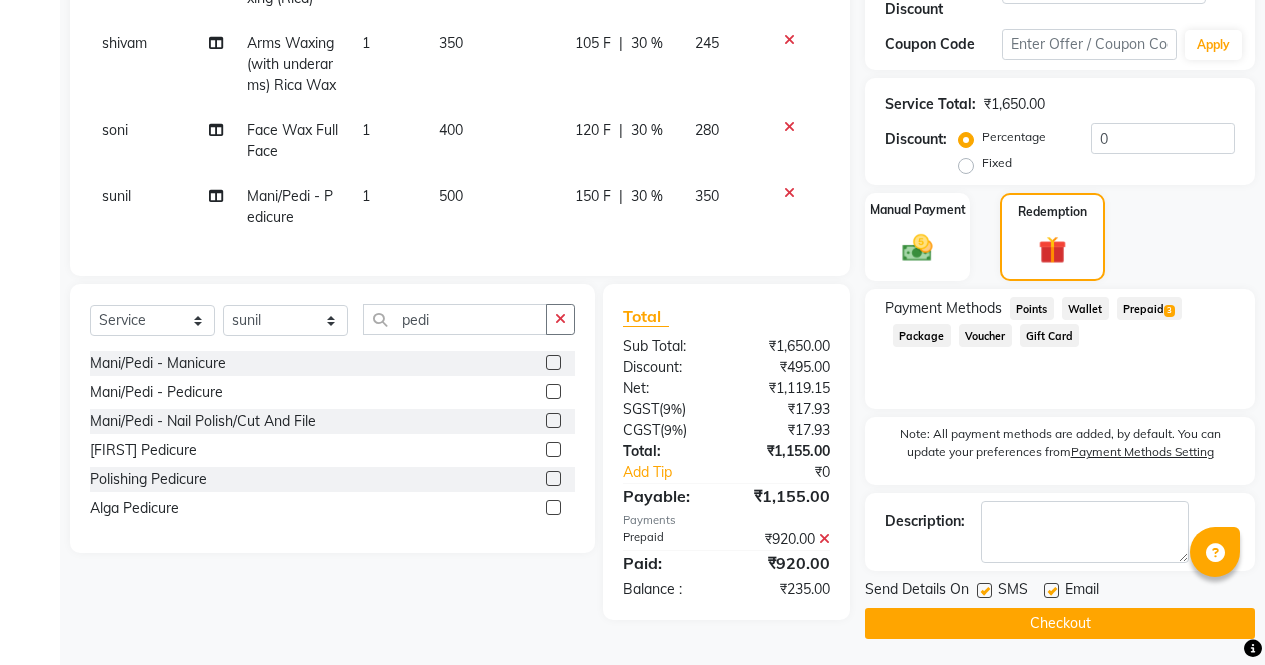 click on "Prepaid  3" 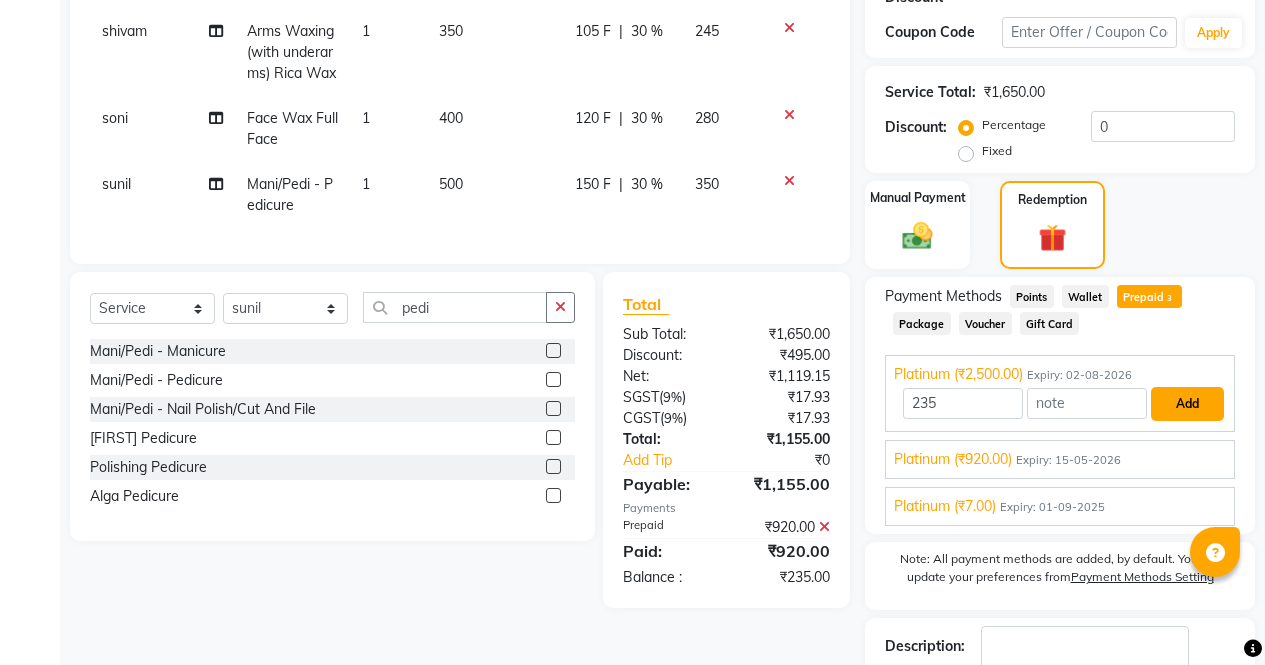 click on "Add" at bounding box center [1187, 404] 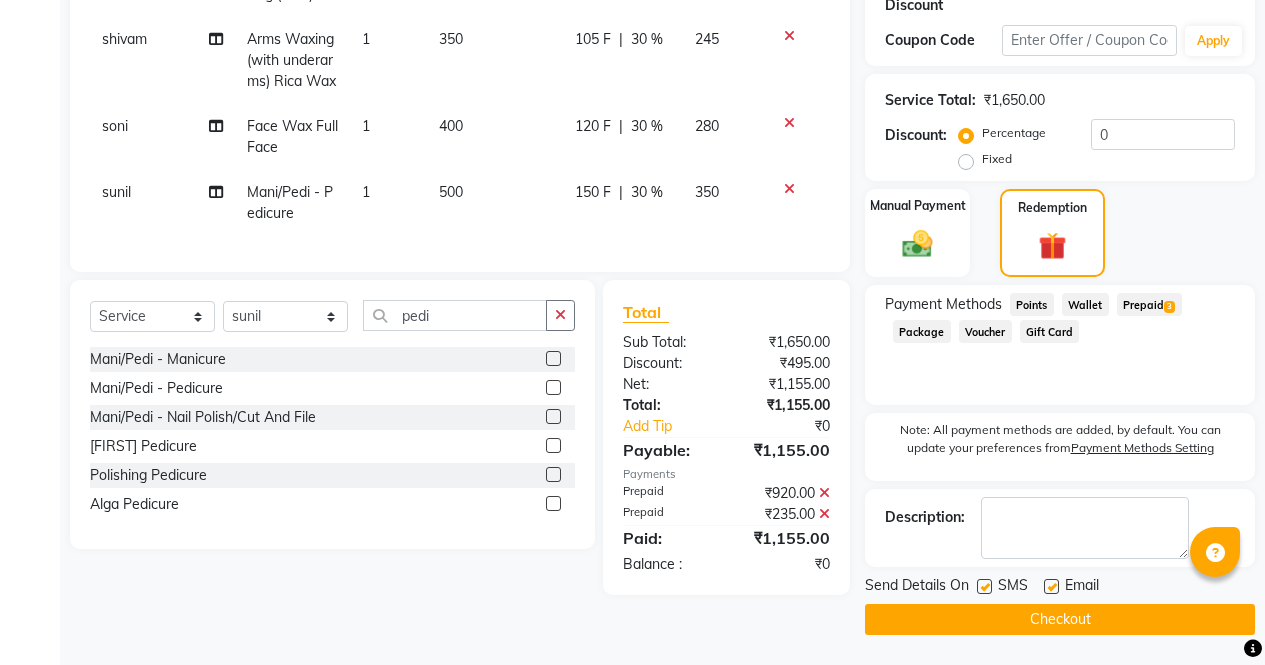 scroll, scrollTop: 384, scrollLeft: 0, axis: vertical 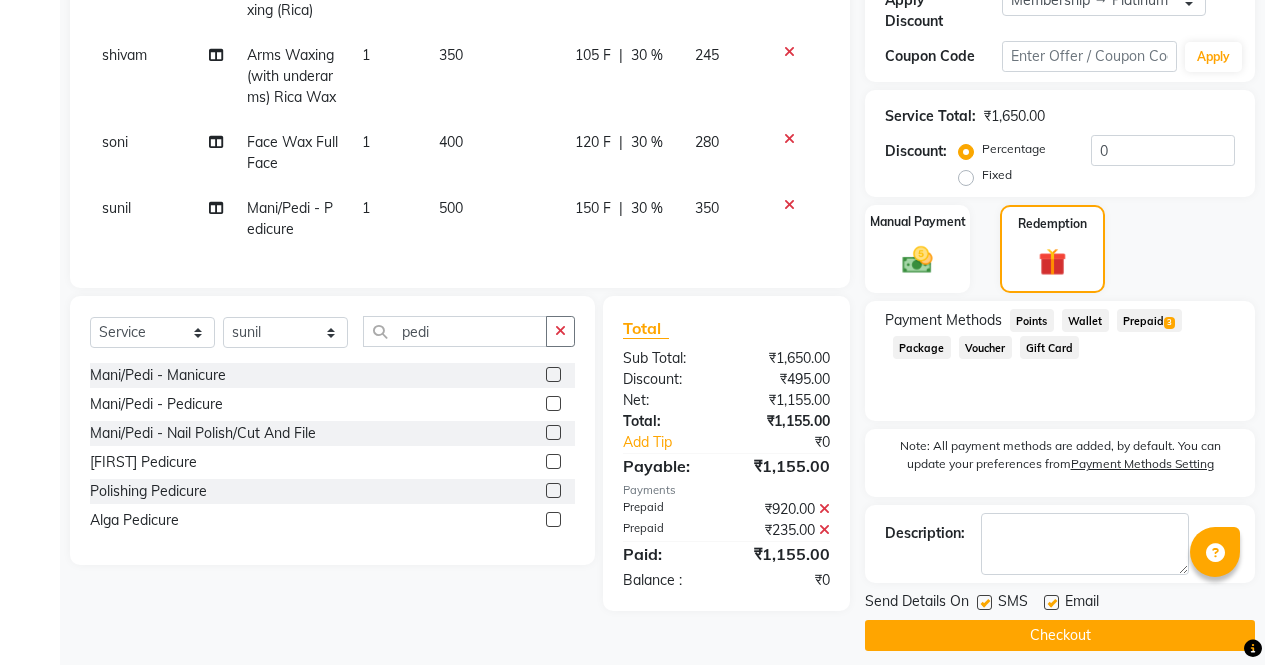 click on "Checkout" 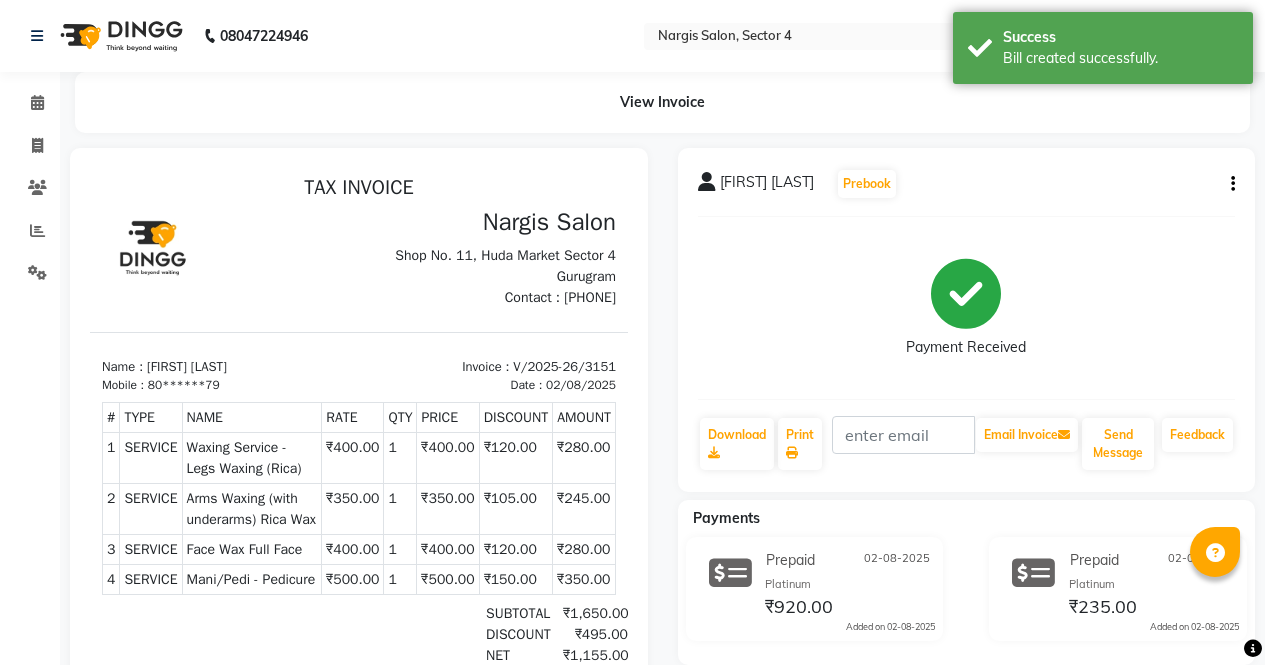 scroll, scrollTop: 0, scrollLeft: 0, axis: both 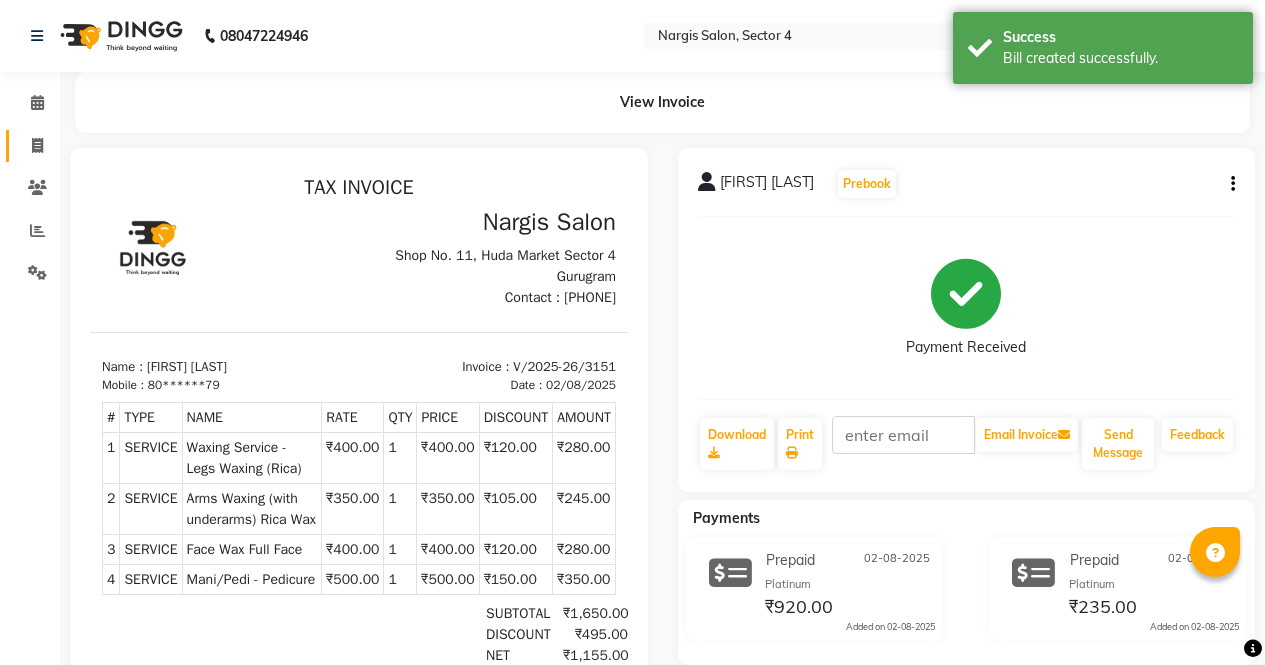 click 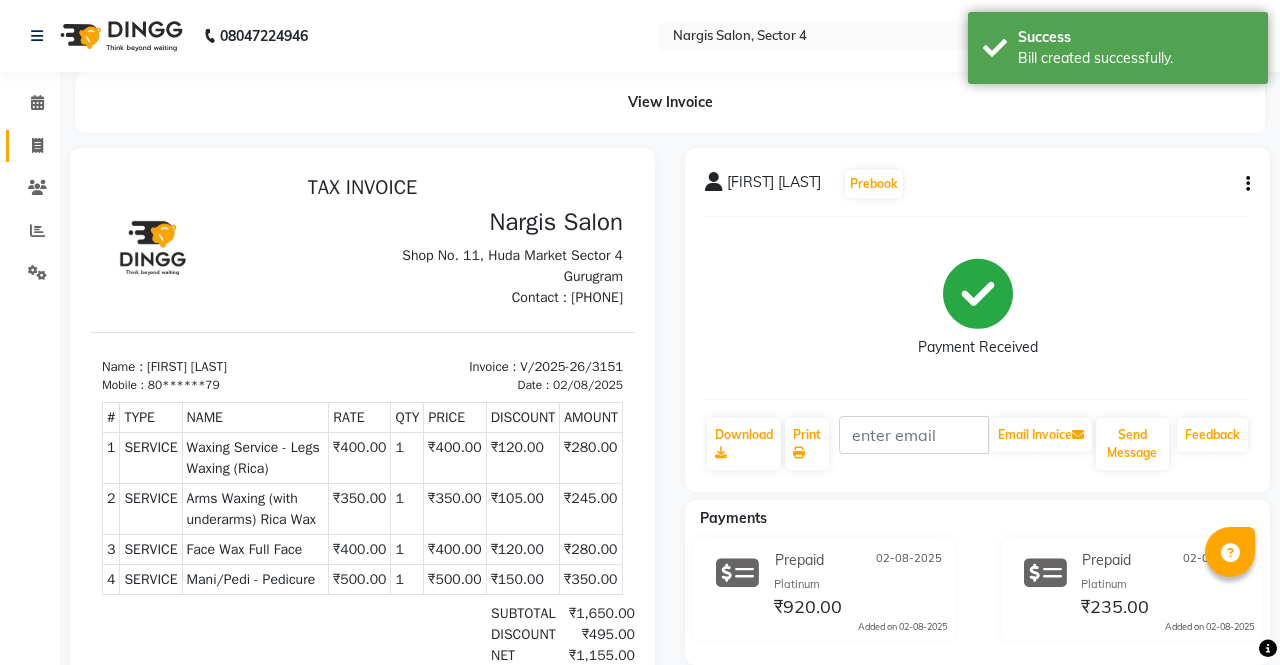 select on "4130" 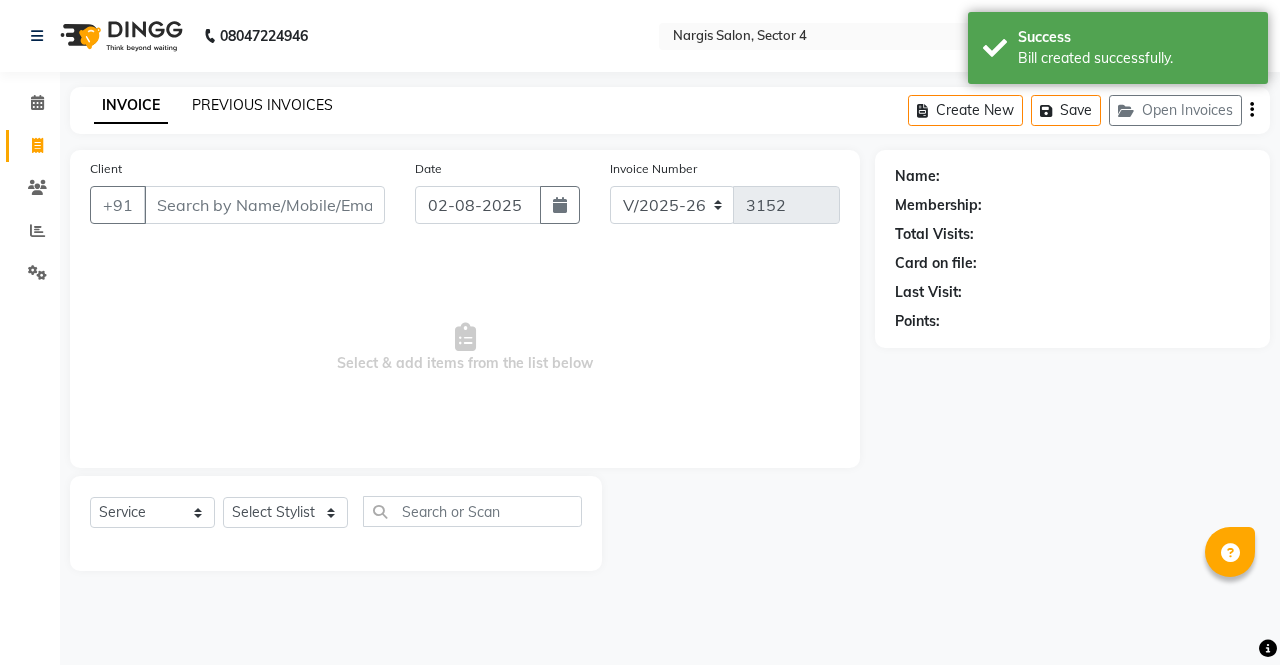 click on "PREVIOUS INVOICES" 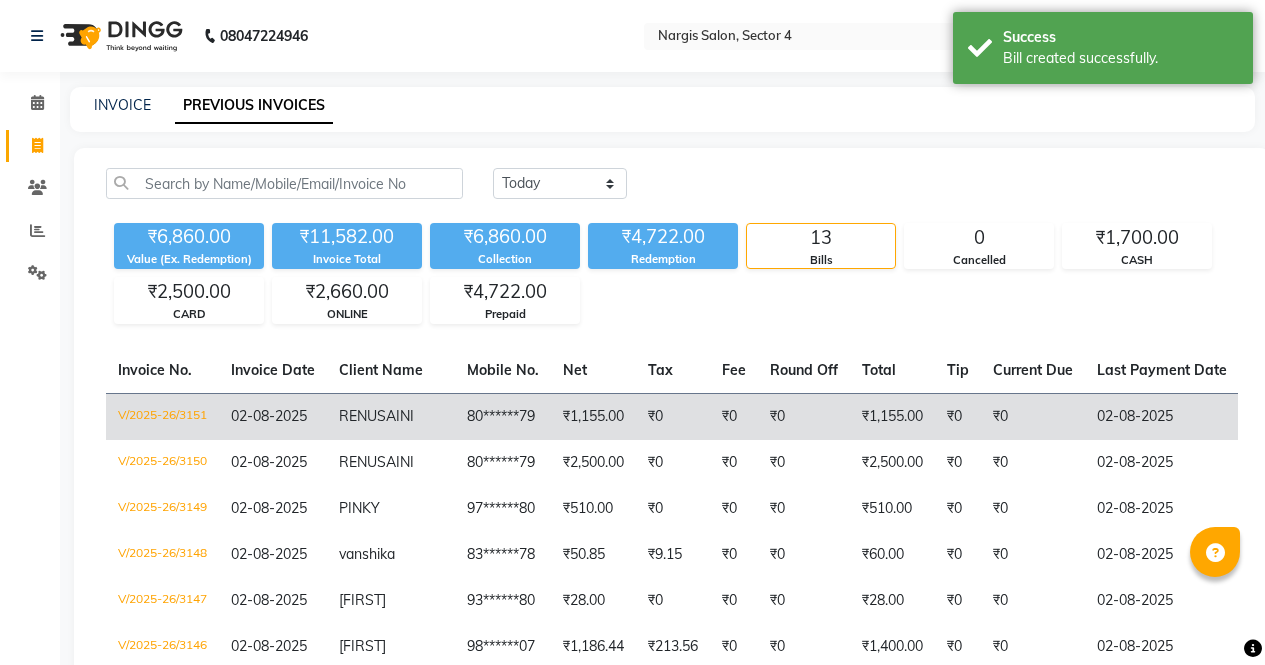 click on "₹0" 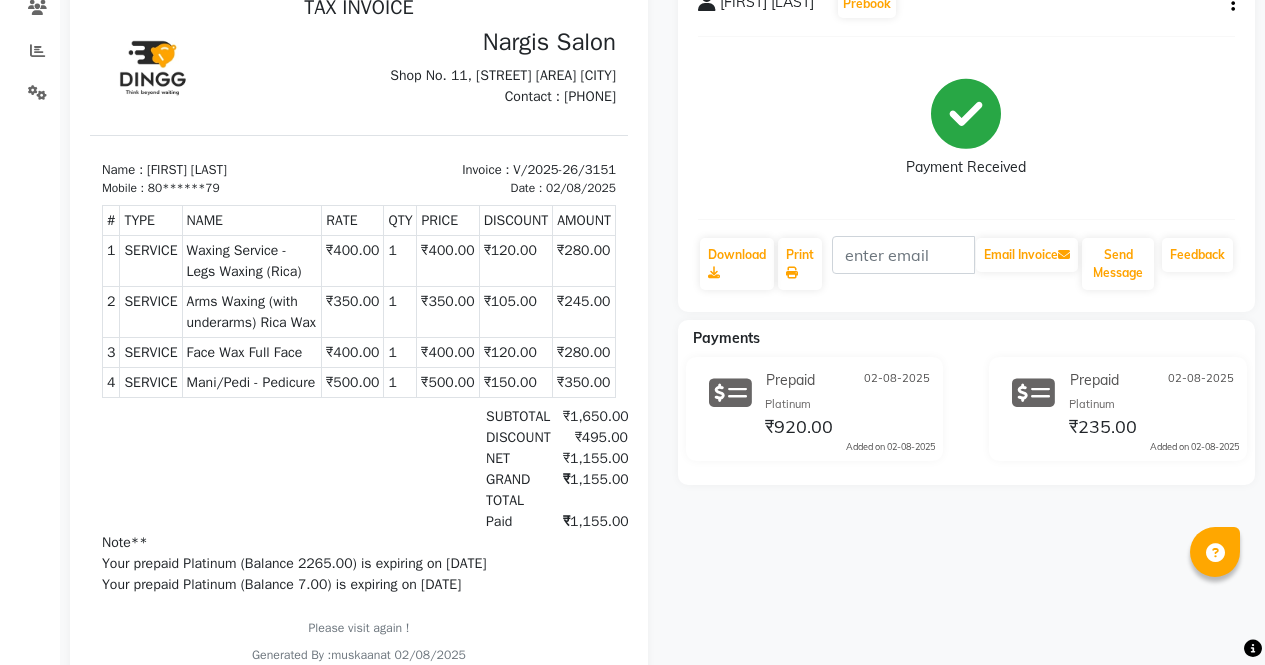 scroll, scrollTop: 364, scrollLeft: 0, axis: vertical 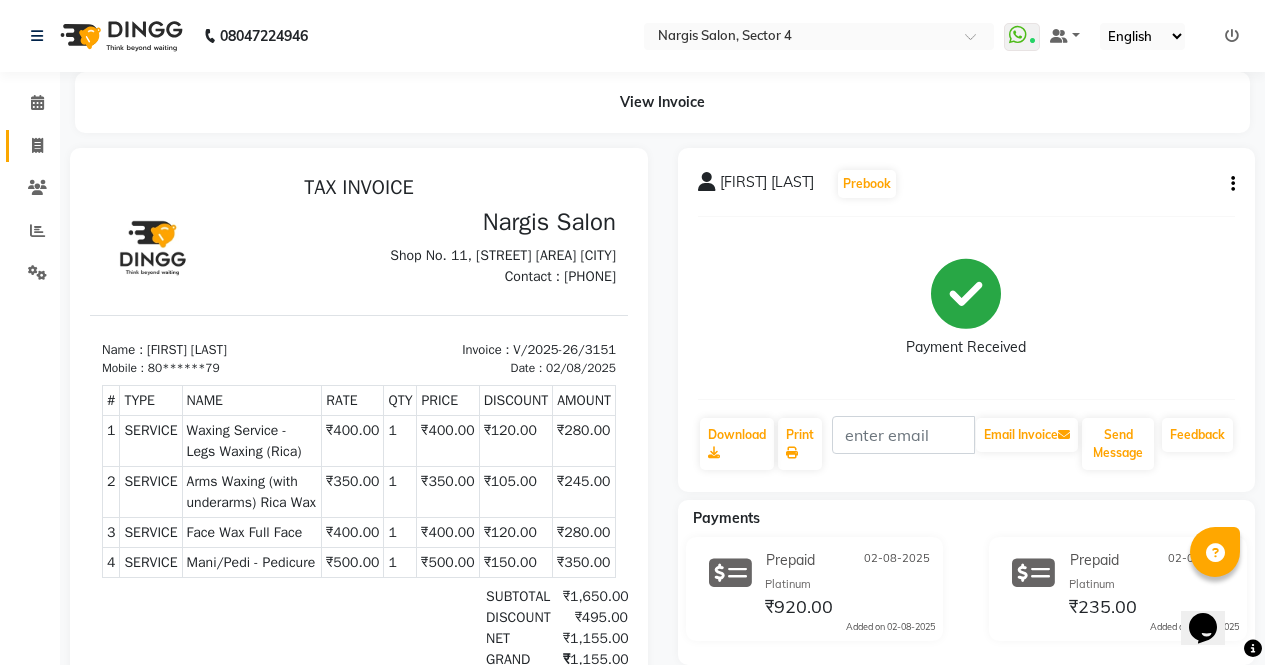 click 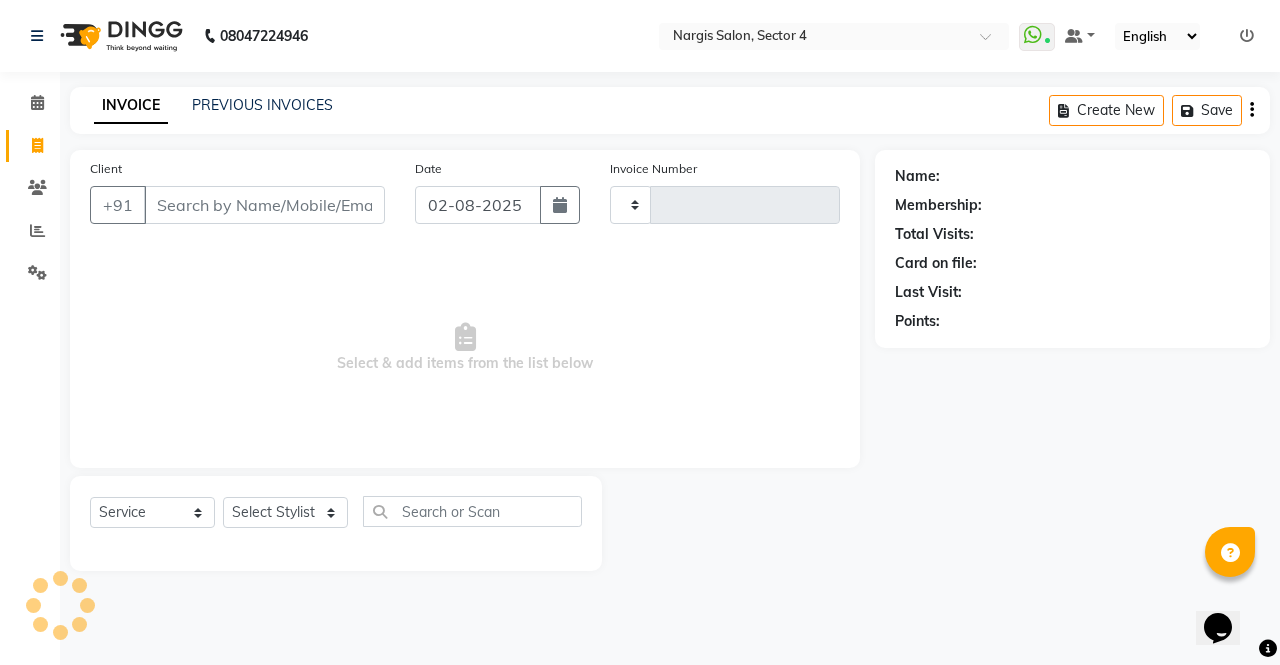 type on "3152" 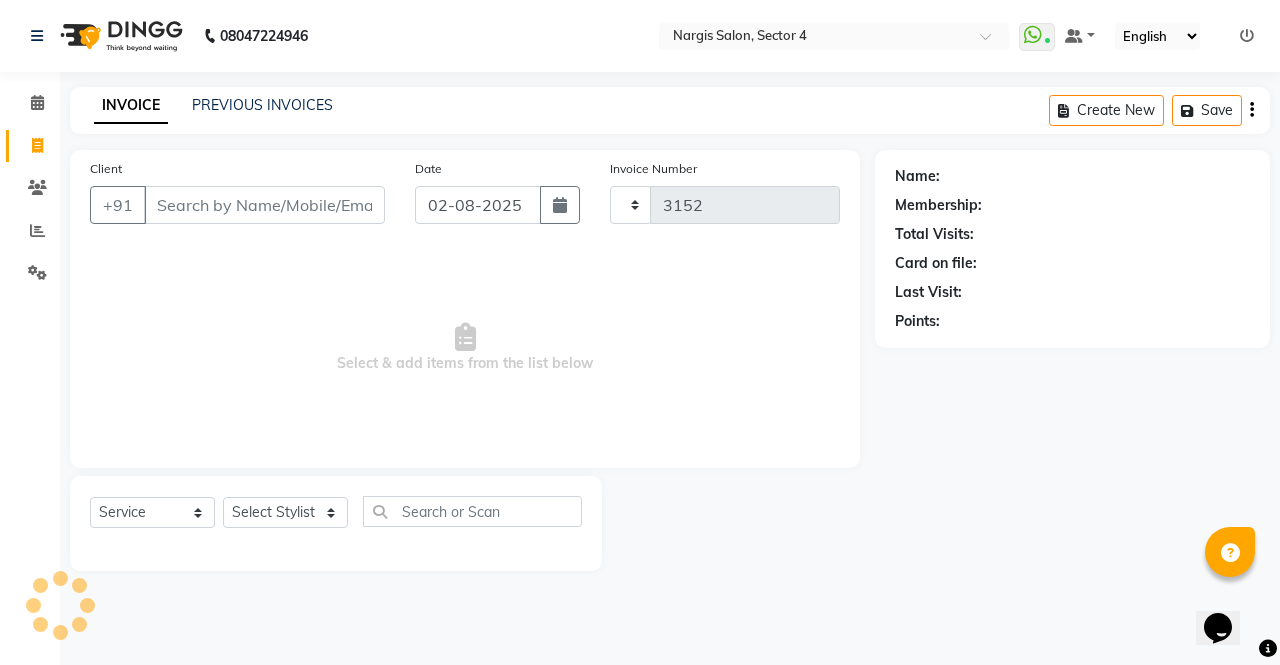 select on "4130" 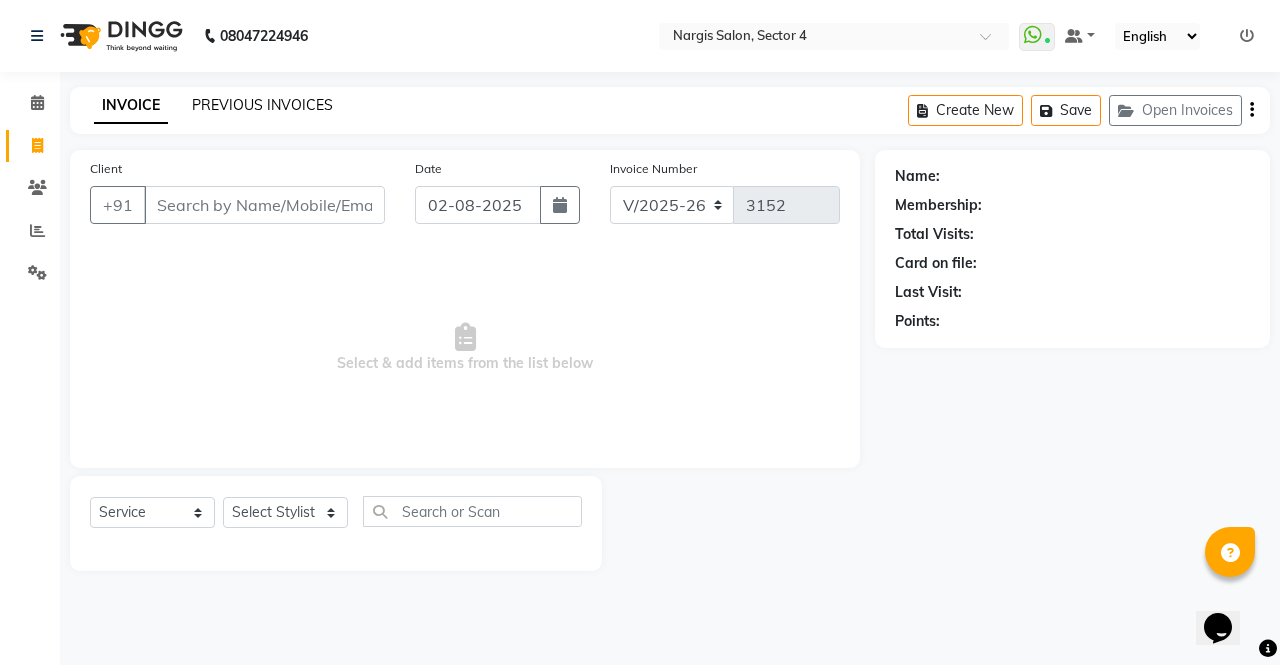 click on "PREVIOUS INVOICES" 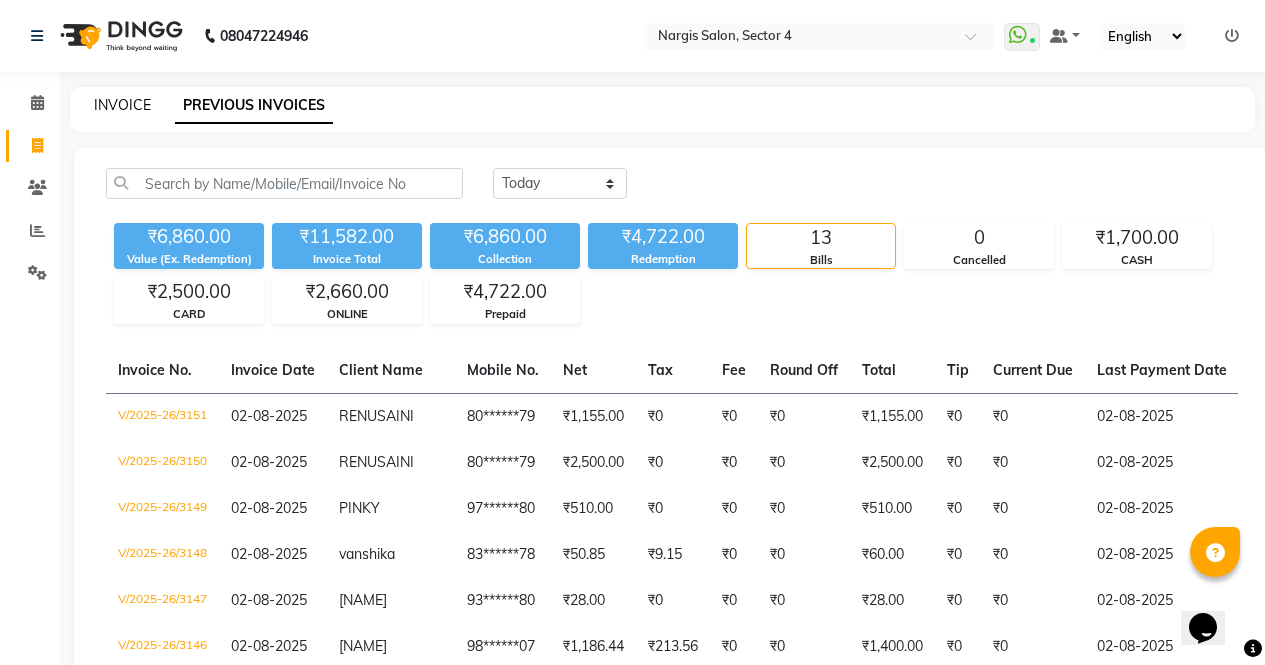 click on "INVOICE" 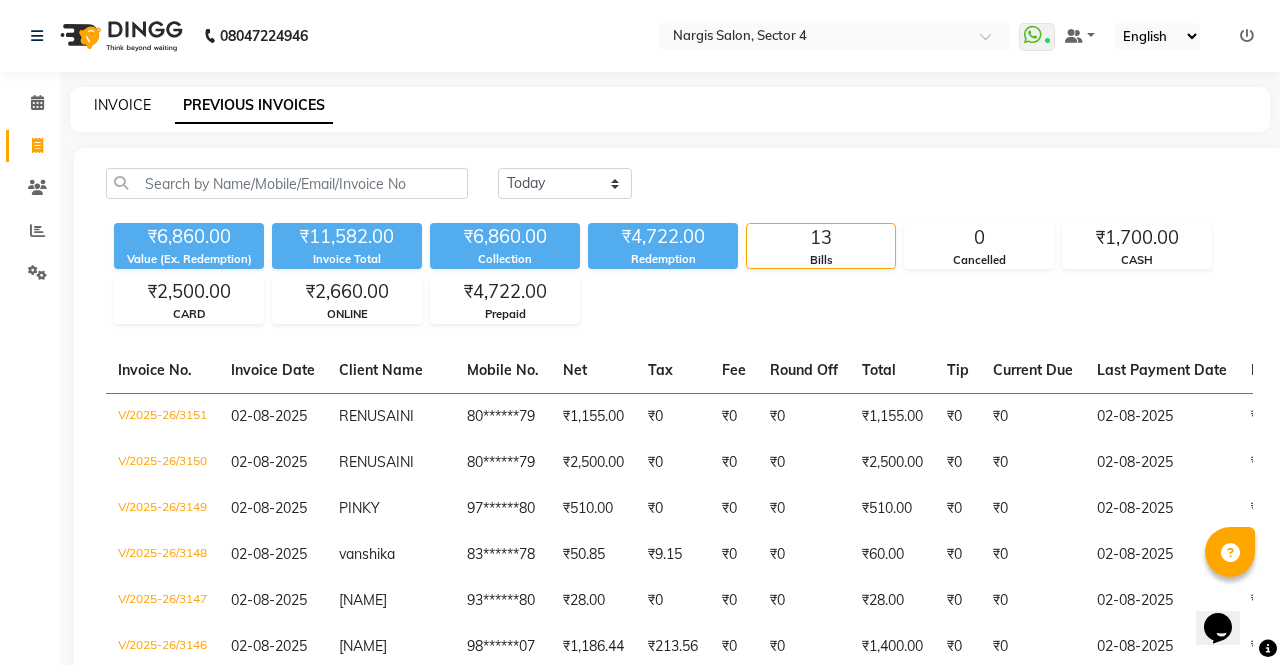 select on "4130" 